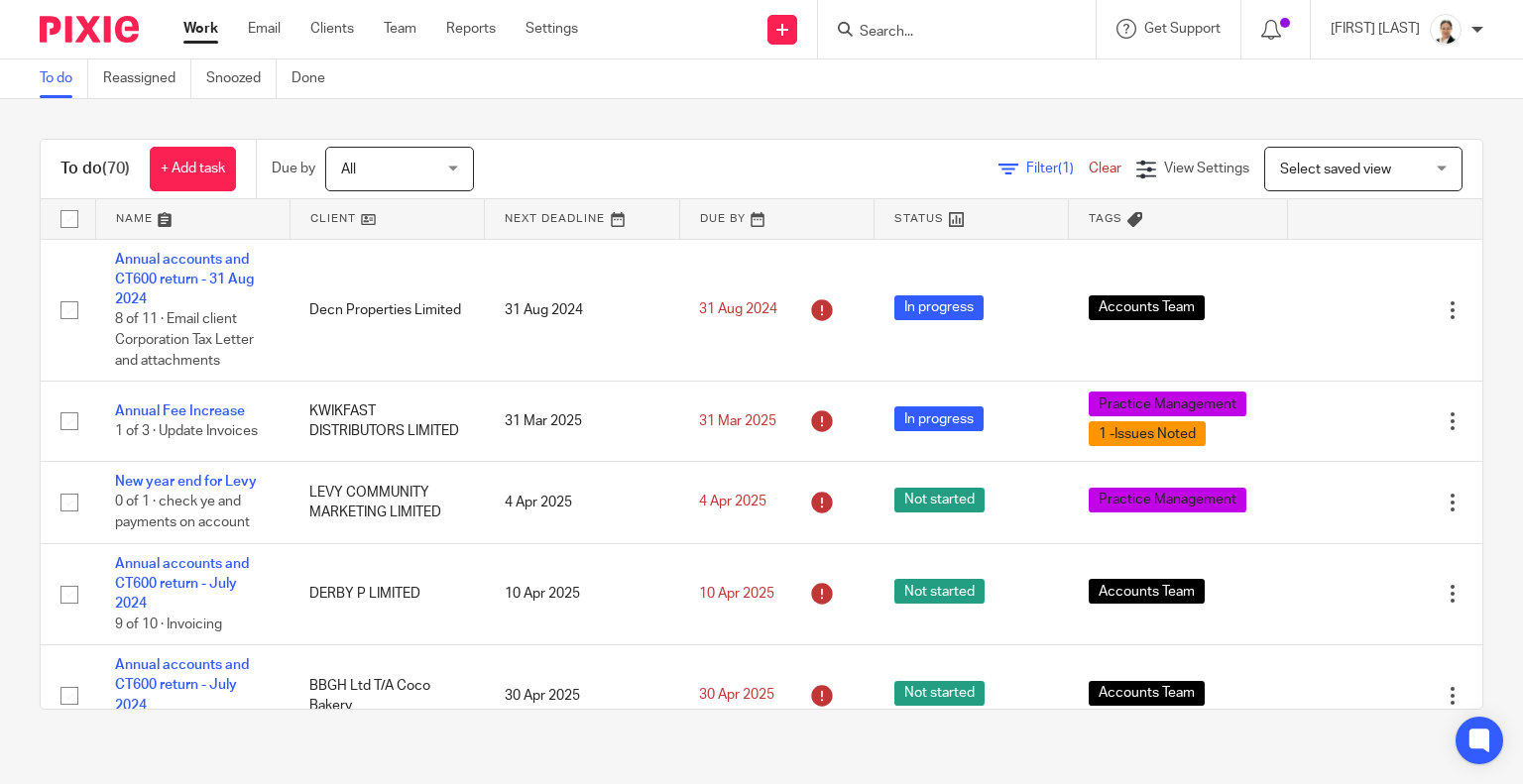 scroll, scrollTop: 0, scrollLeft: 0, axis: both 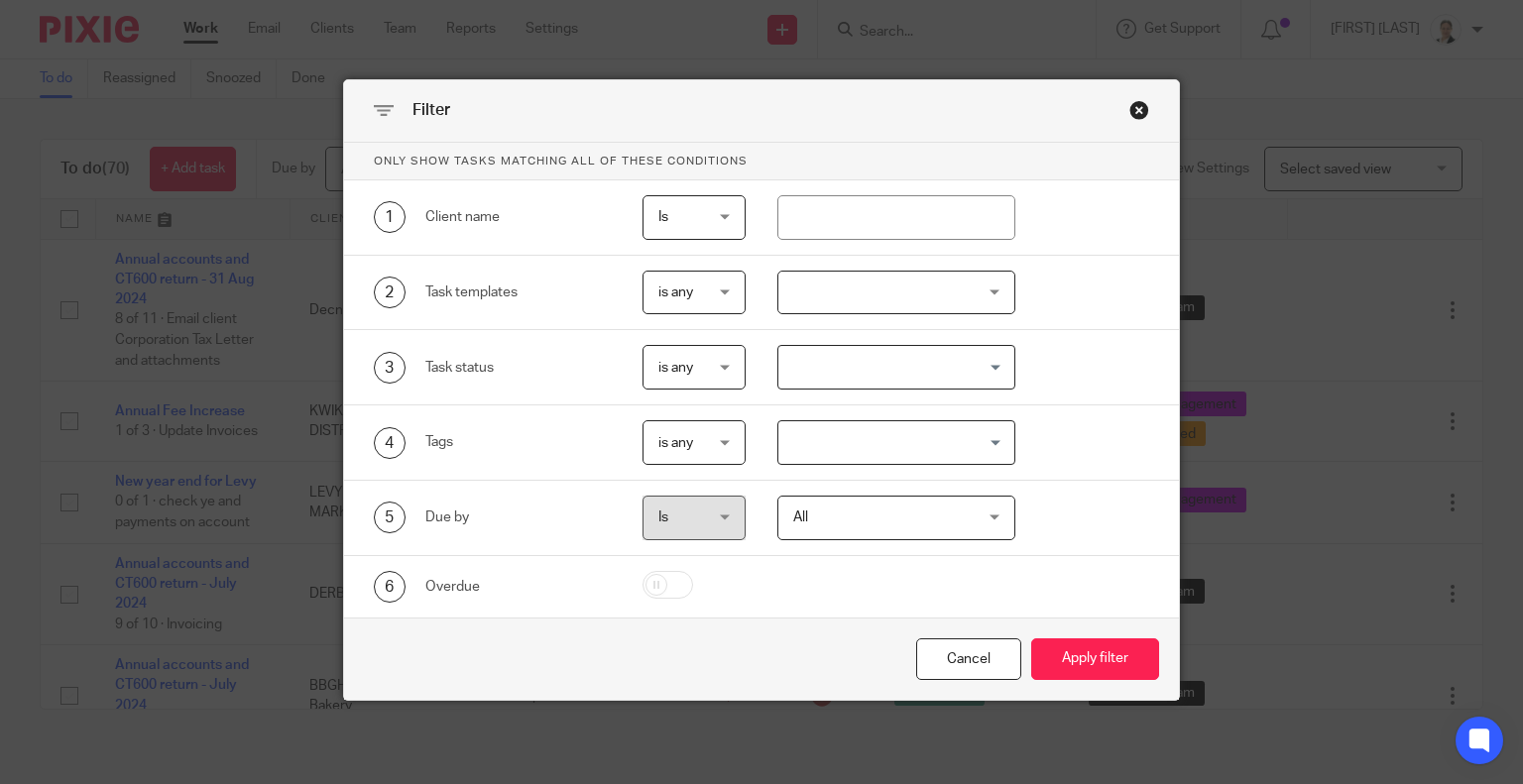 click at bounding box center (896, 292) 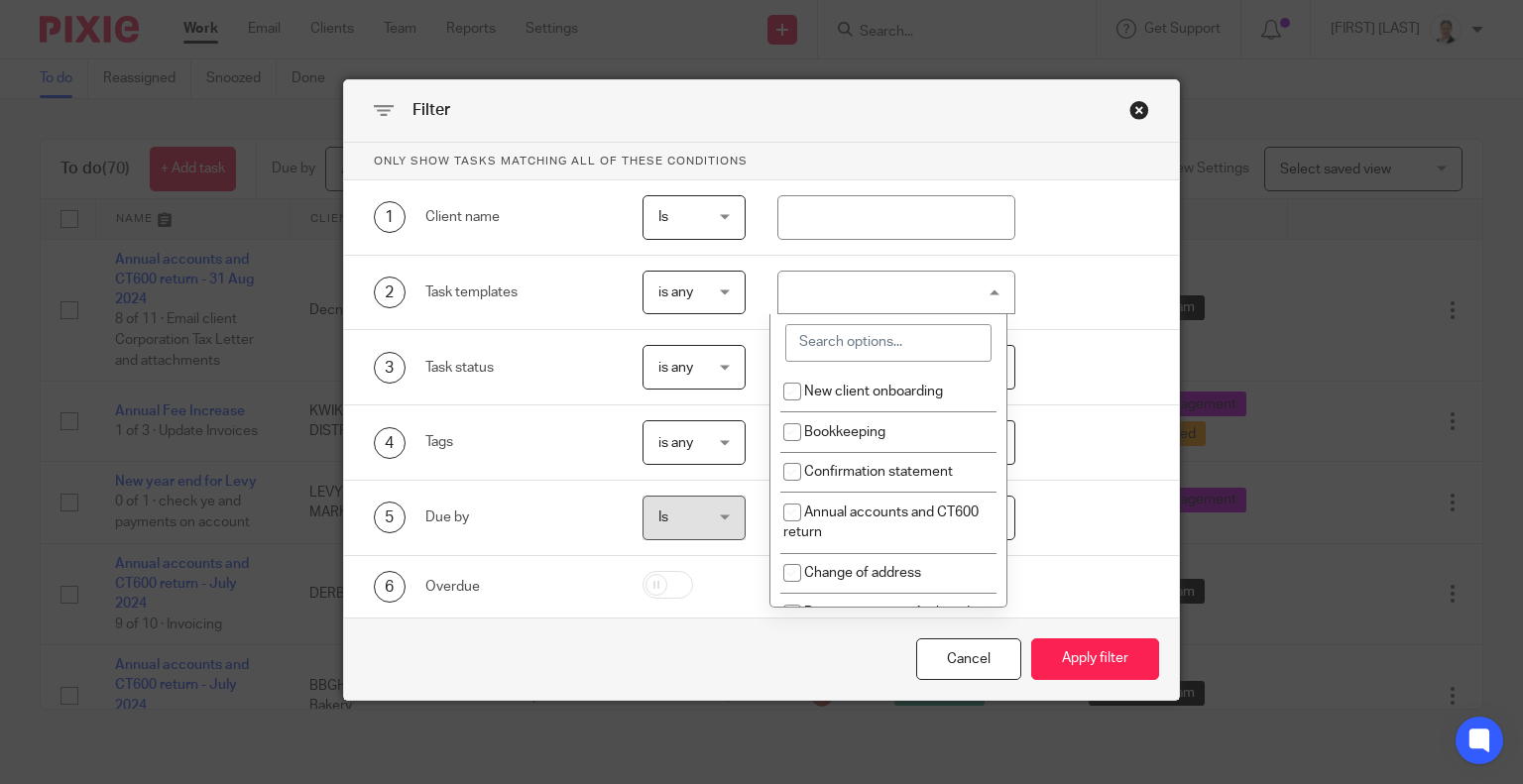click at bounding box center (888, 343) 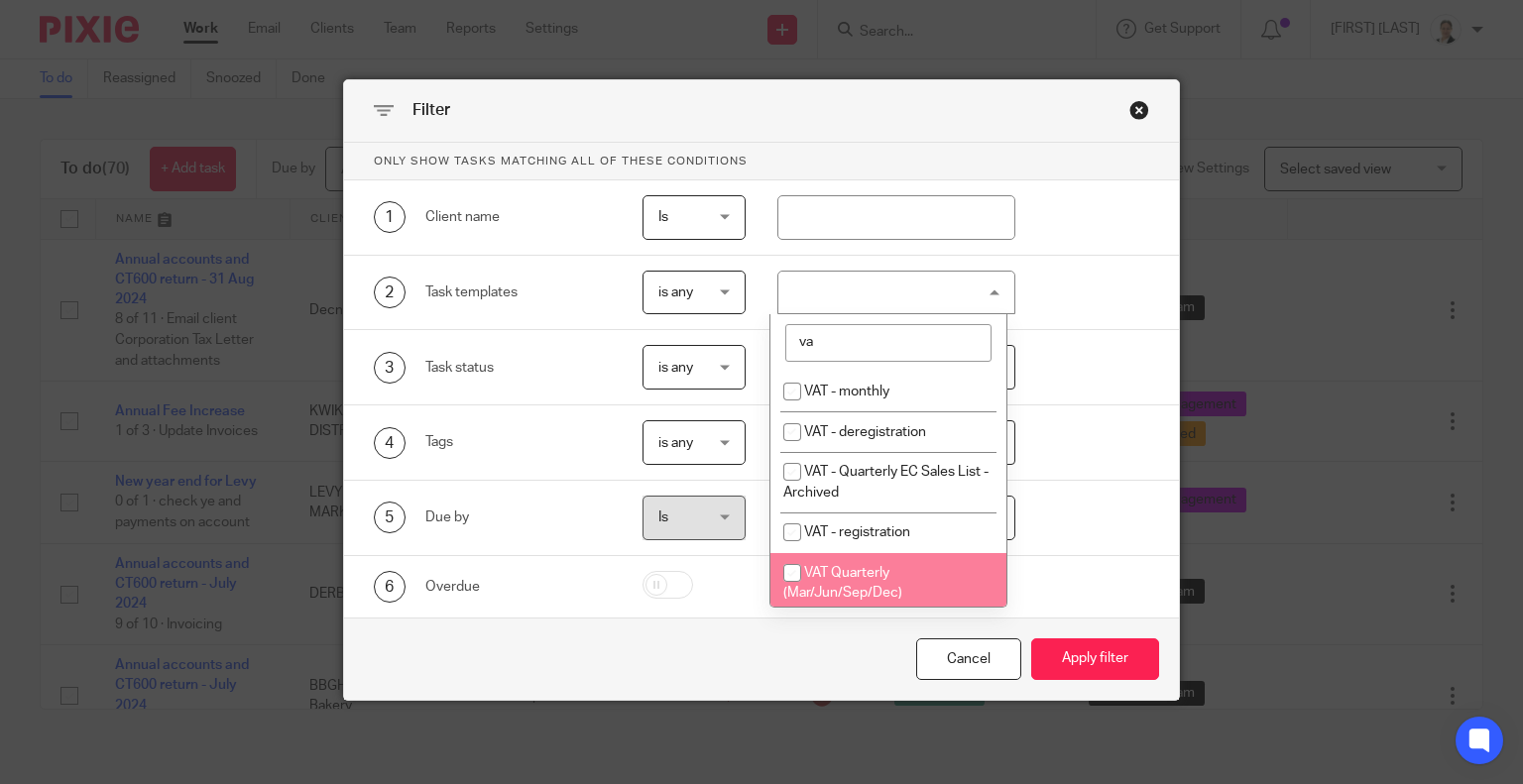 type on "va" 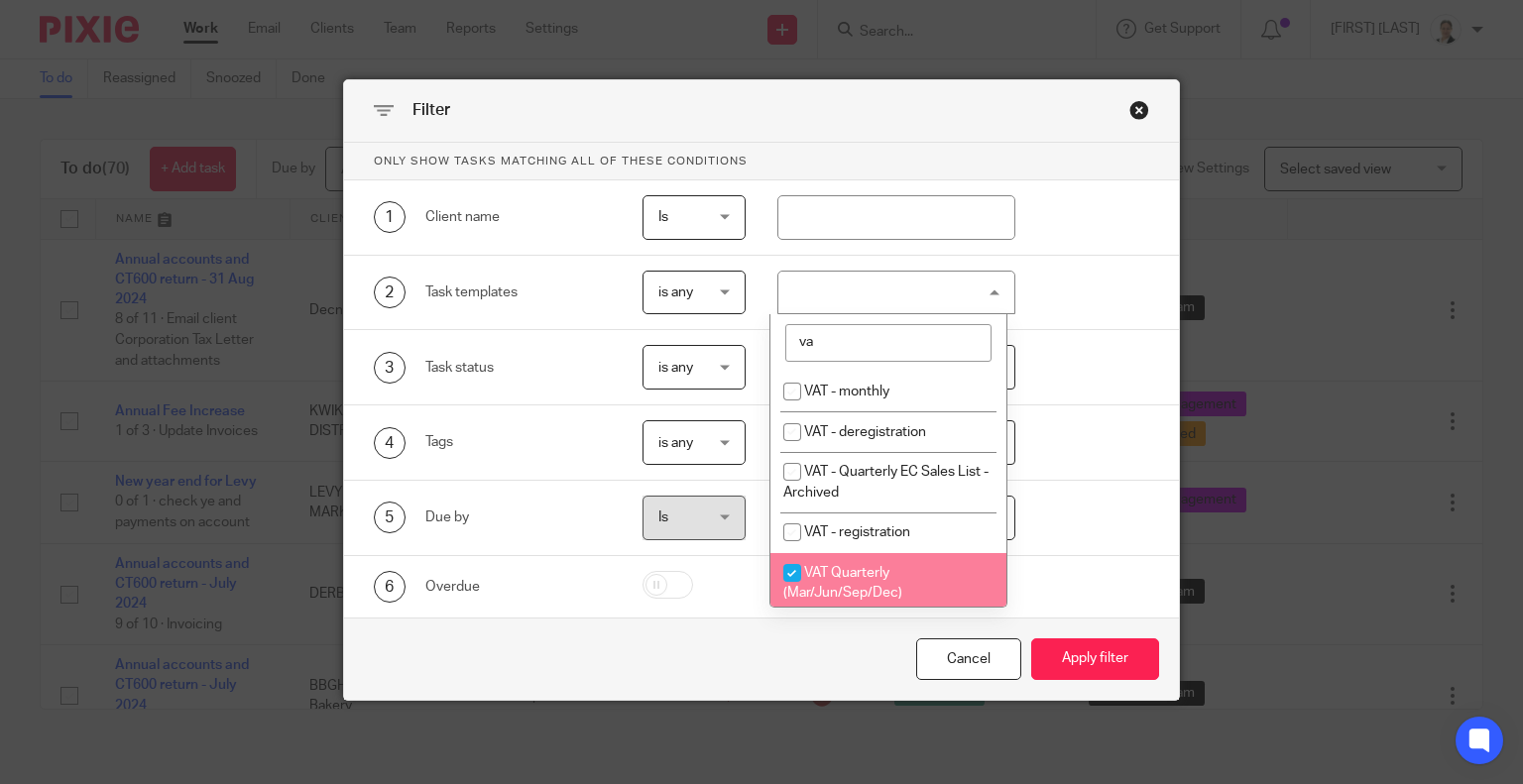 checkbox on "true" 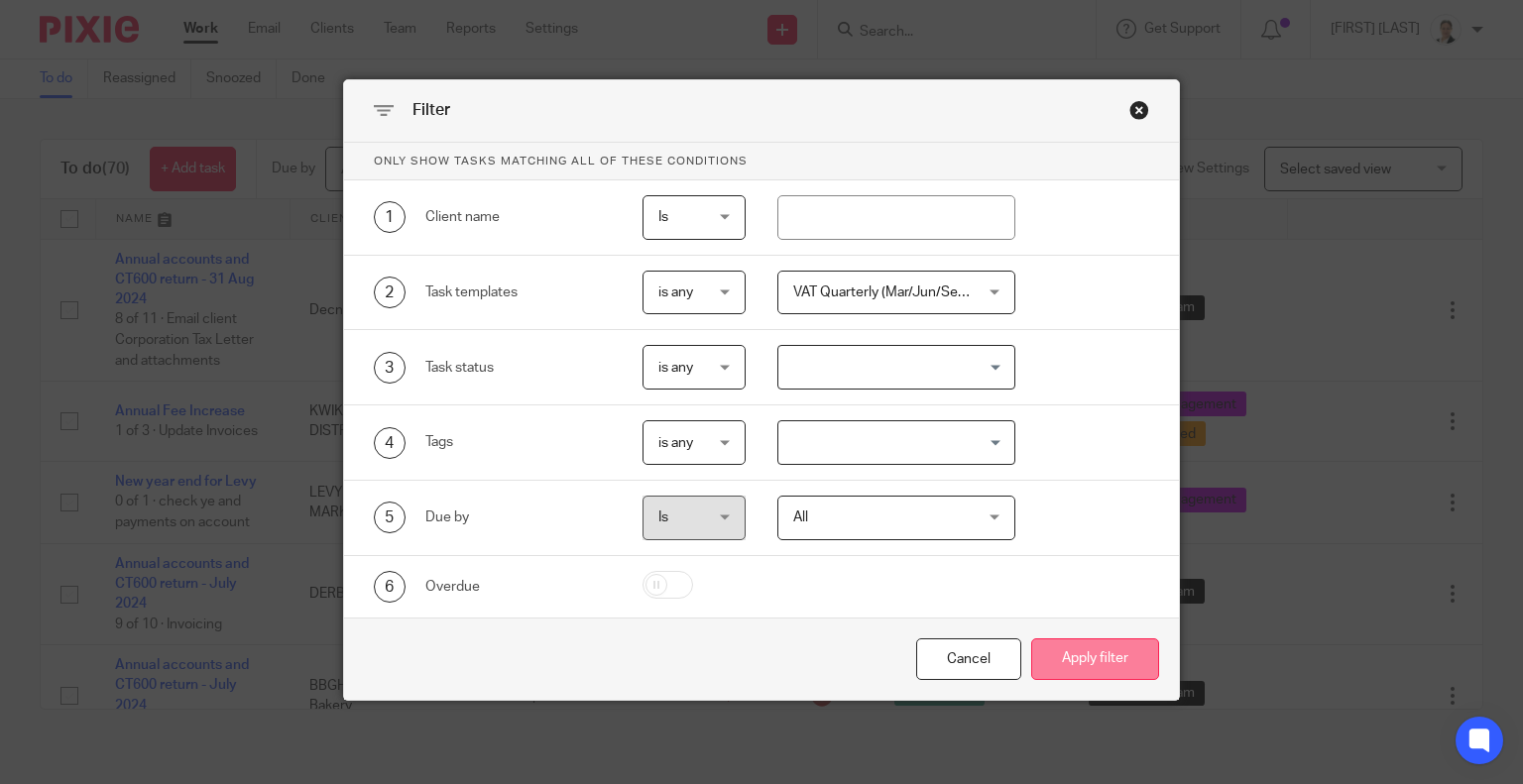 click on "Apply filter" at bounding box center [1095, 659] 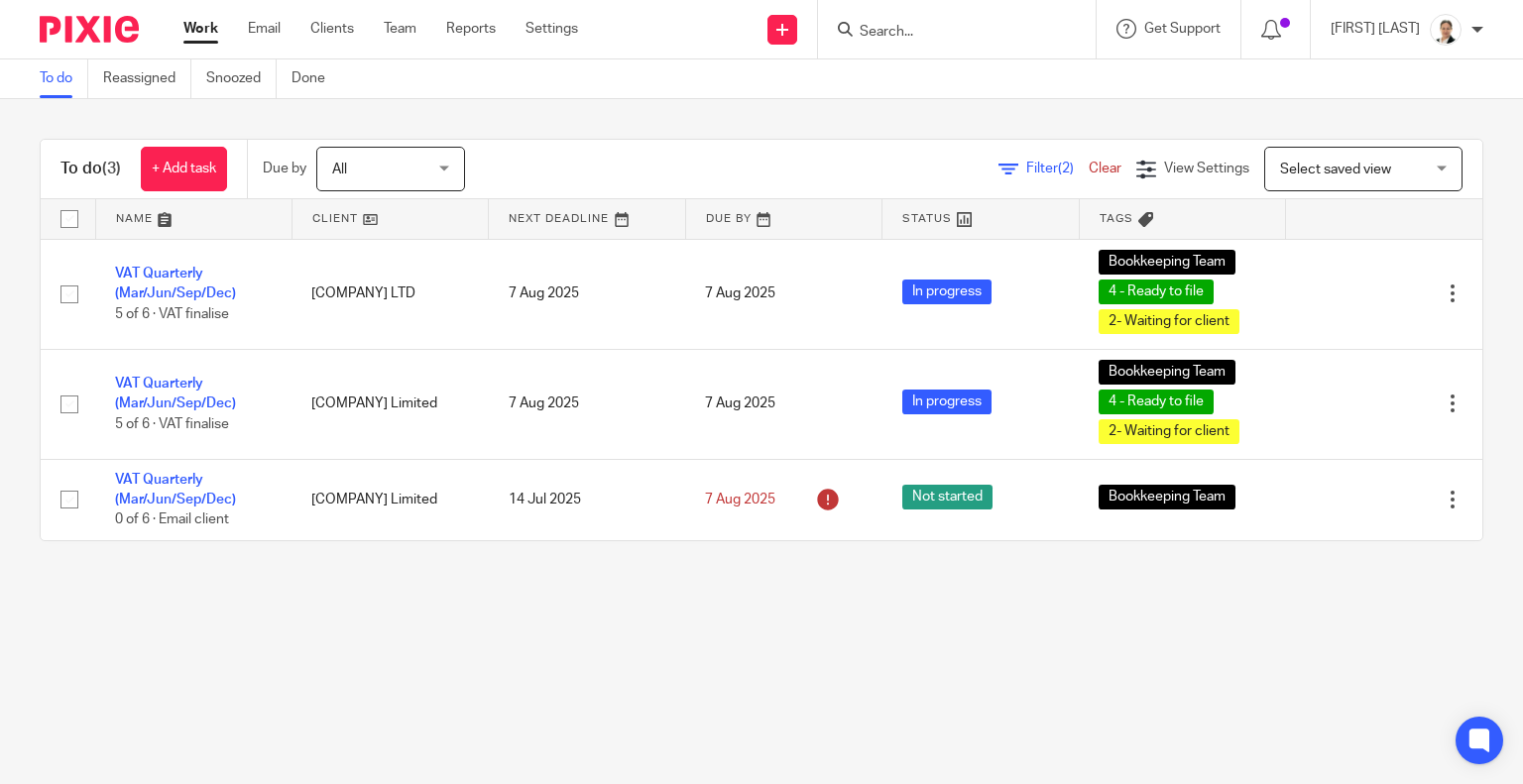 scroll, scrollTop: 0, scrollLeft: 0, axis: both 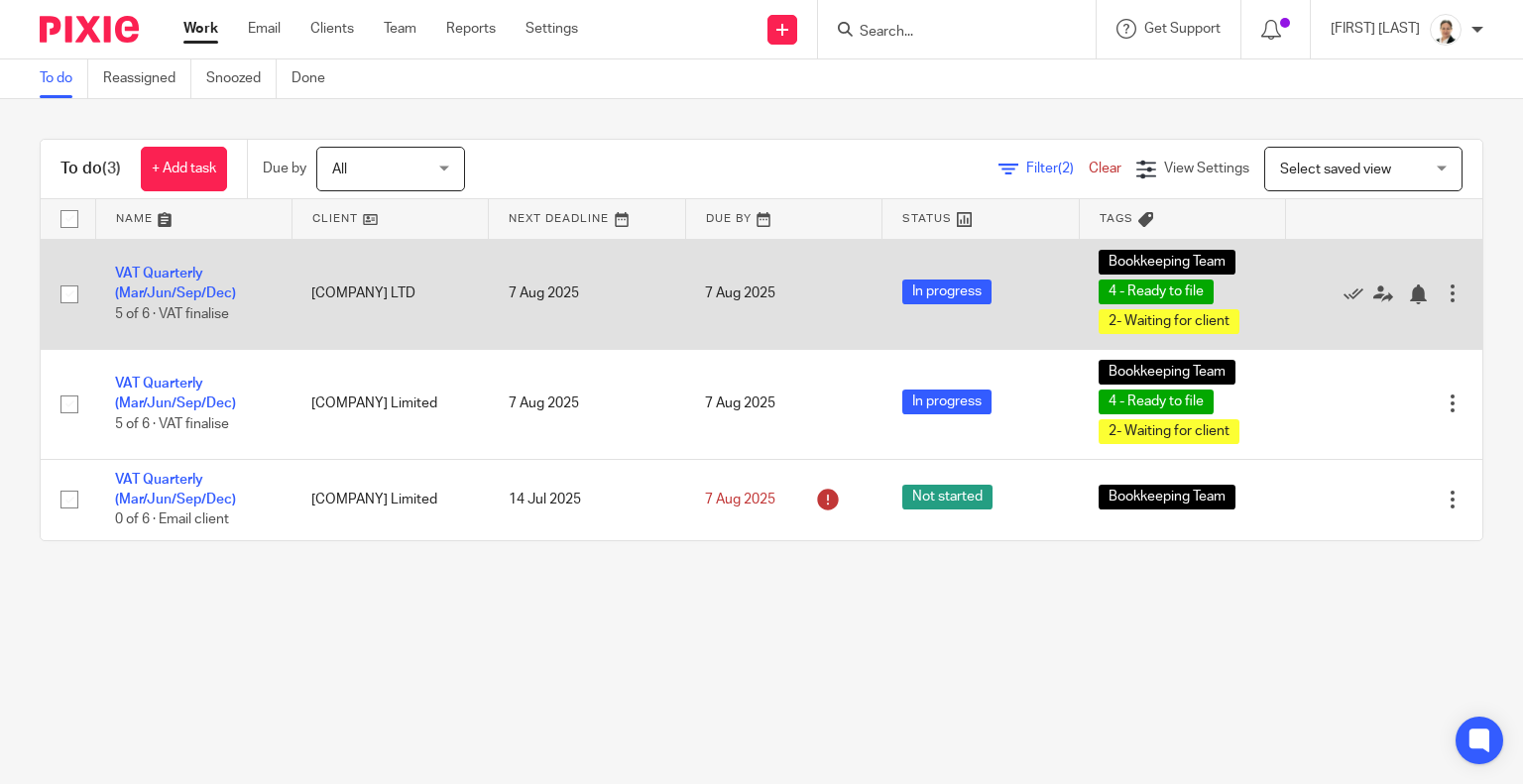 click on "VAT Quarterly (Mar/Jun/Sep/Dec)
5
of
6 ·
VAT finalise" at bounding box center [193, 293] 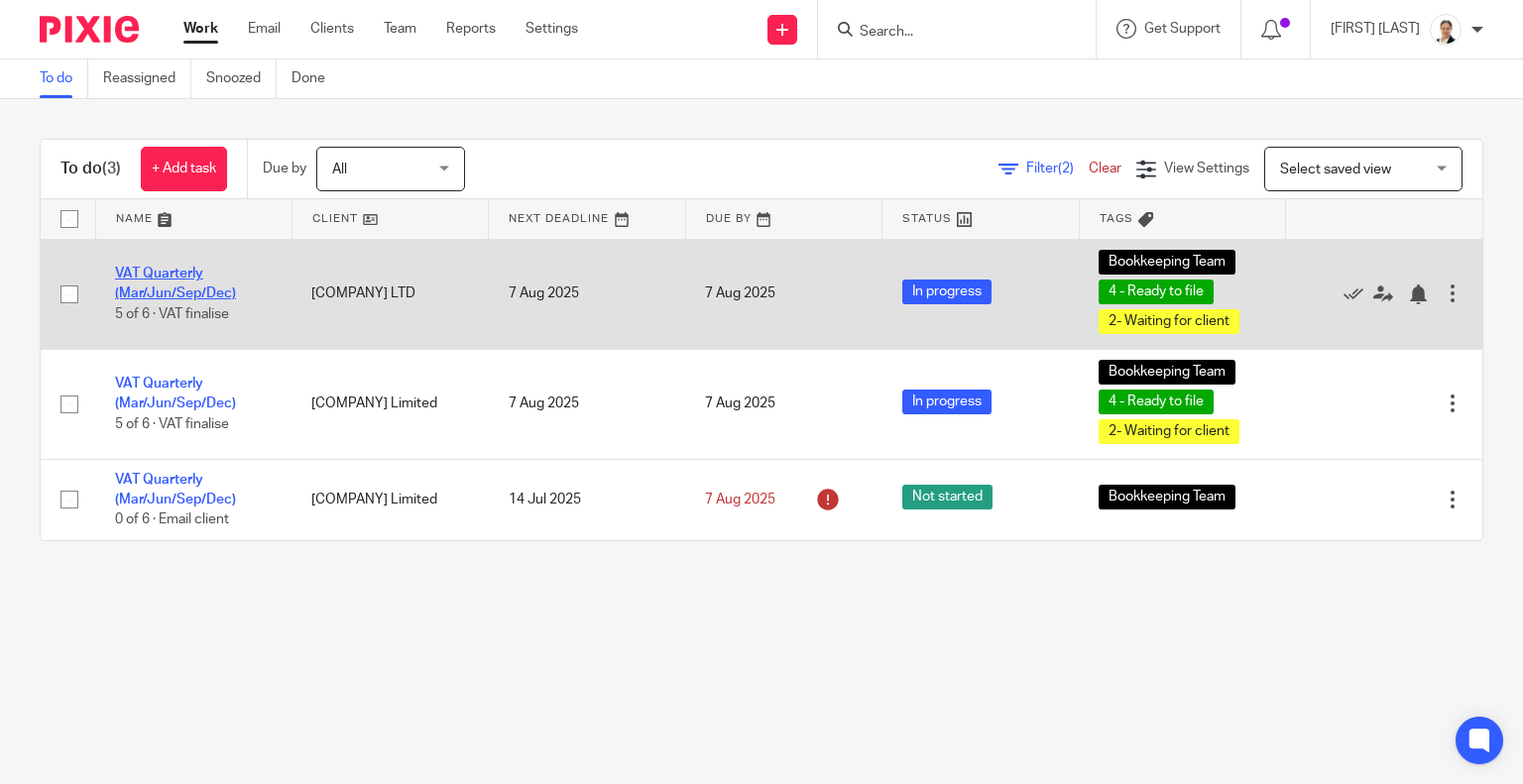 click on "VAT Quarterly (Mar/Jun/Sep/Dec)" at bounding box center (176, 283) 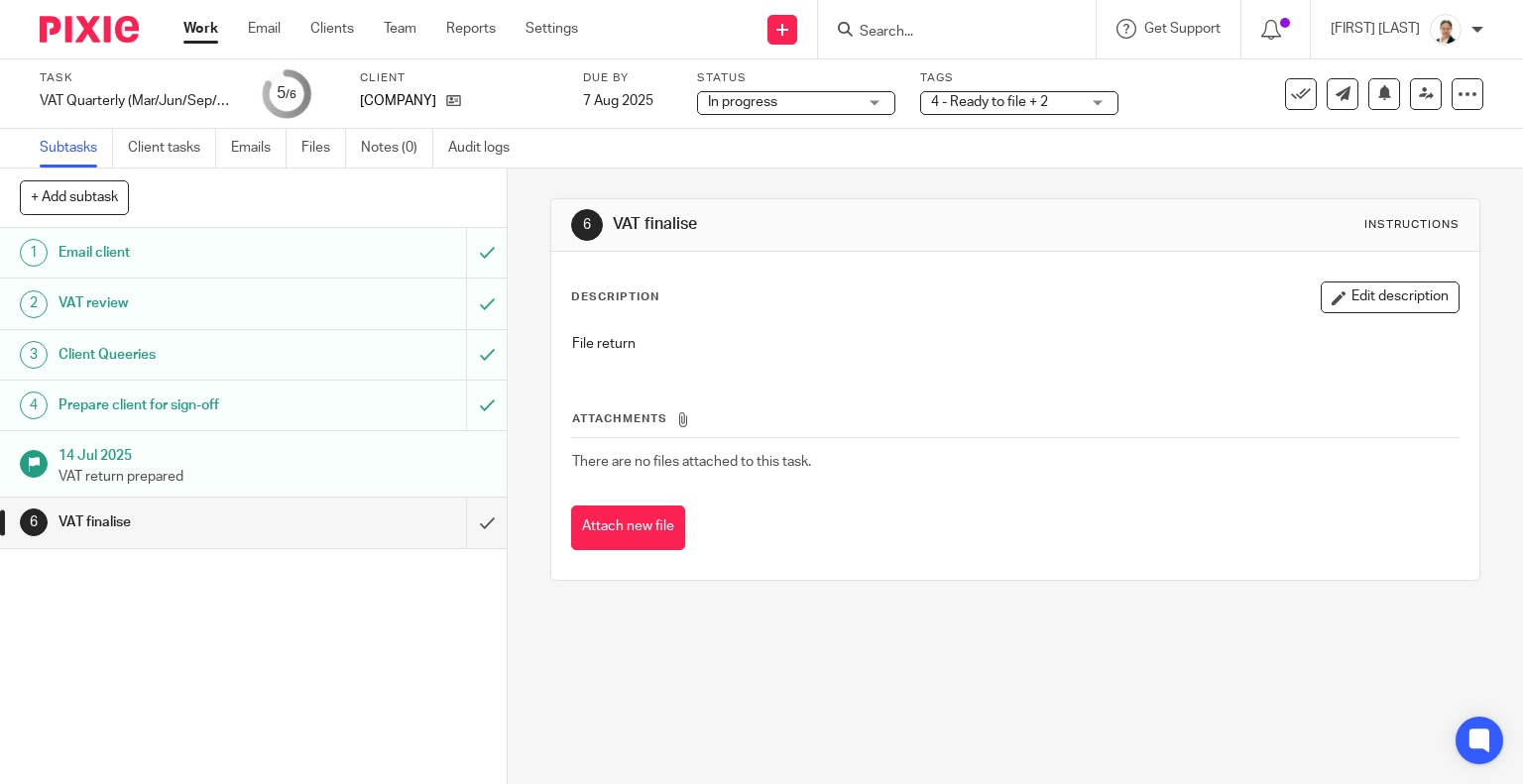 scroll, scrollTop: 0, scrollLeft: 0, axis: both 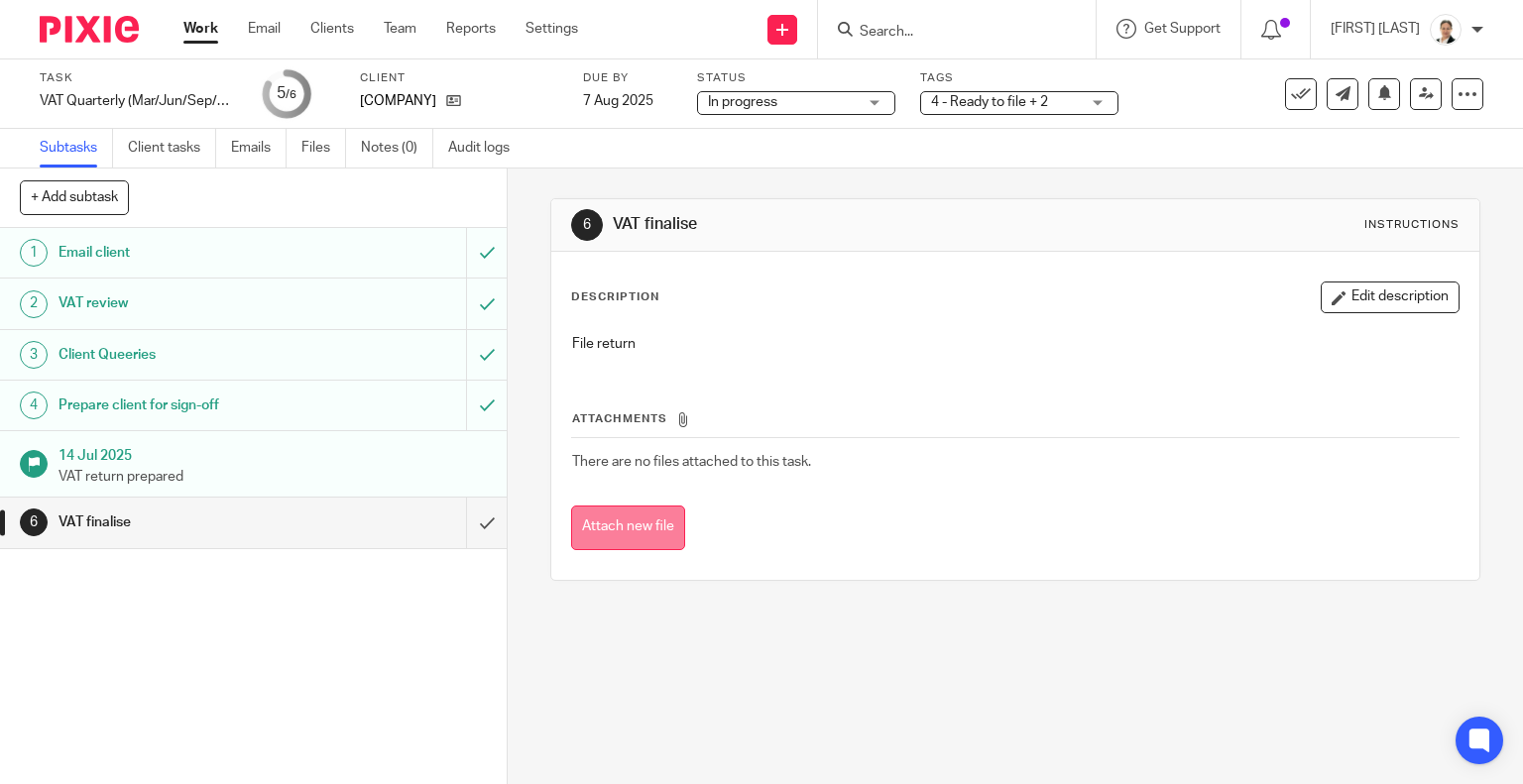click on "Attach new file" at bounding box center (628, 527) 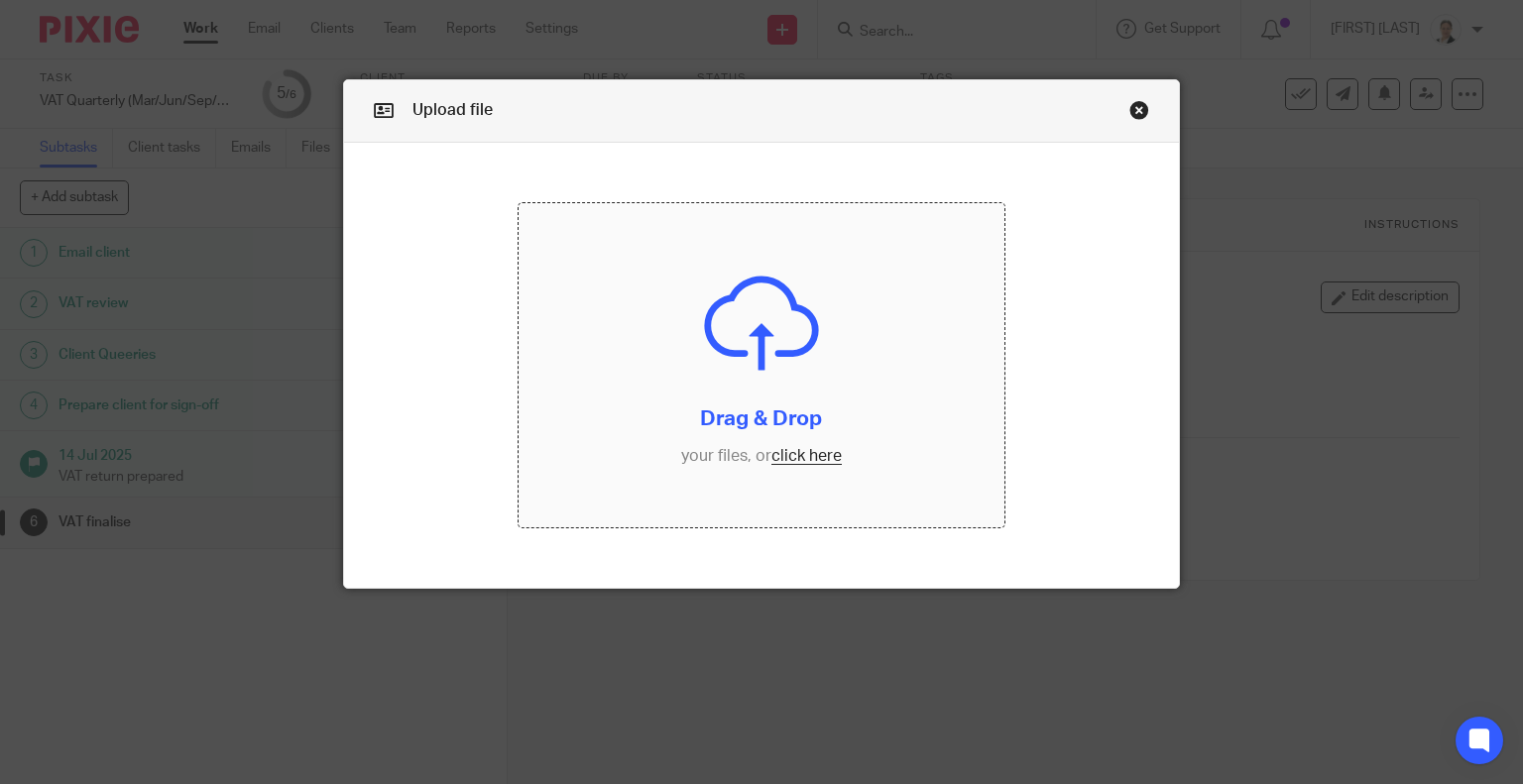 click at bounding box center (762, 365) 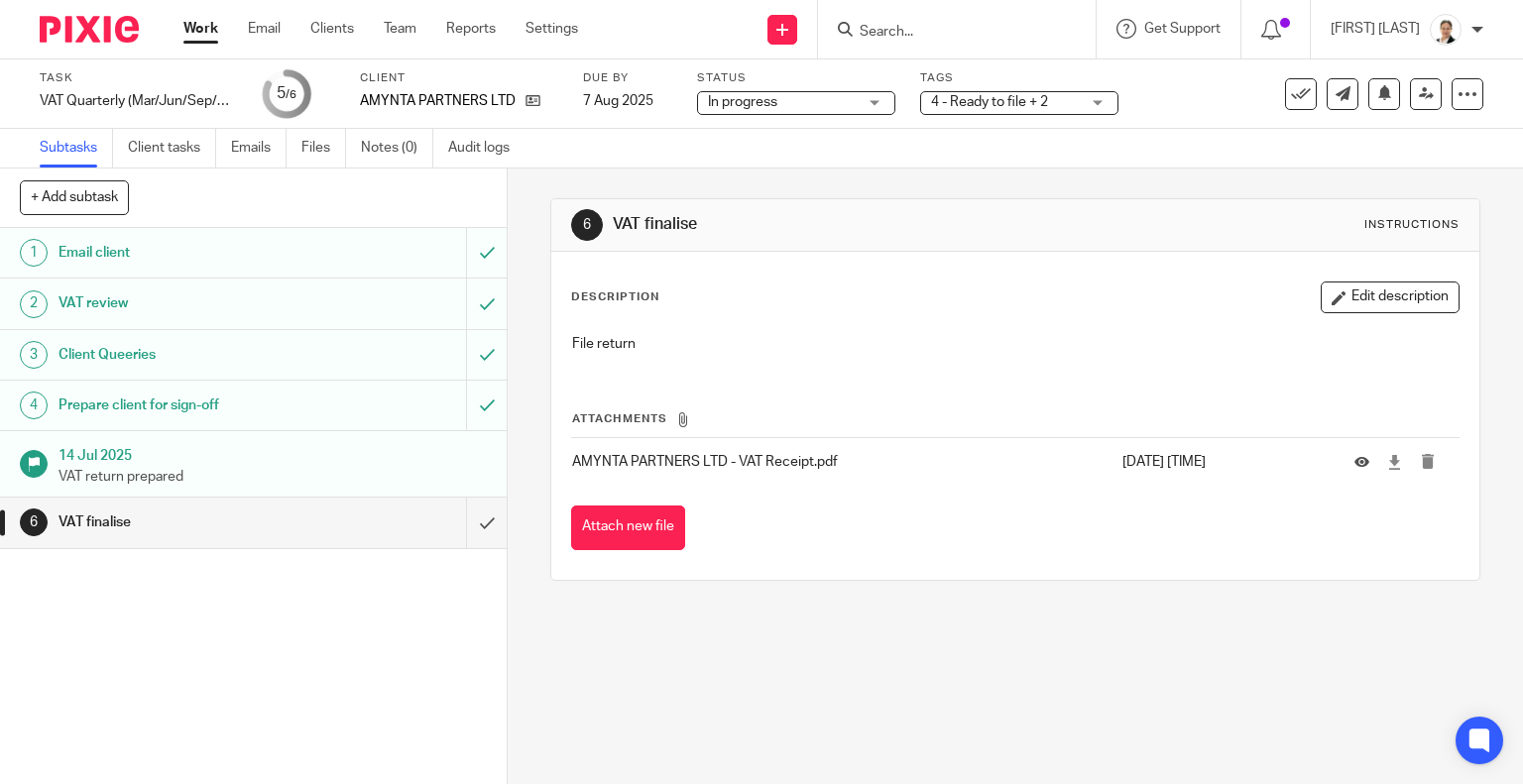 scroll, scrollTop: 0, scrollLeft: 0, axis: both 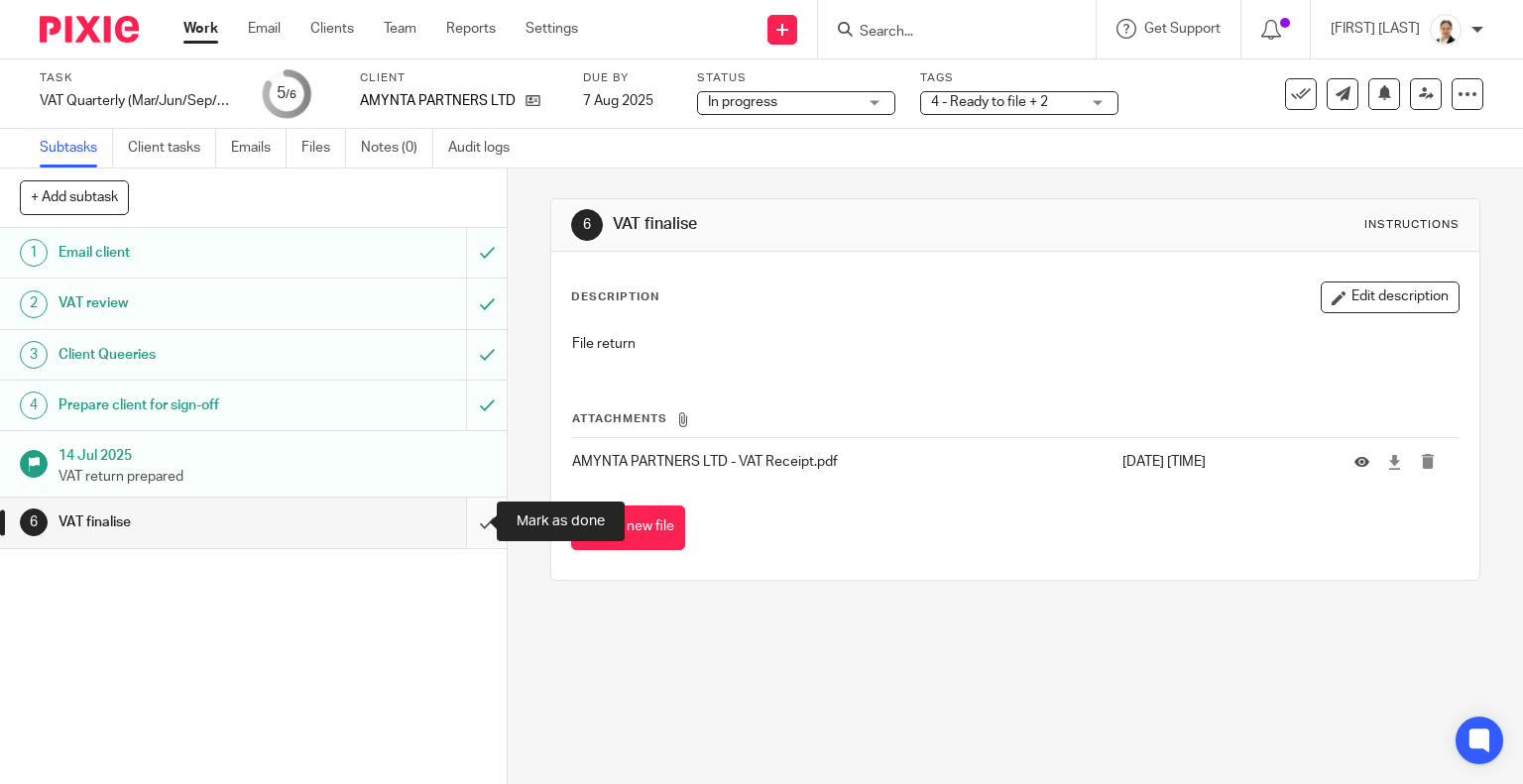 click at bounding box center [253, 522] 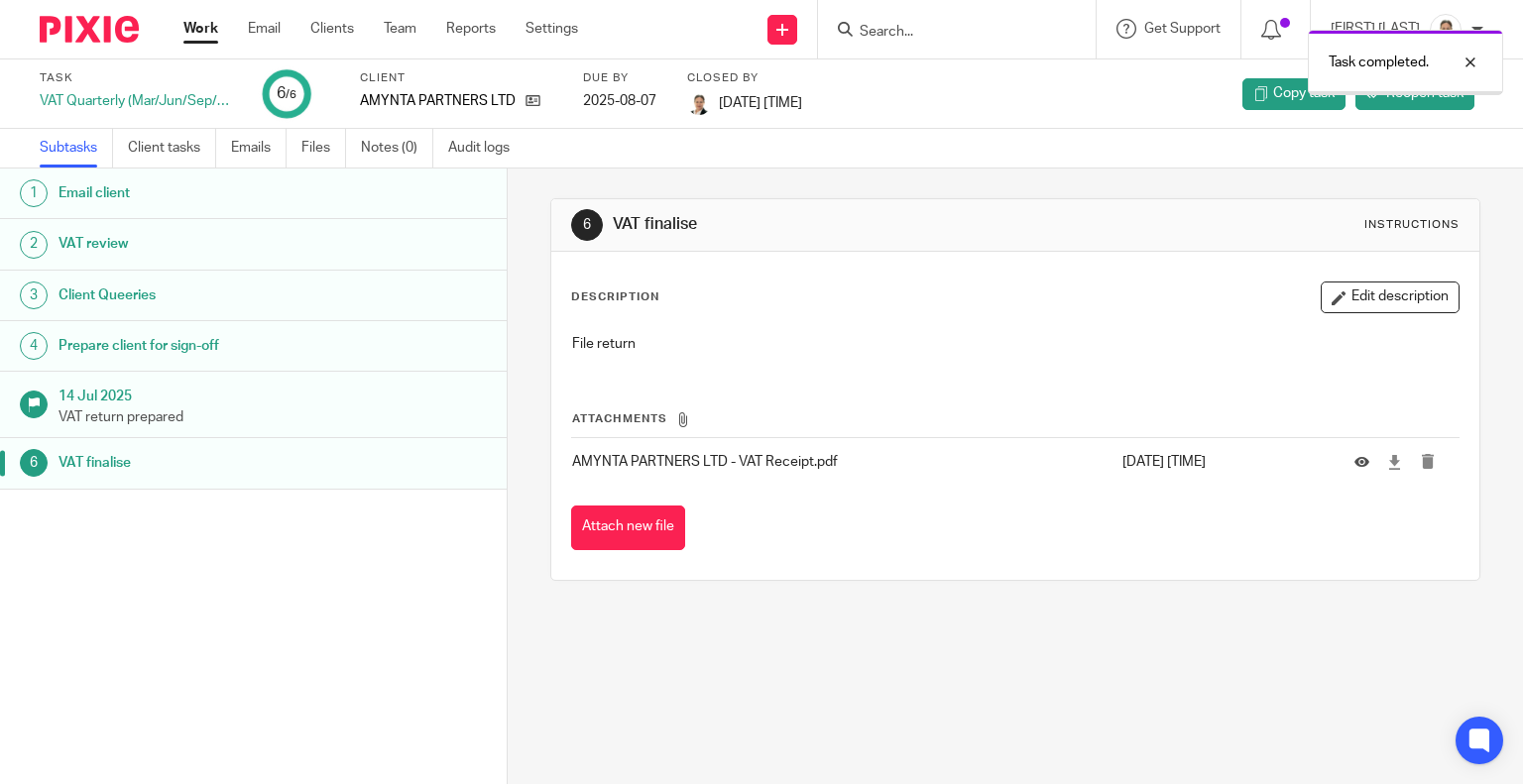 scroll, scrollTop: 0, scrollLeft: 0, axis: both 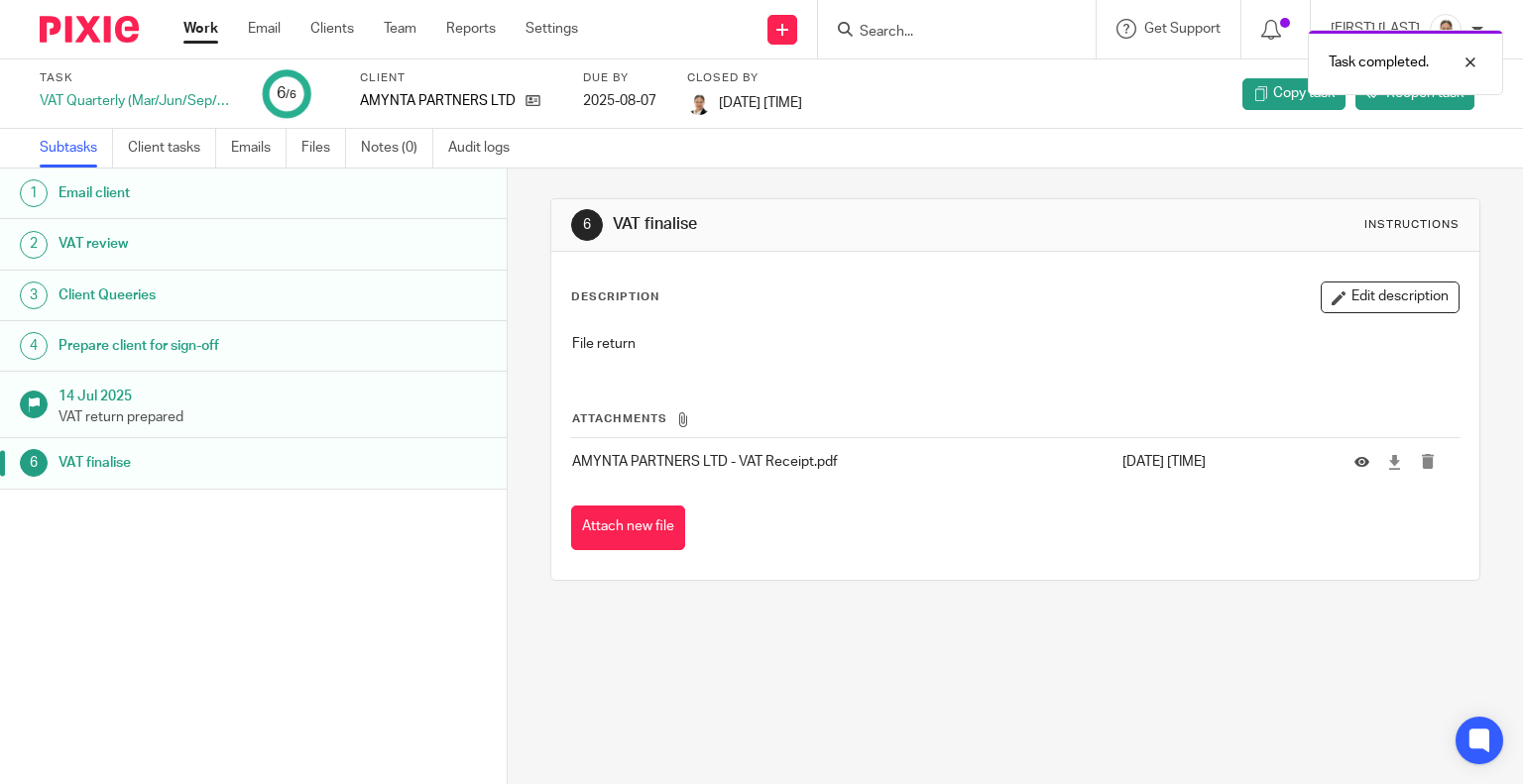 click on "Work" at bounding box center [200, 29] 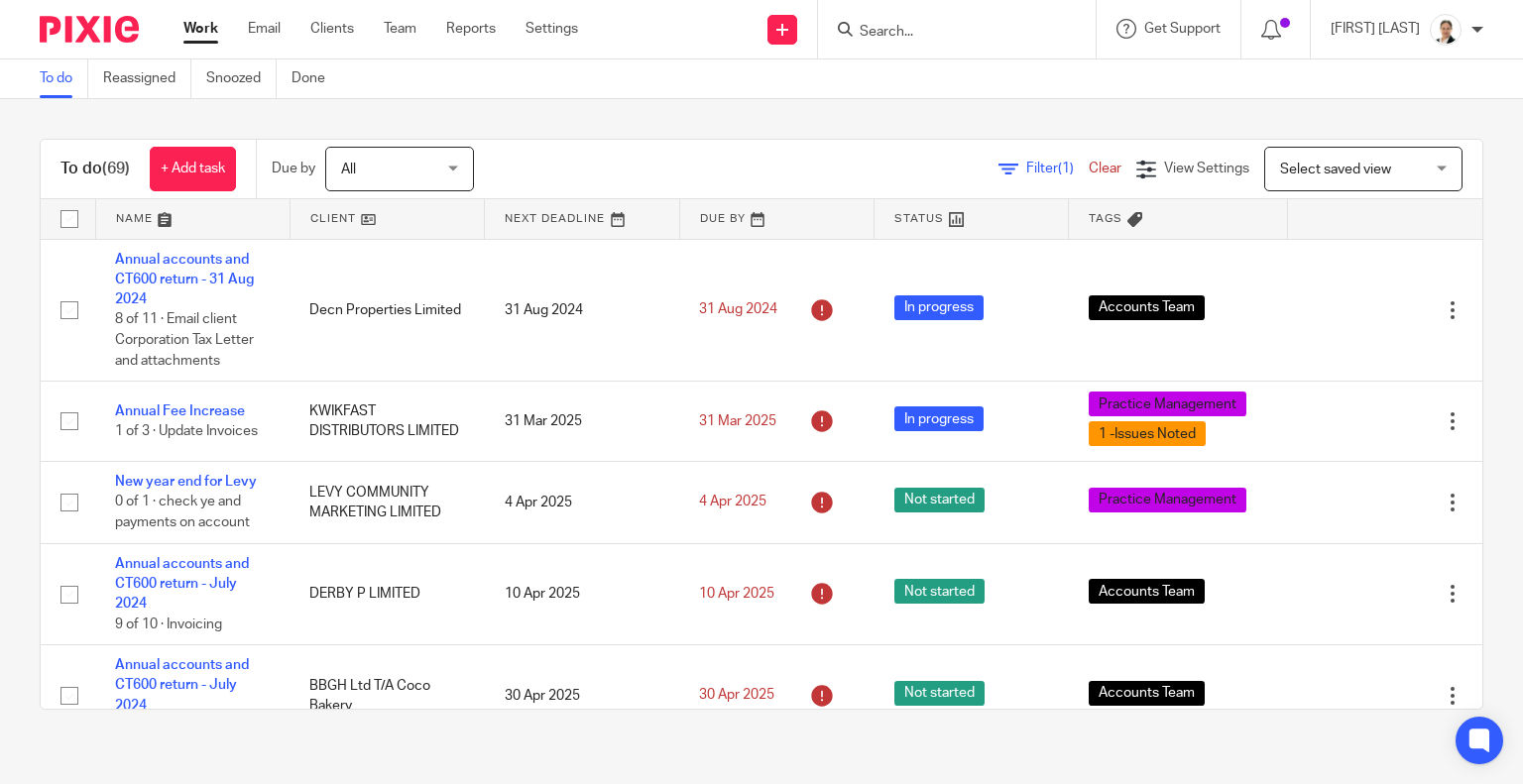 scroll, scrollTop: 0, scrollLeft: 0, axis: both 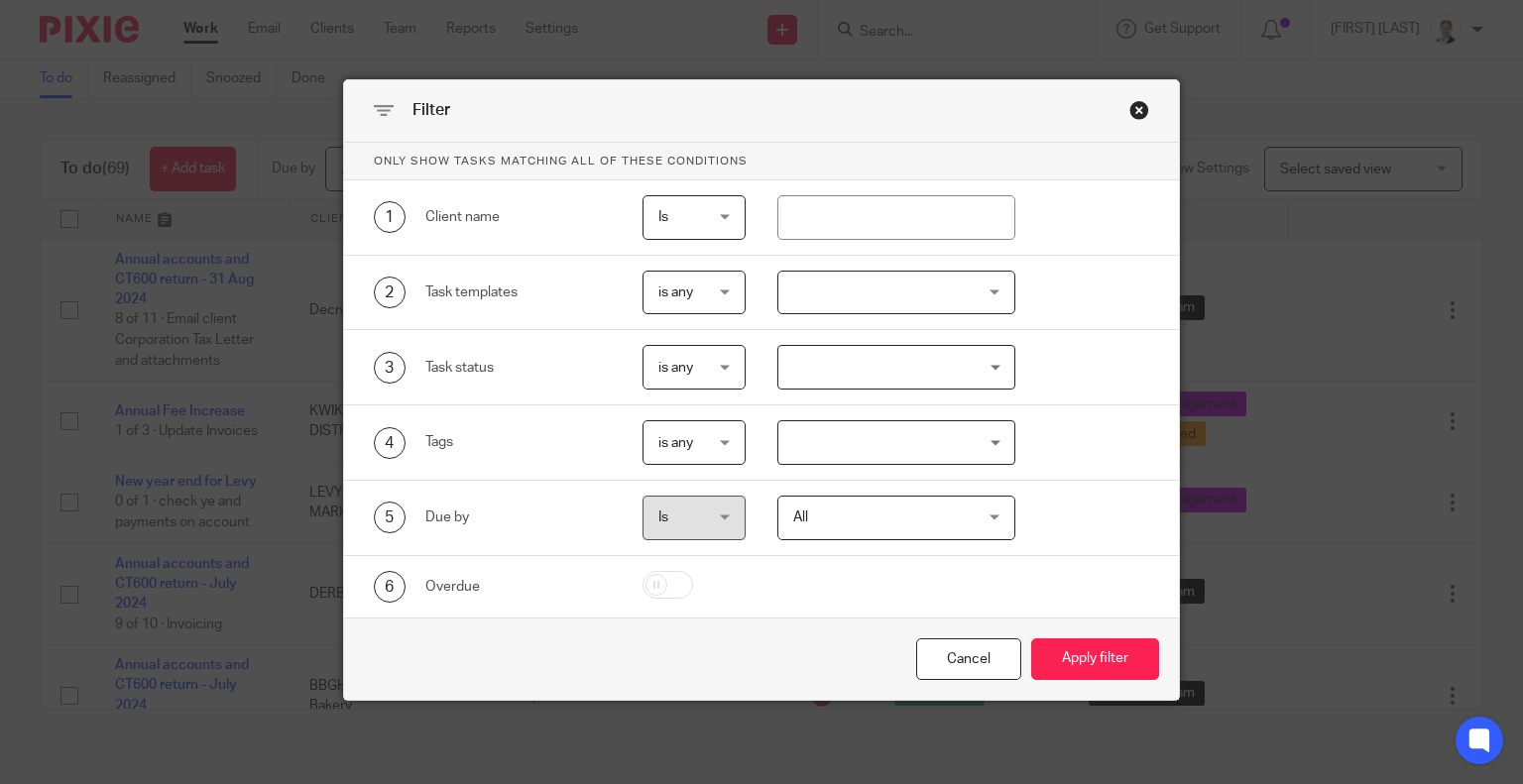 click at bounding box center [896, 292] 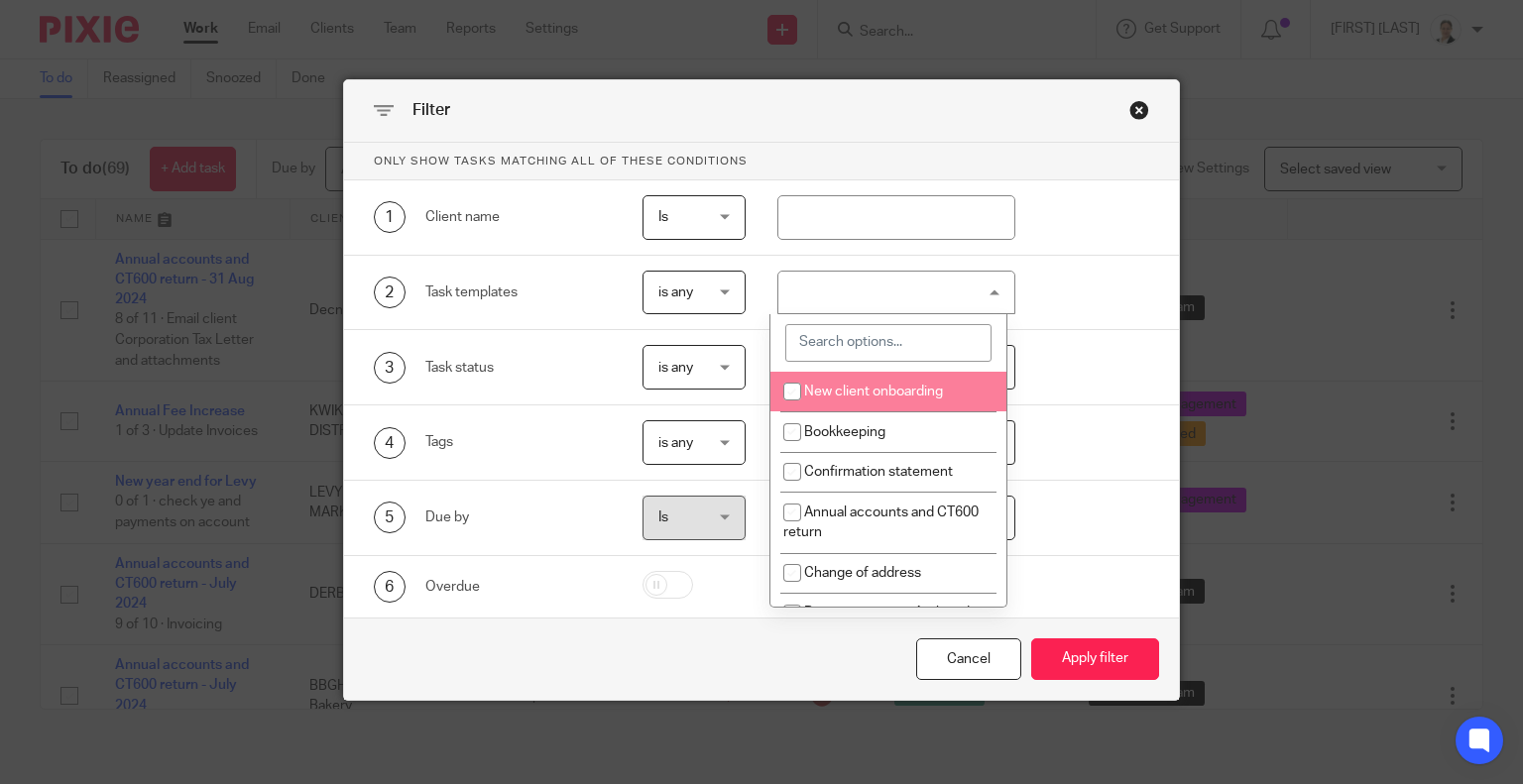 click at bounding box center (888, 343) 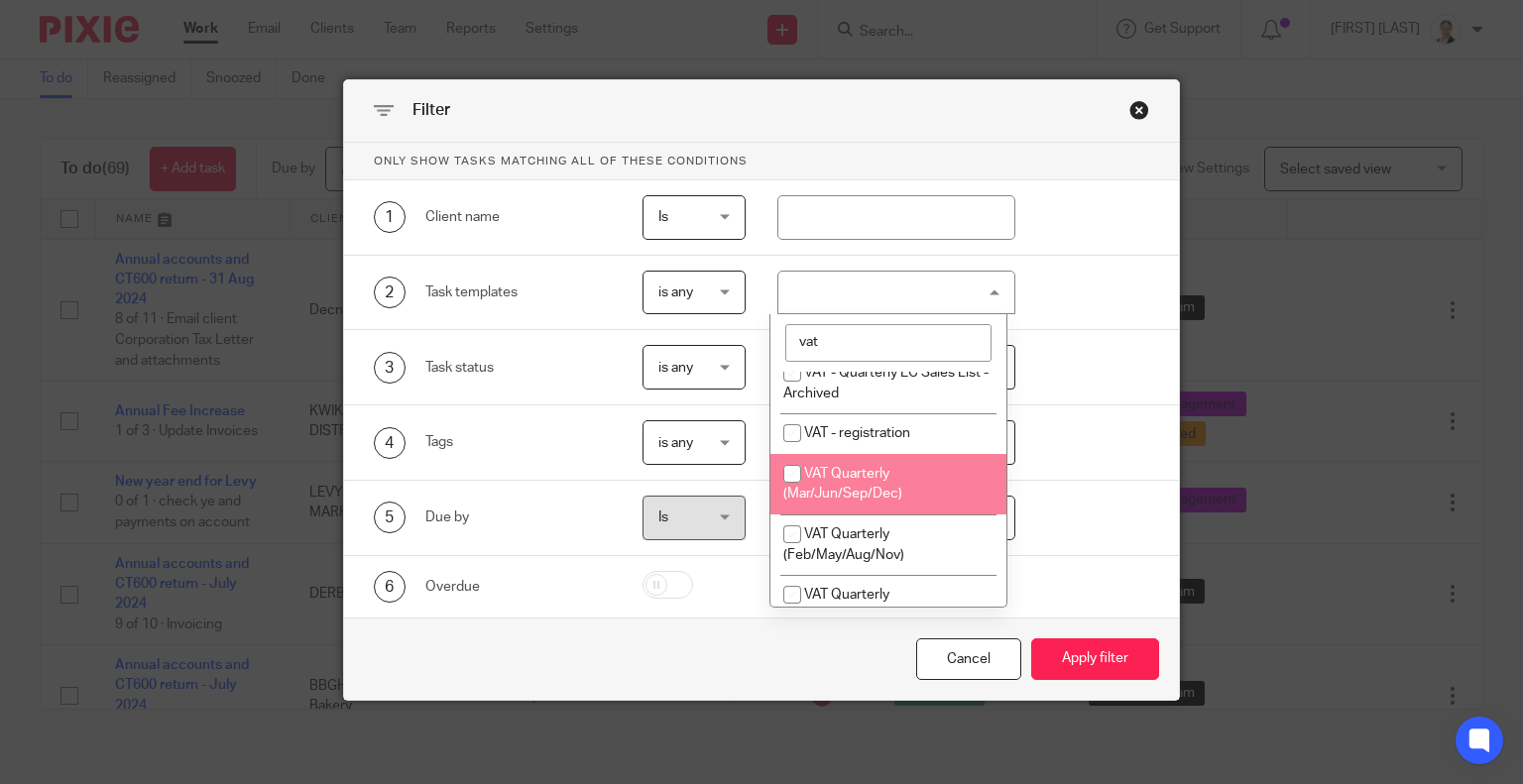 scroll, scrollTop: 131, scrollLeft: 0, axis: vertical 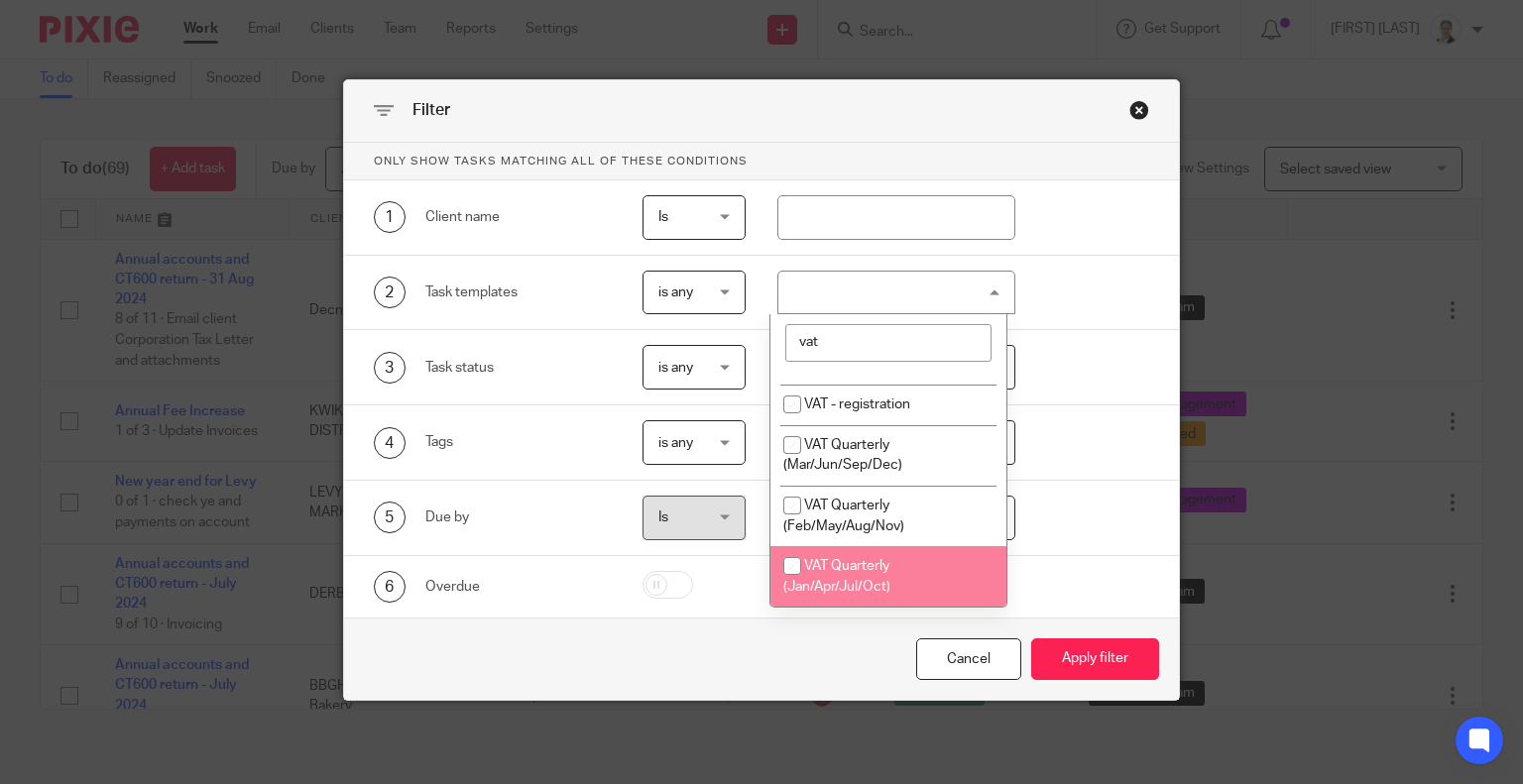 type on "vat" 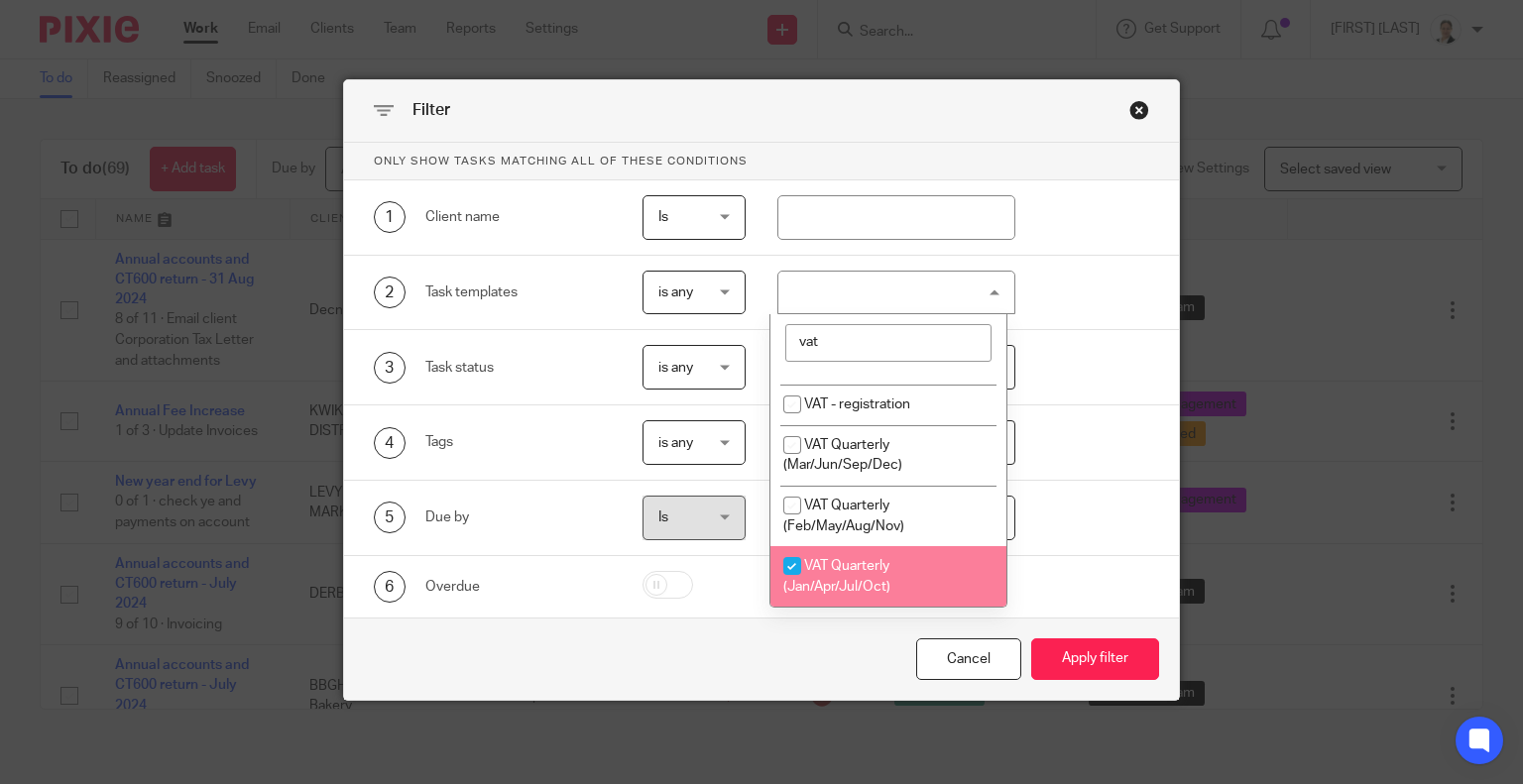 checkbox on "true" 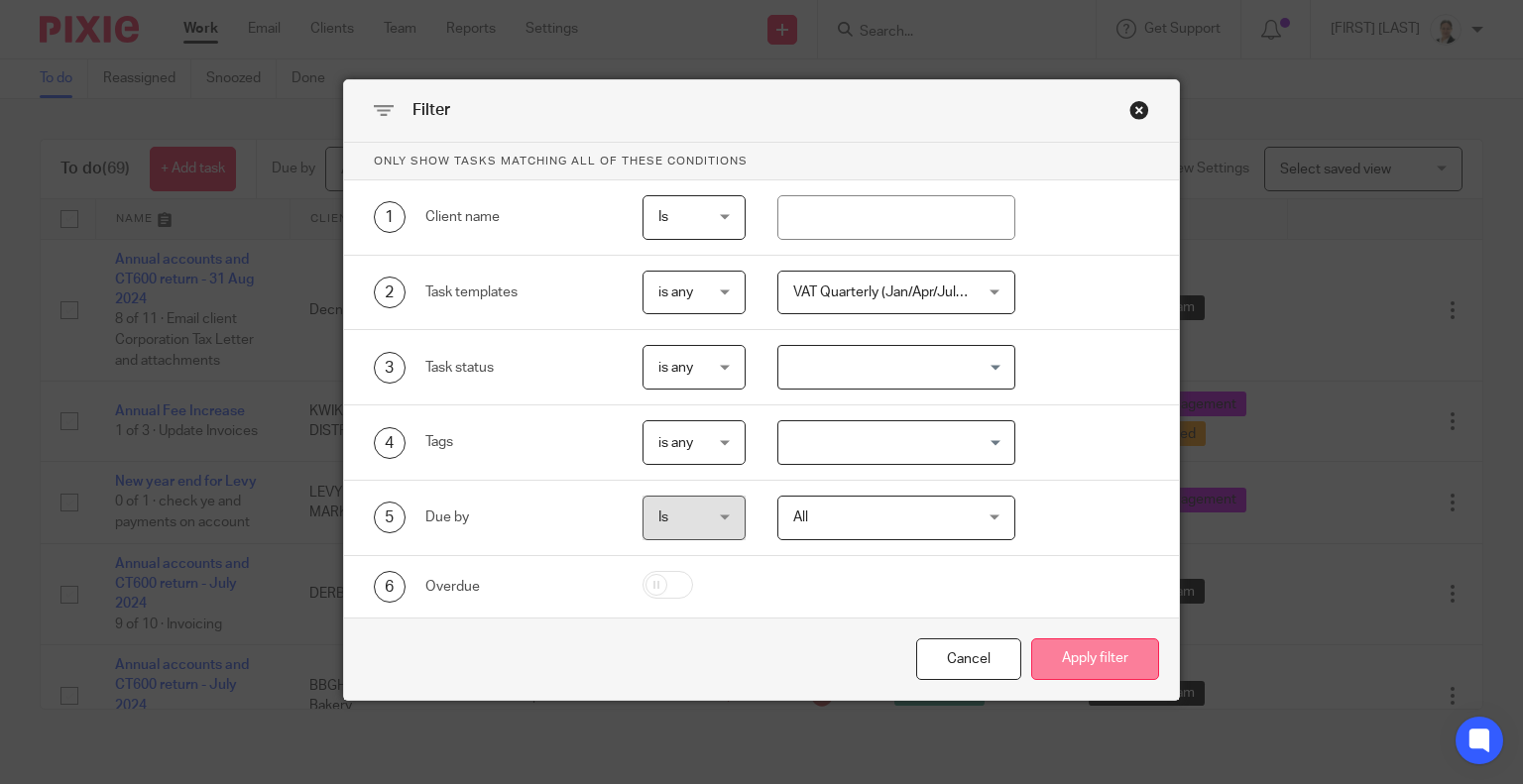 click on "Apply filter" at bounding box center (1095, 659) 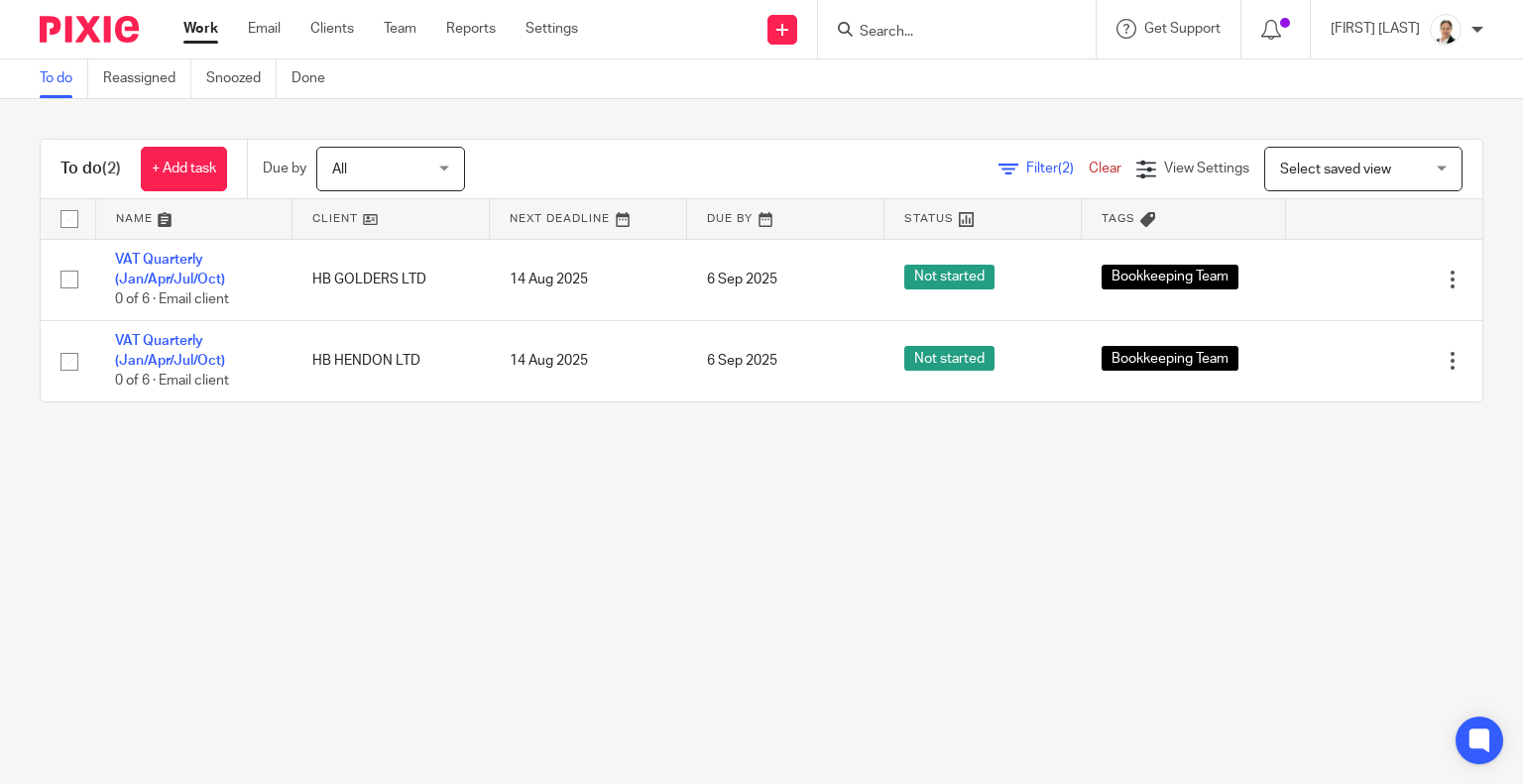 scroll, scrollTop: 0, scrollLeft: 0, axis: both 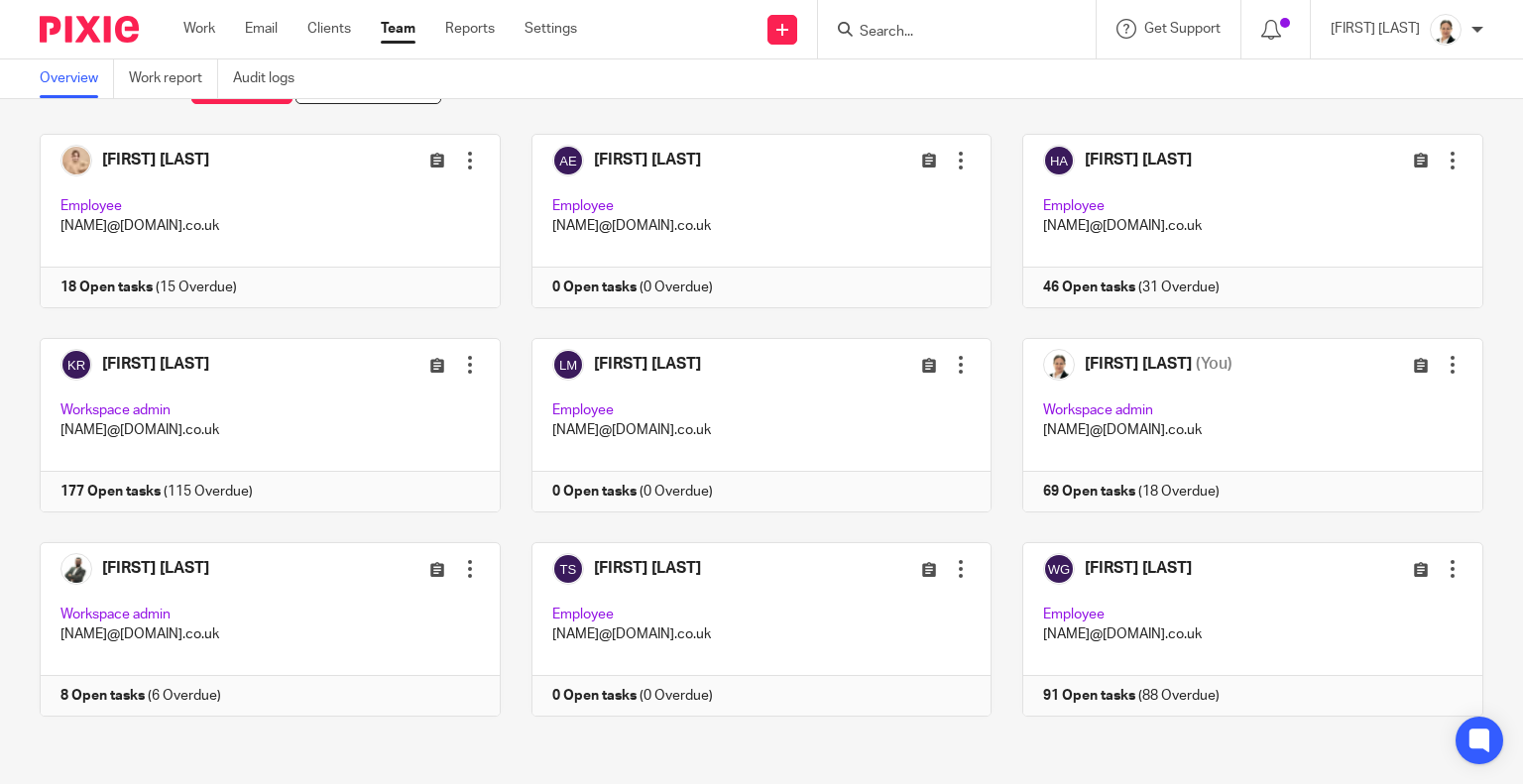 click on "Team" at bounding box center (398, 29) 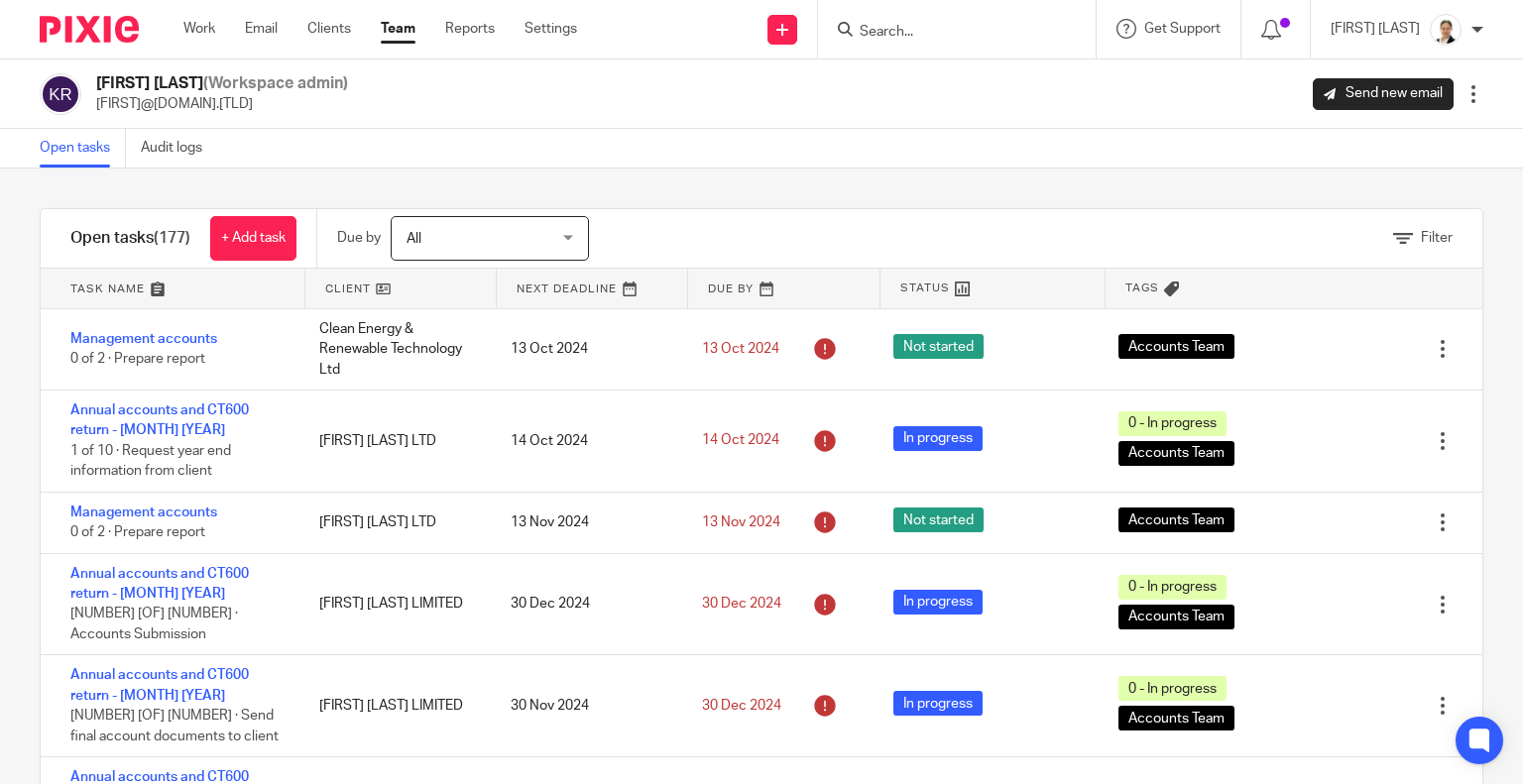 scroll, scrollTop: 0, scrollLeft: 0, axis: both 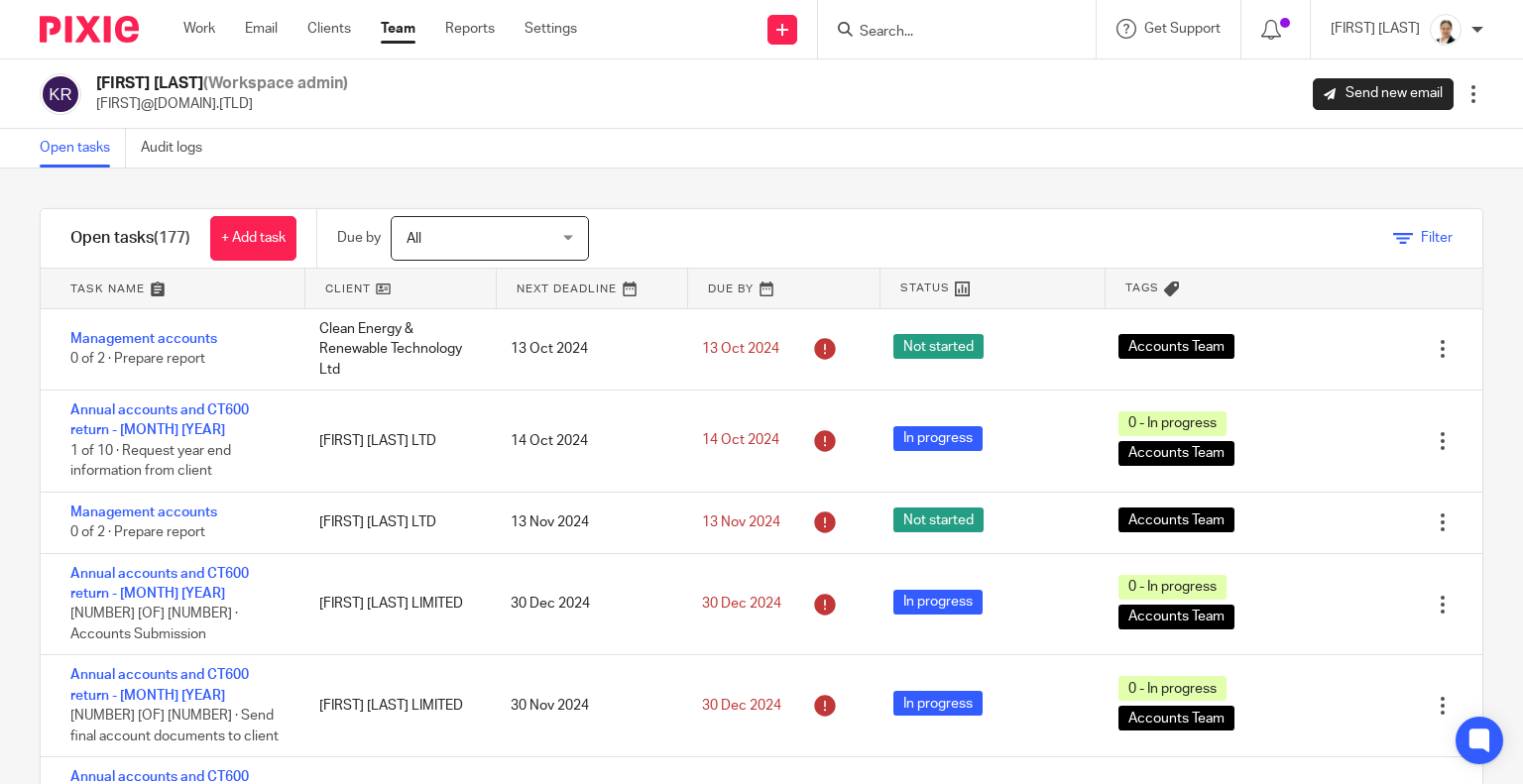 click at bounding box center [1403, 239] 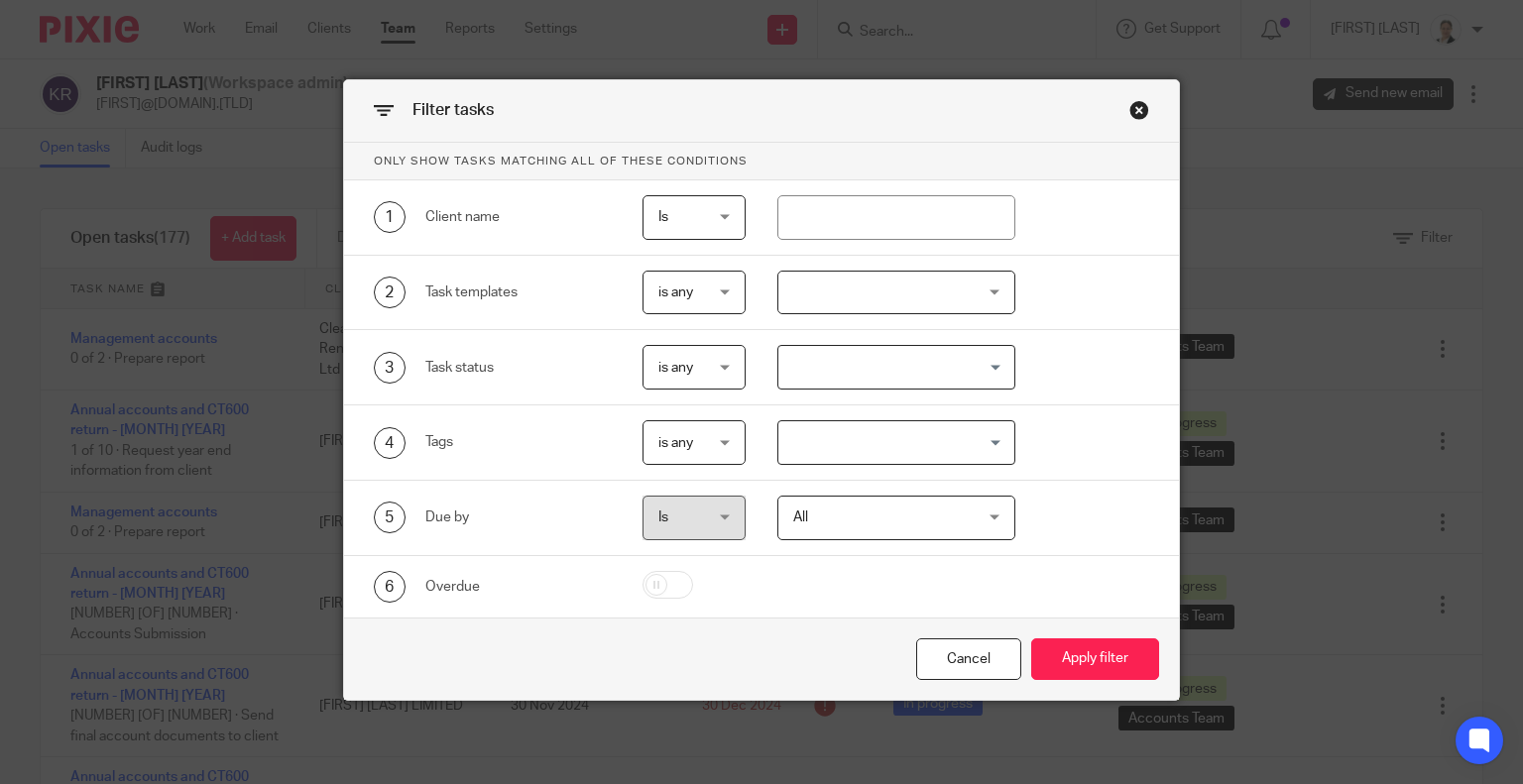 click at bounding box center (896, 292) 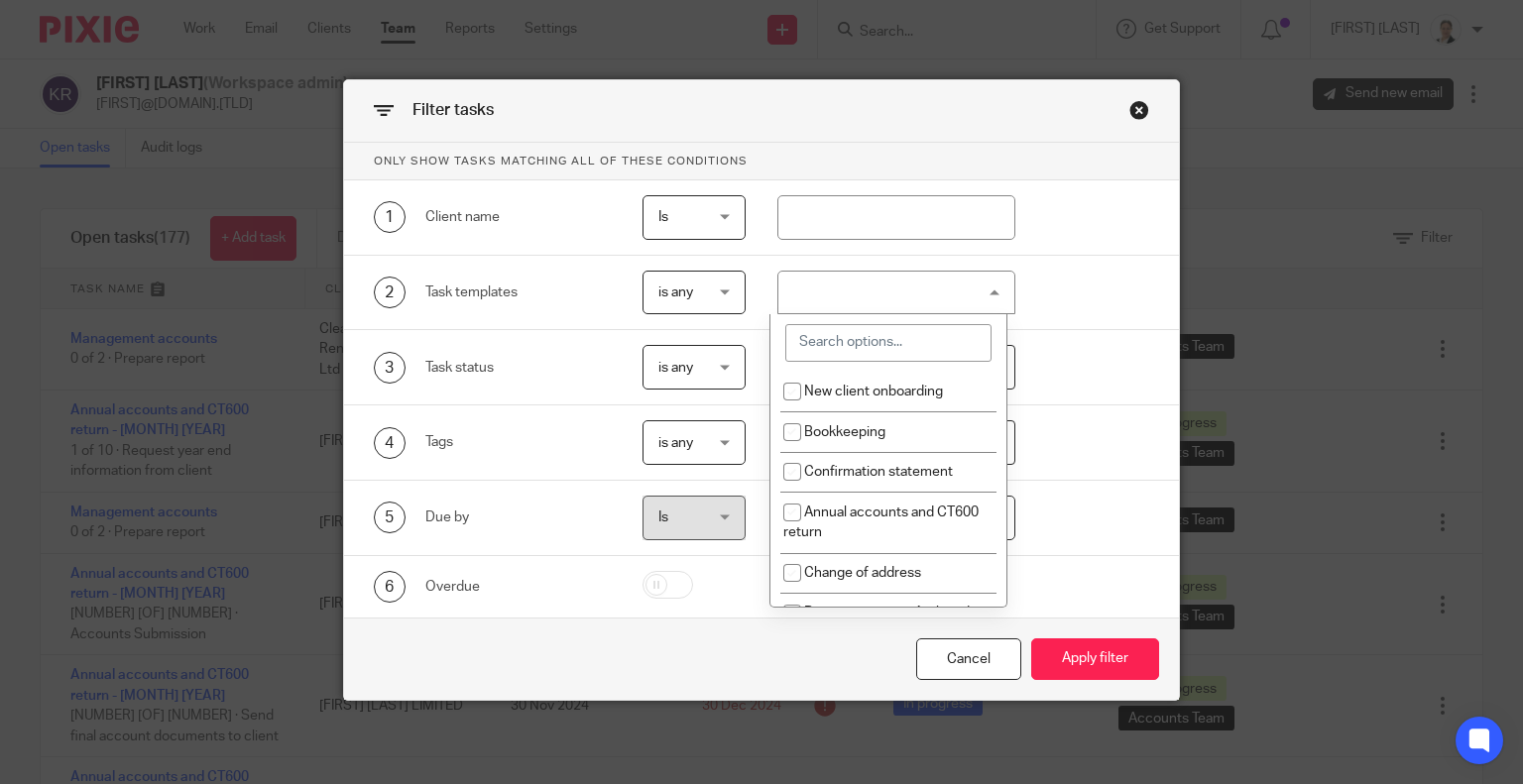 click at bounding box center [888, 343] 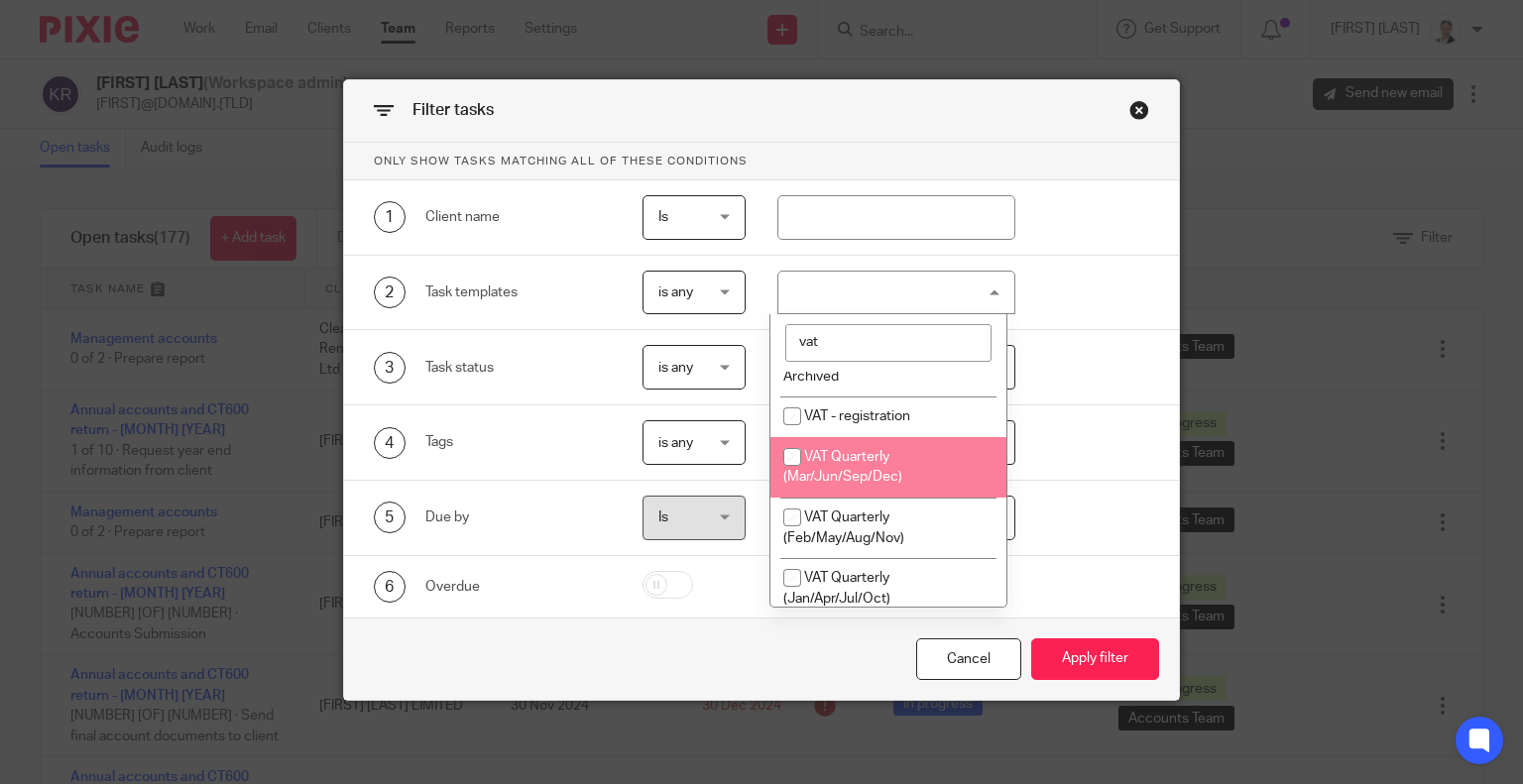 scroll, scrollTop: 131, scrollLeft: 0, axis: vertical 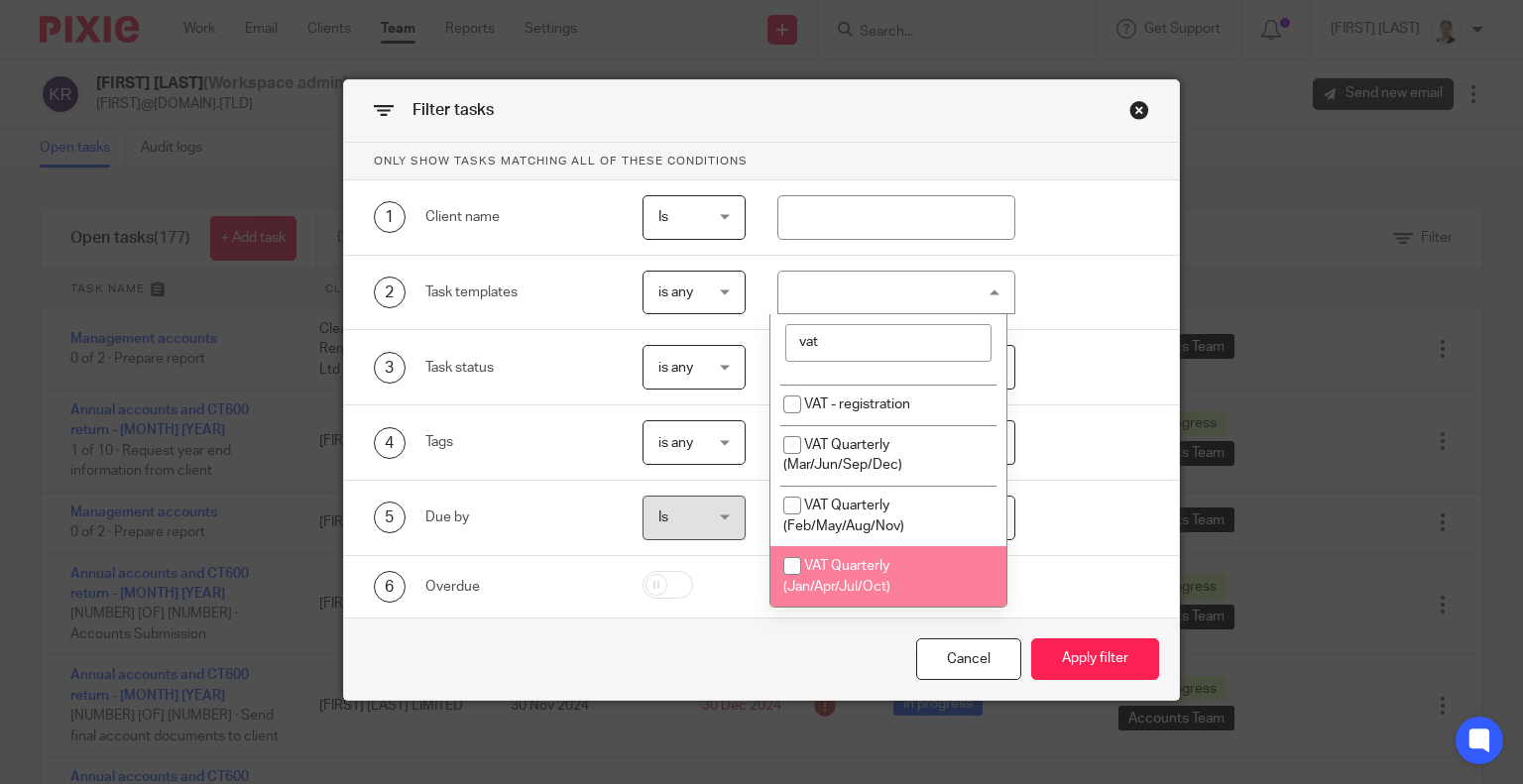 type on "vat" 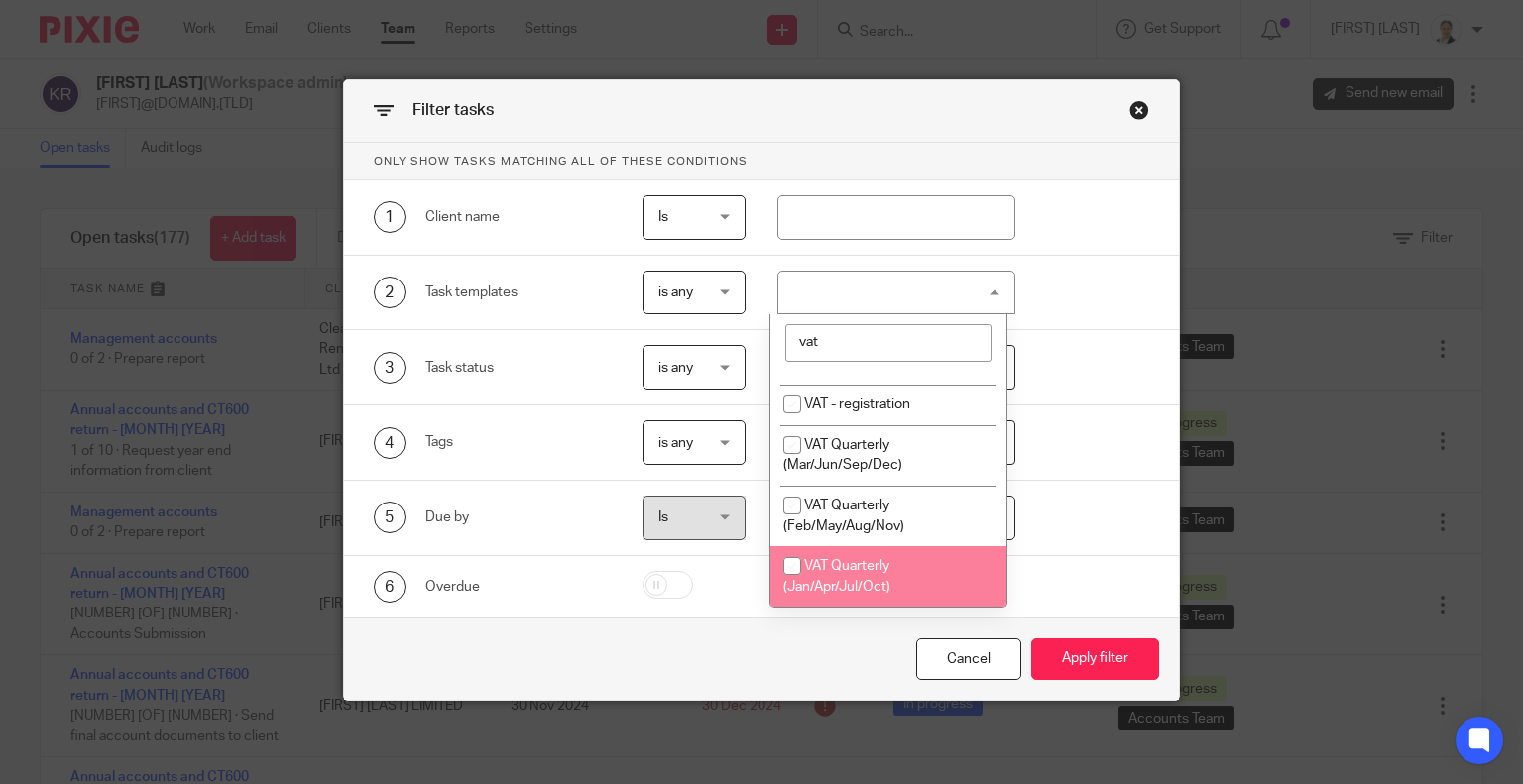 click on "VAT Quarterly (Jan/Apr/Jul/Oct)" at bounding box center (837, 576) 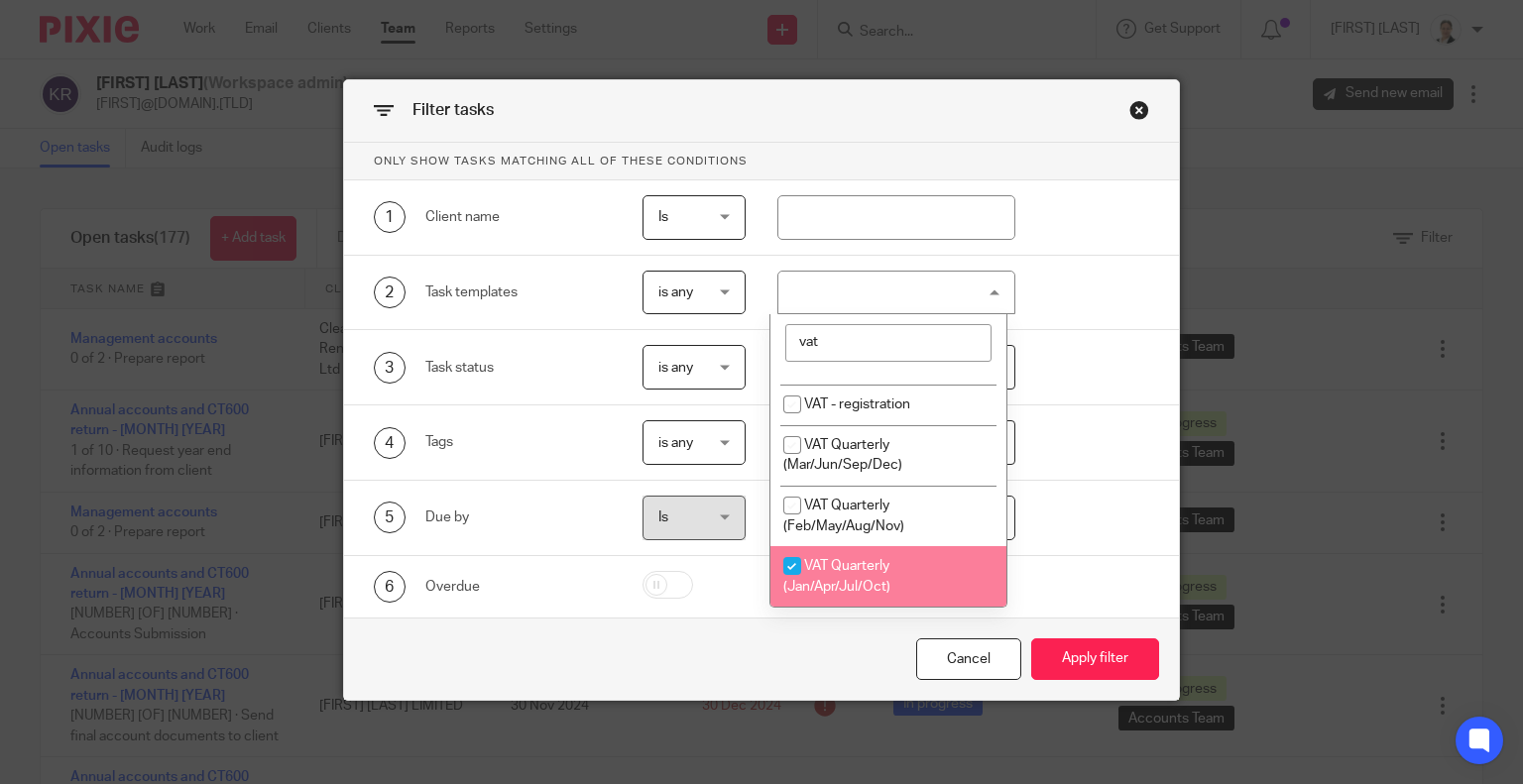 checkbox on "true" 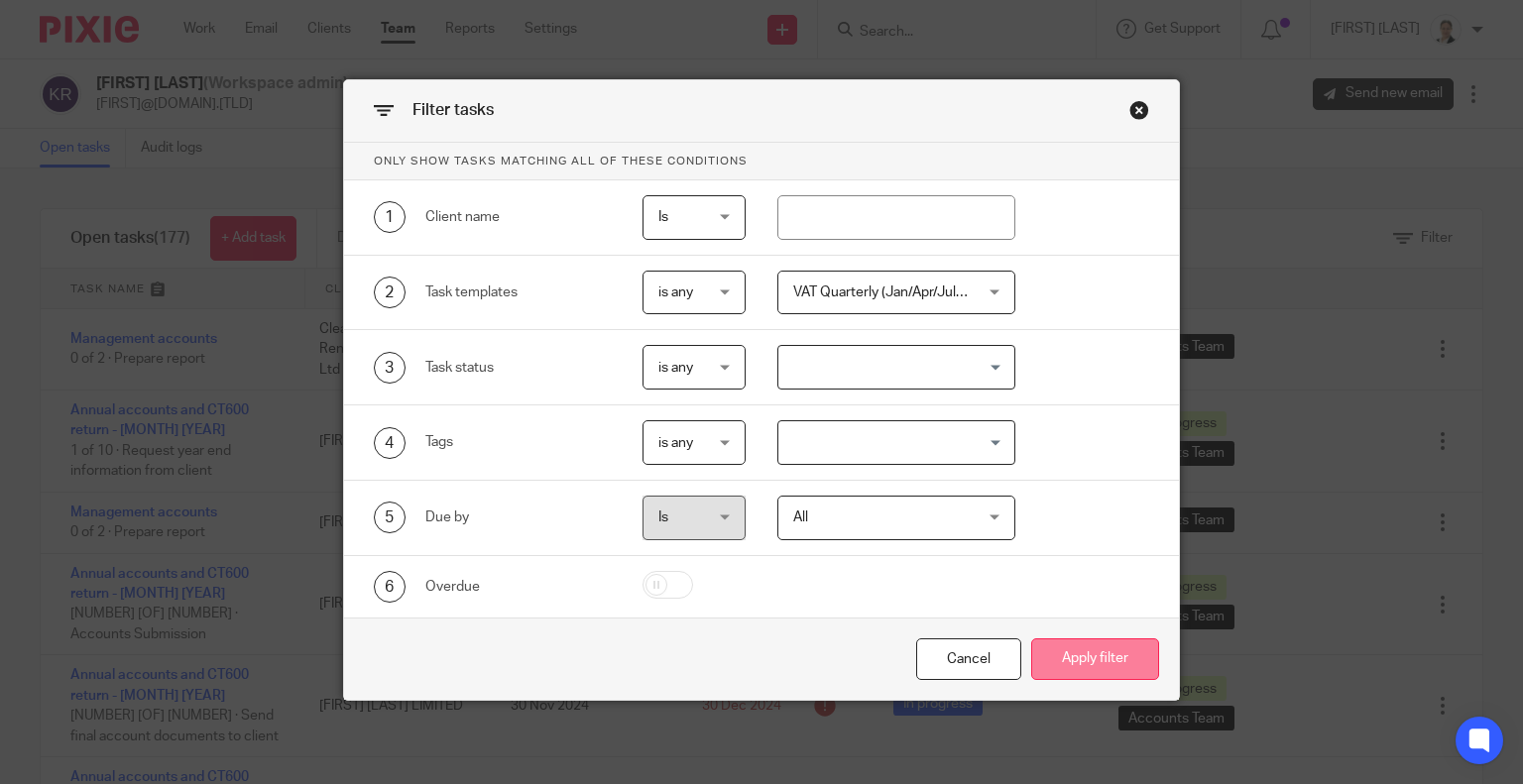 click on "Apply filter" at bounding box center [1095, 659] 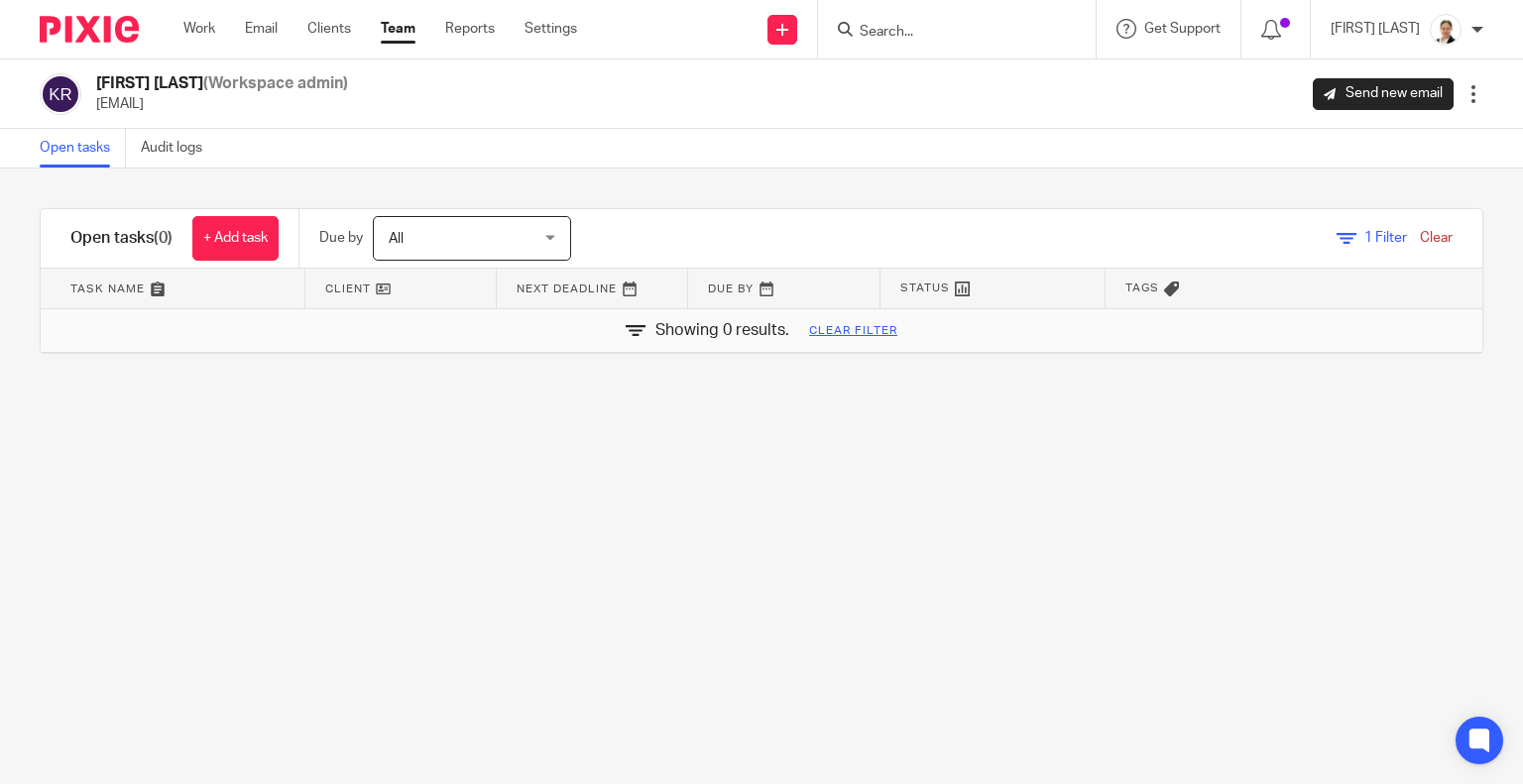 scroll, scrollTop: 0, scrollLeft: 0, axis: both 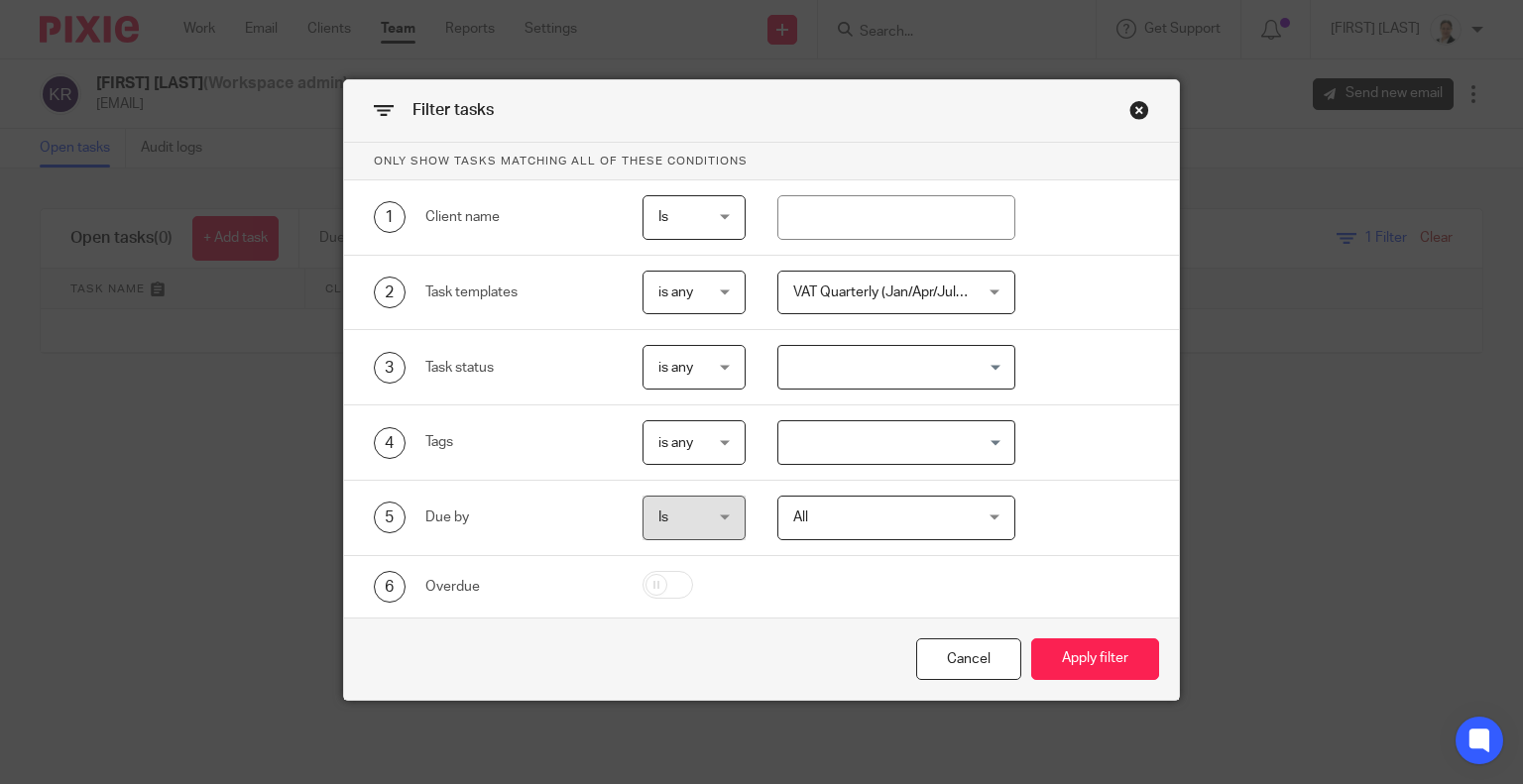 click on "VAT Quarterly (Jan/Apr/Jul/Oct)" at bounding box center (890, 292) 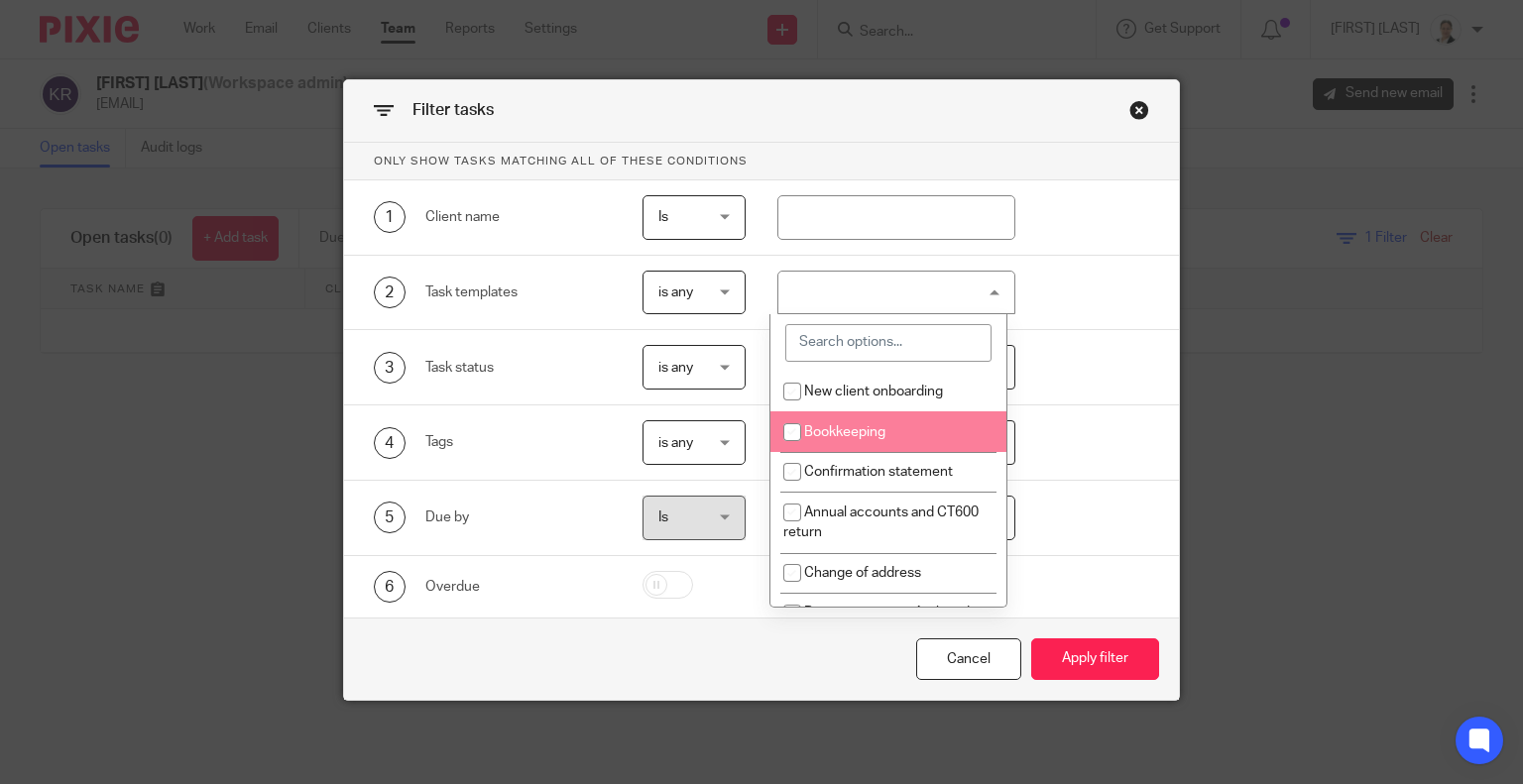 click on "Bookkeeping" at bounding box center (845, 432) 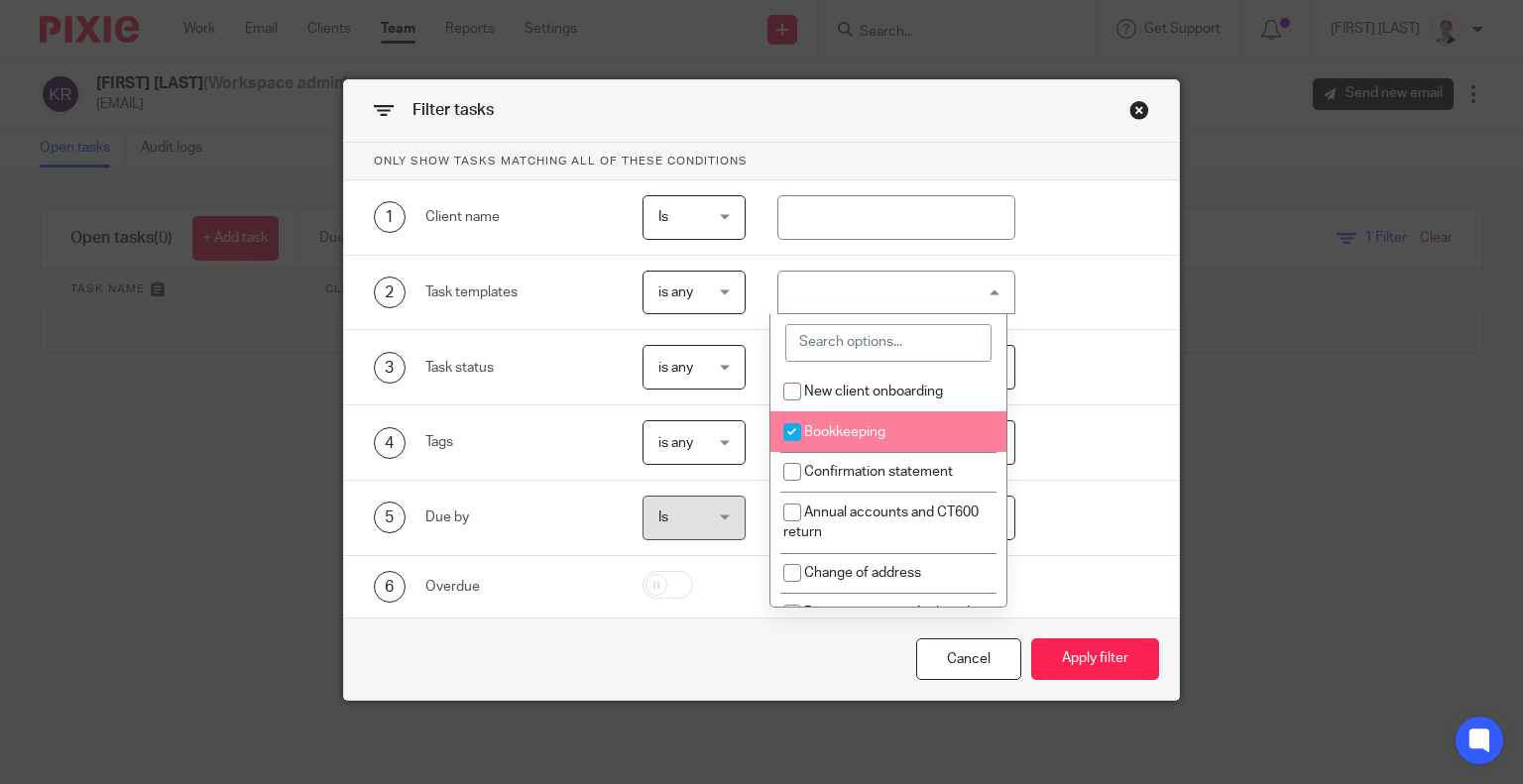 checkbox on "true" 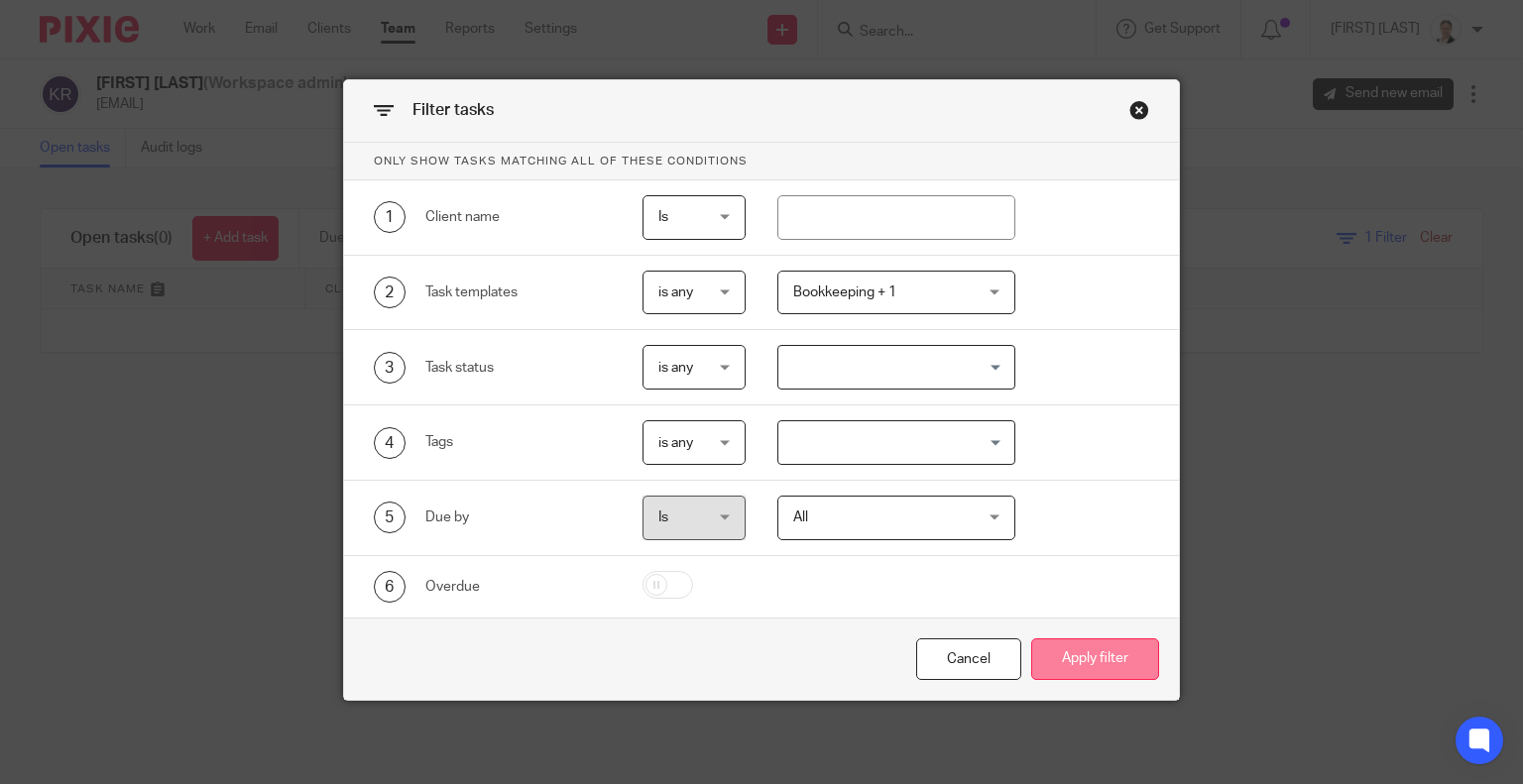 click on "Apply filter" at bounding box center [1095, 659] 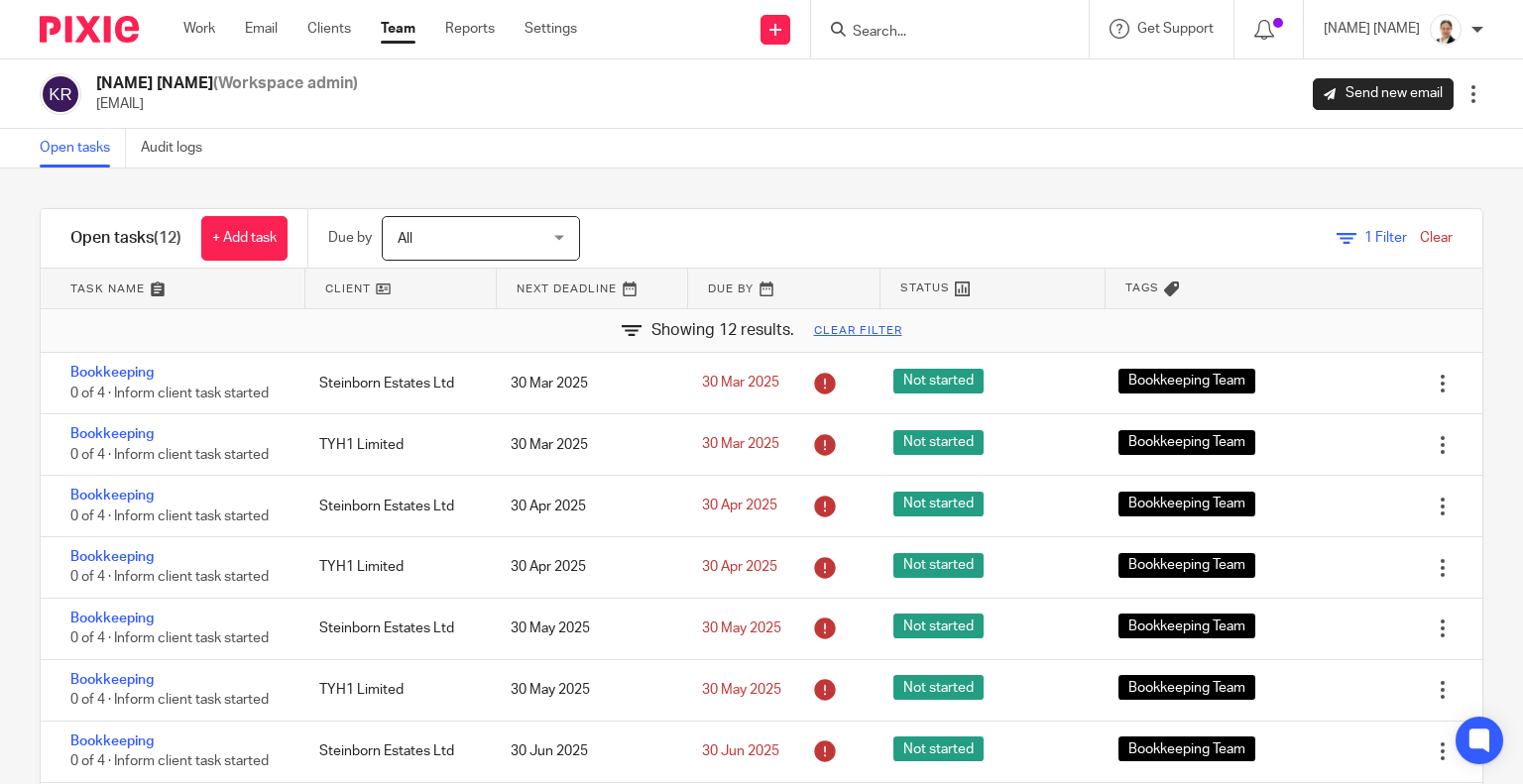 scroll, scrollTop: 0, scrollLeft: 0, axis: both 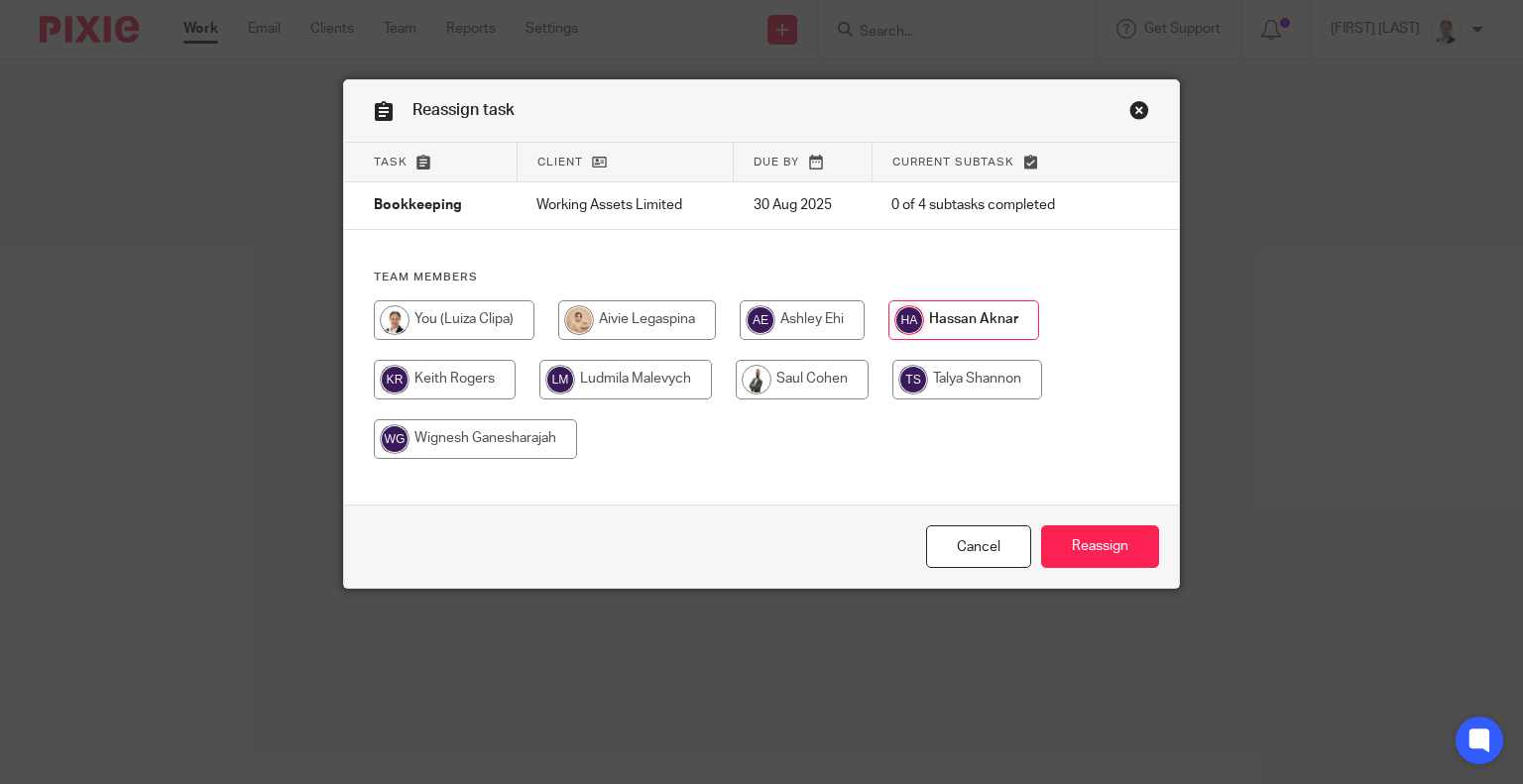 click at bounding box center [454, 320] 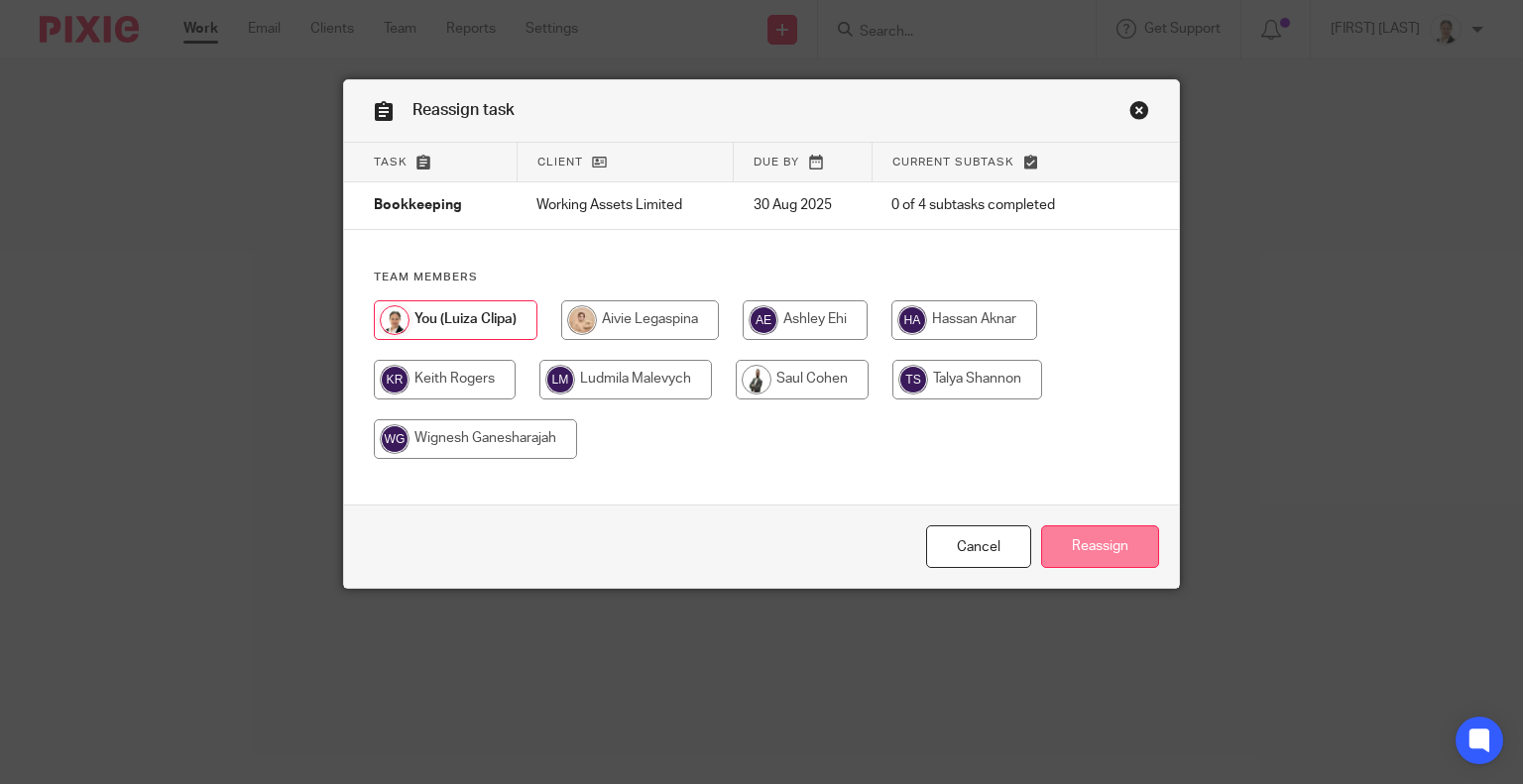 click on "Reassign" at bounding box center (1100, 546) 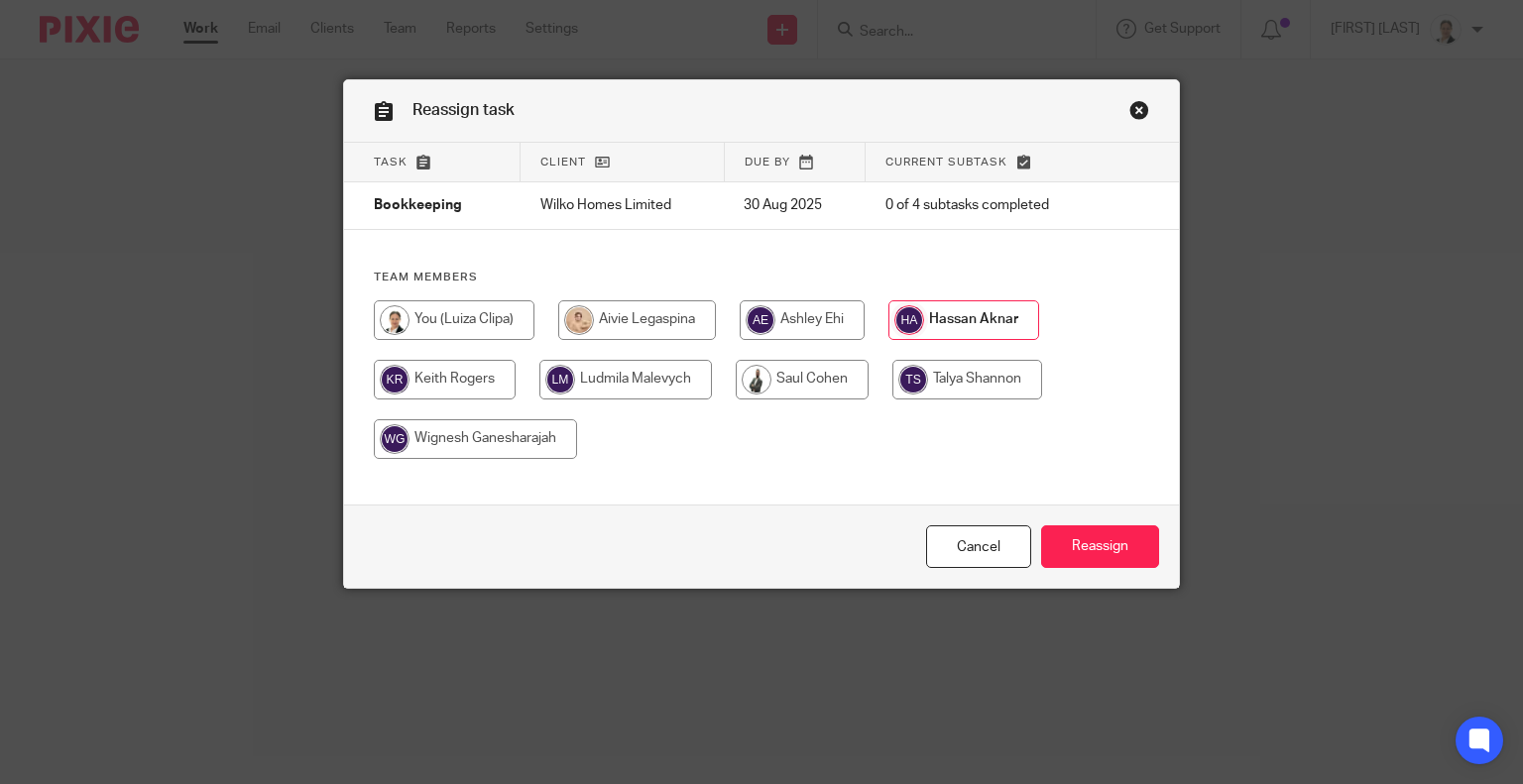 scroll, scrollTop: 0, scrollLeft: 0, axis: both 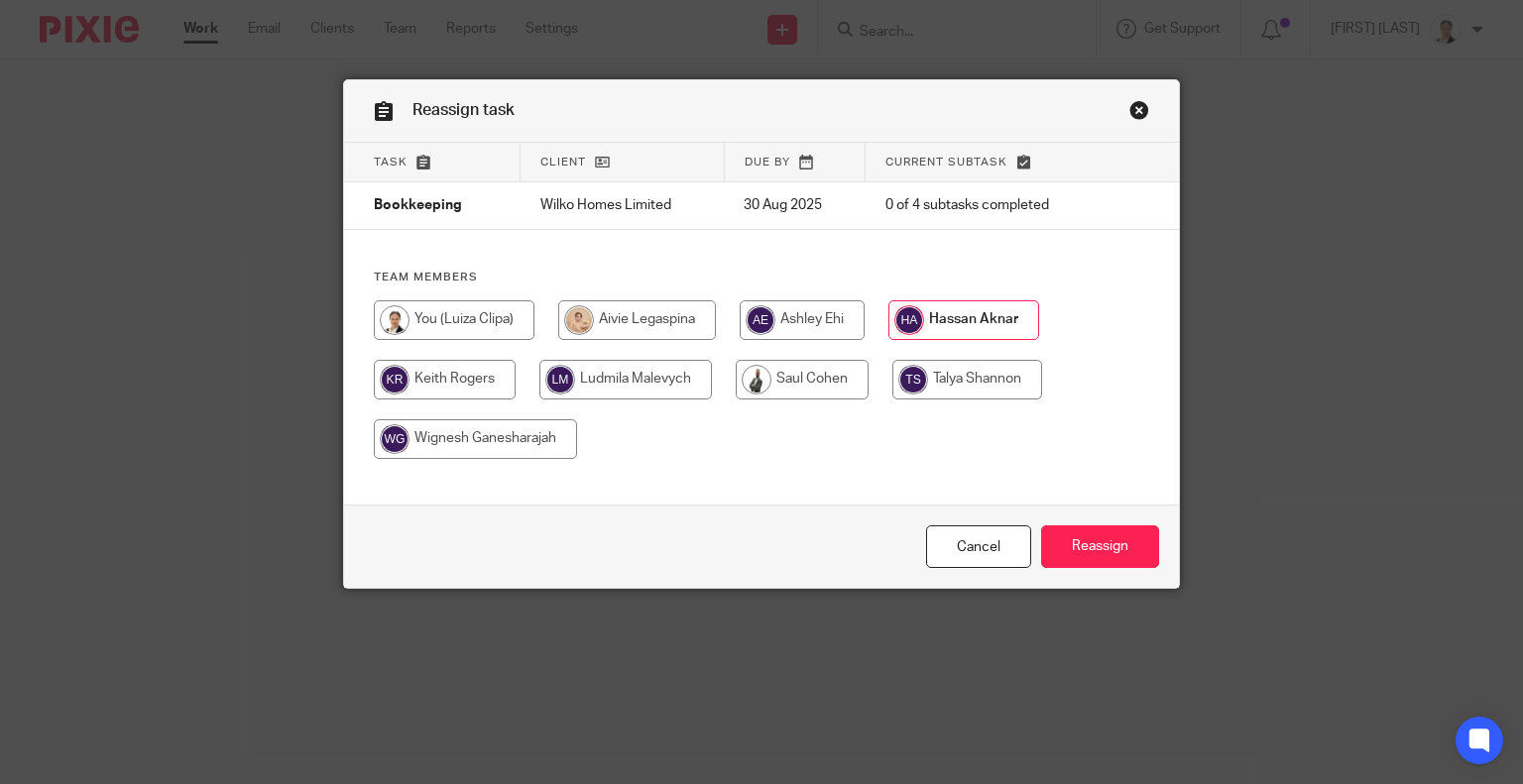 click at bounding box center [454, 320] 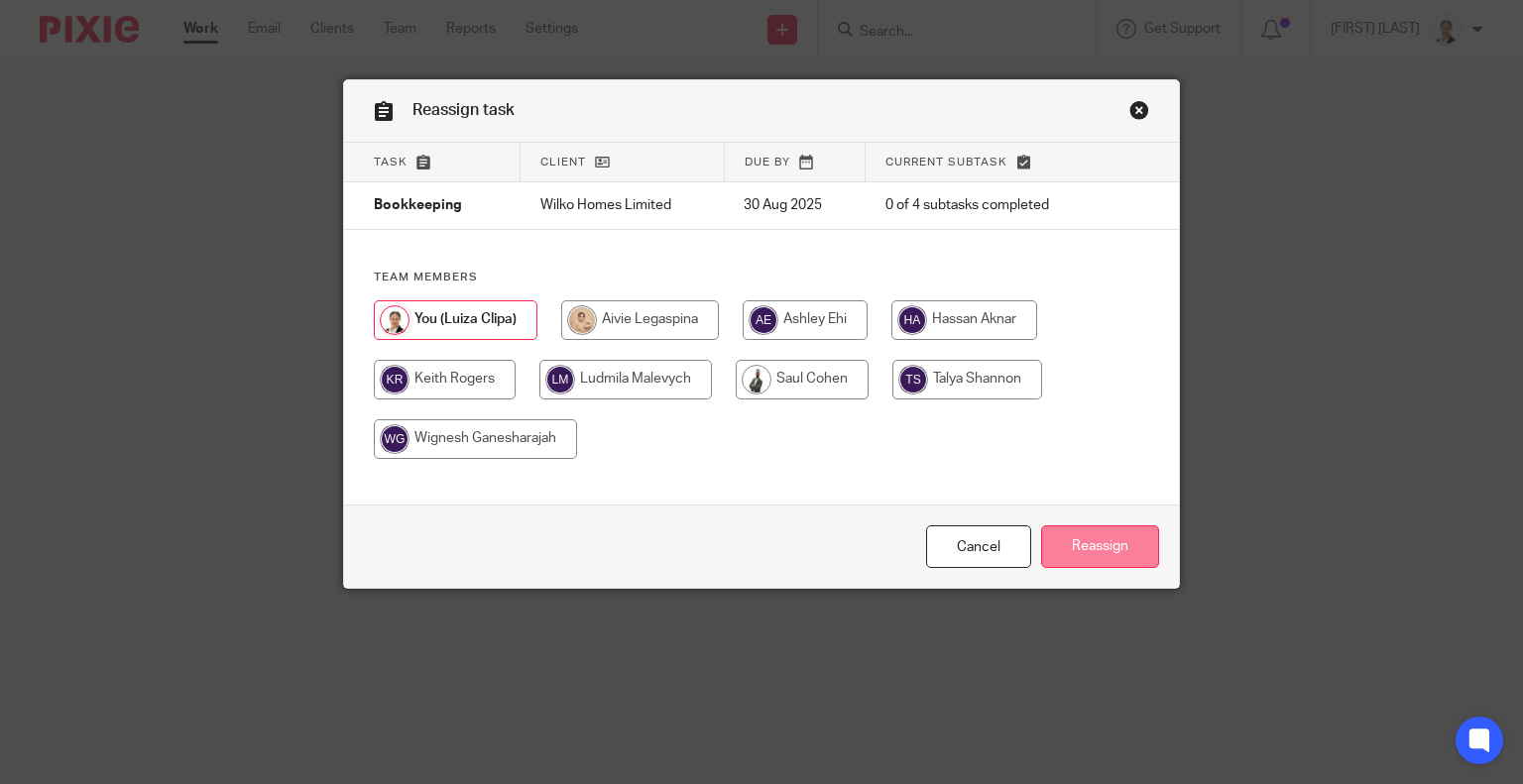 click on "Reassign" at bounding box center (1100, 546) 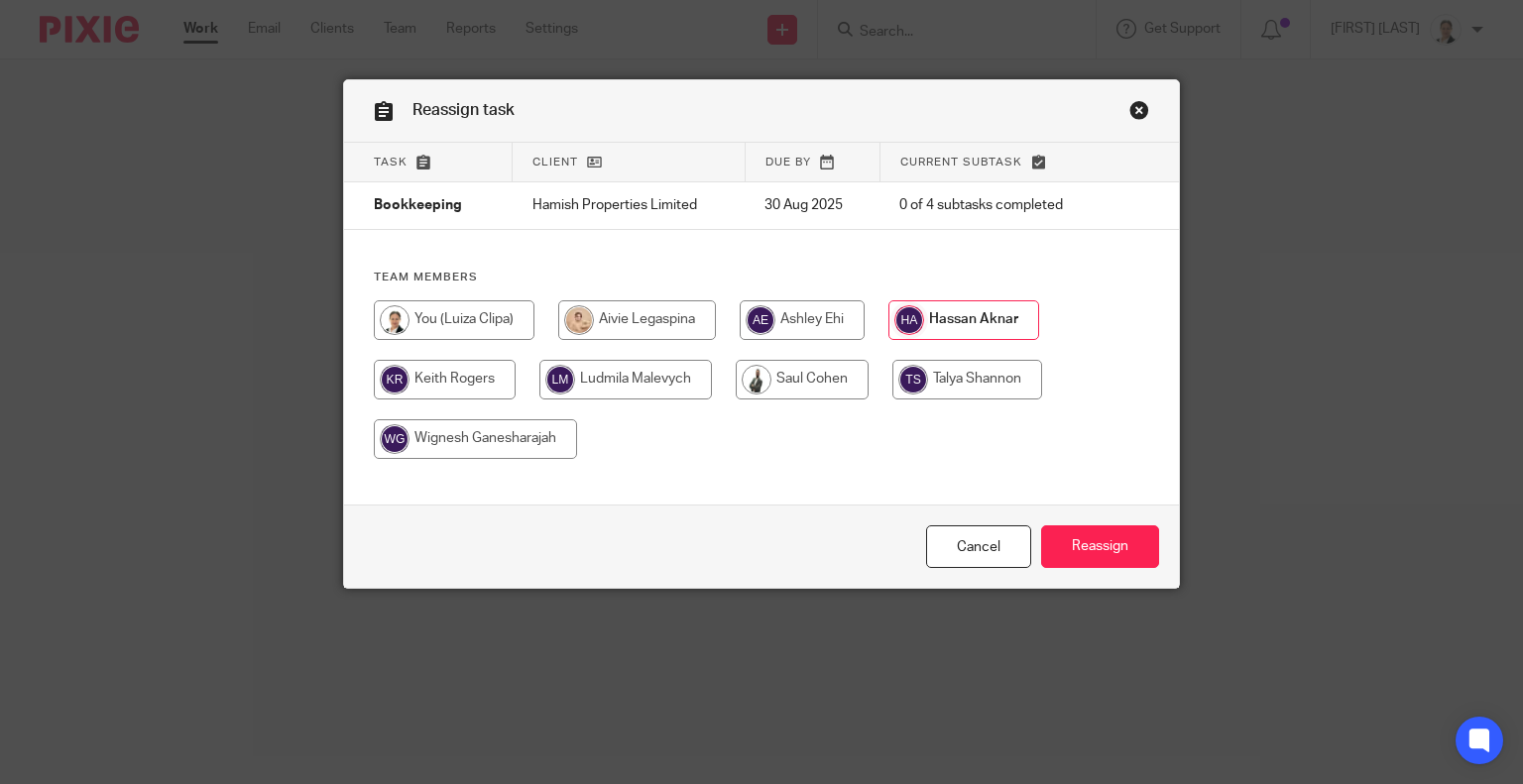 scroll, scrollTop: 0, scrollLeft: 0, axis: both 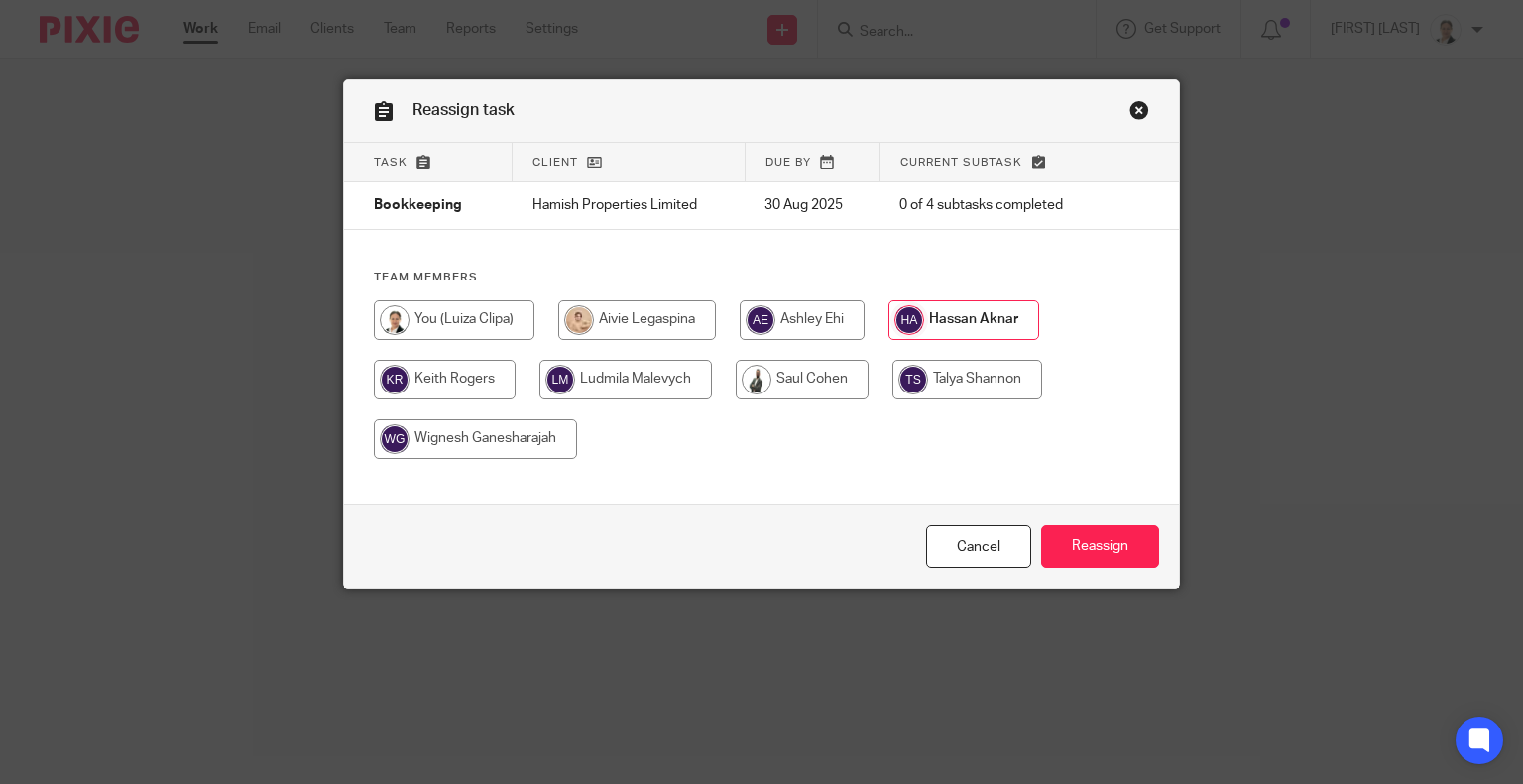 click at bounding box center [454, 320] 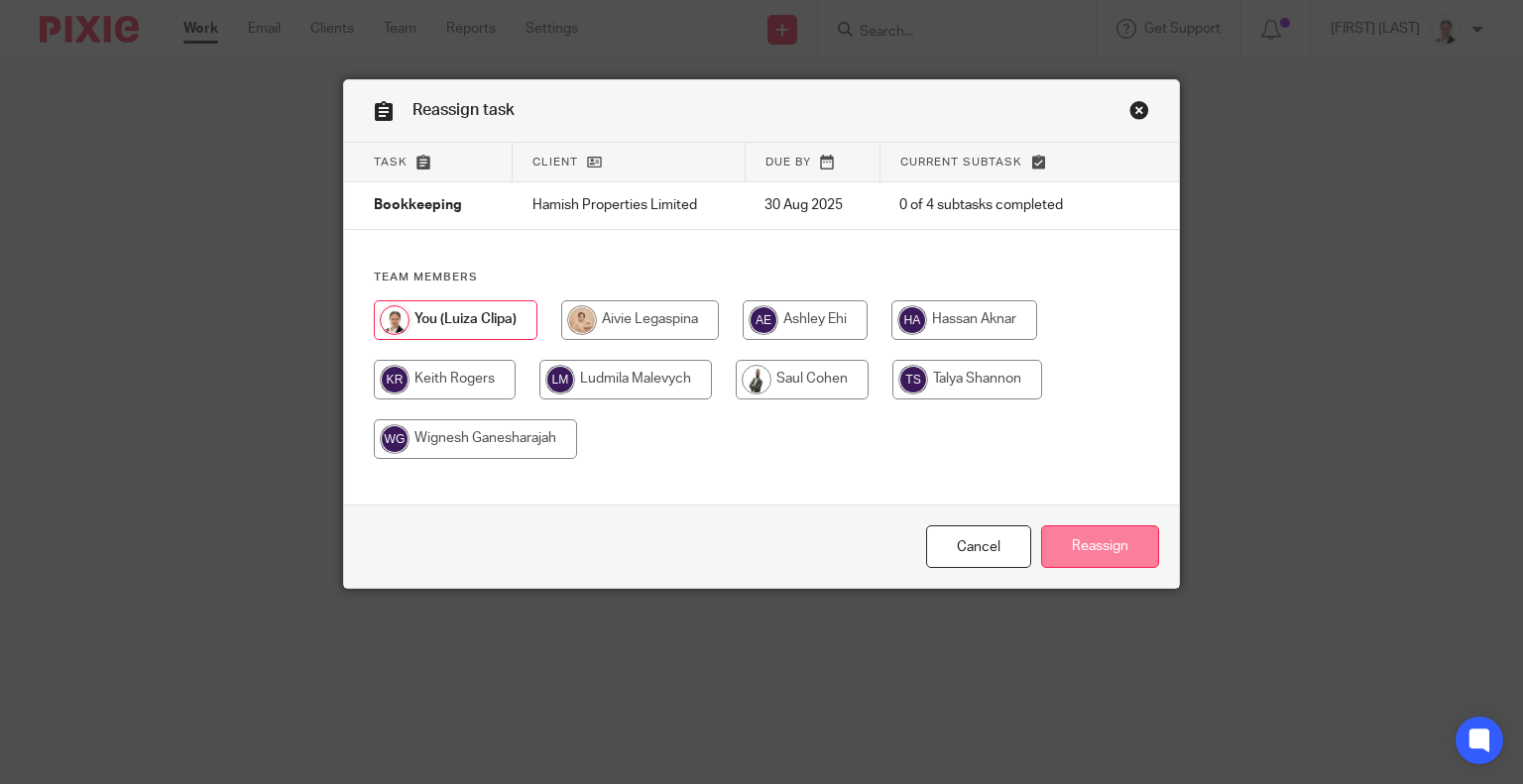 click on "Reassign" at bounding box center [1100, 546] 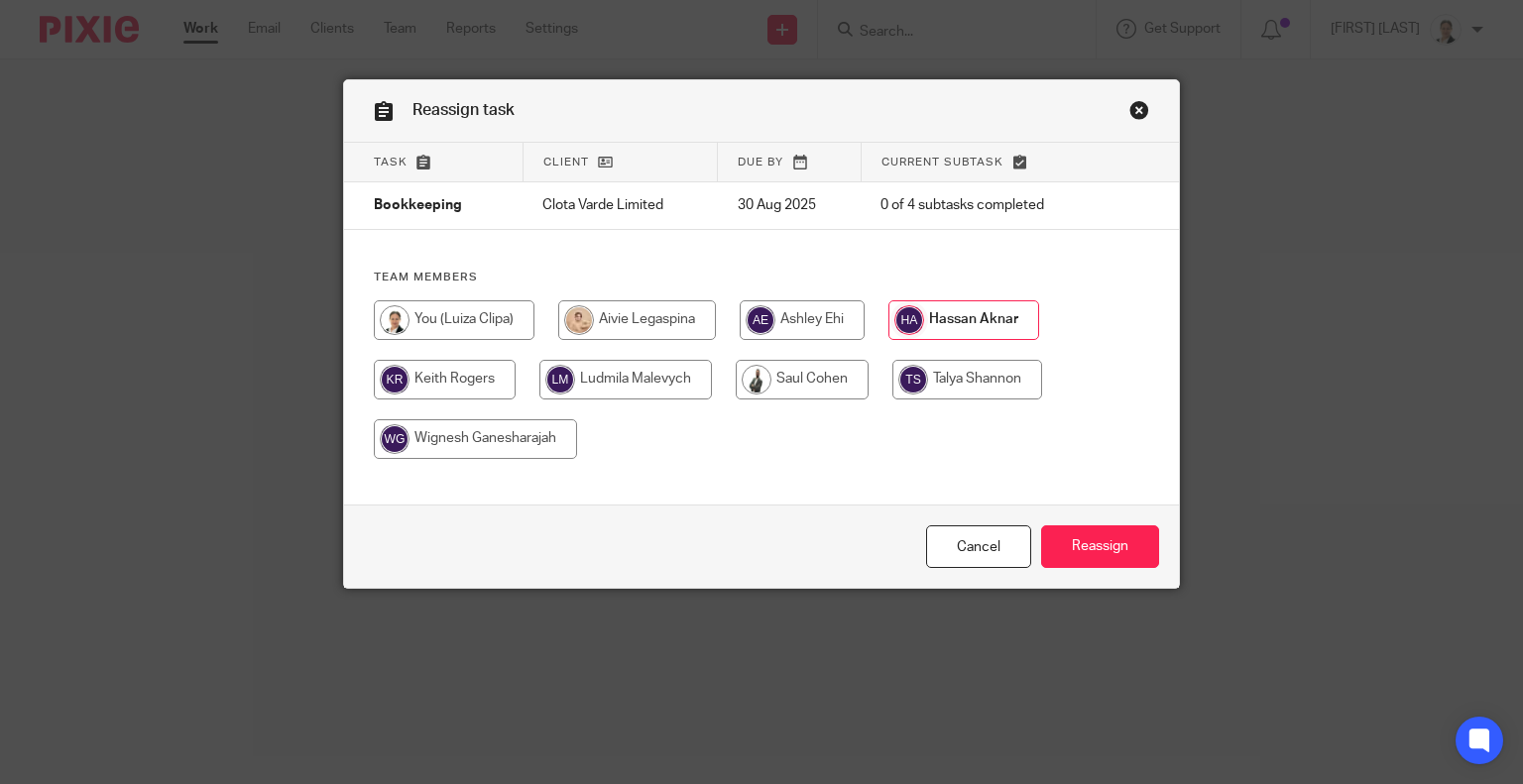 scroll, scrollTop: 0, scrollLeft: 0, axis: both 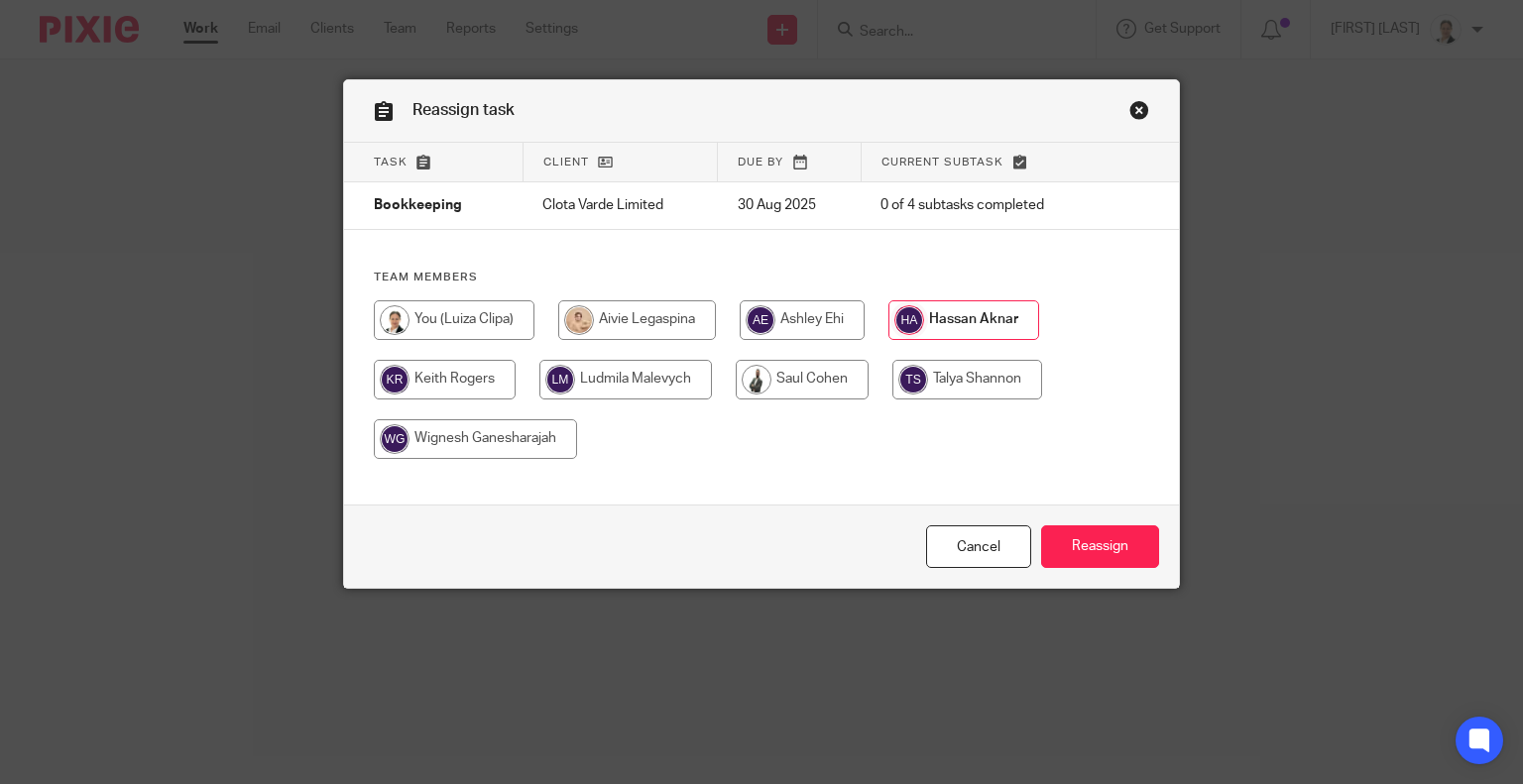 click at bounding box center (454, 320) 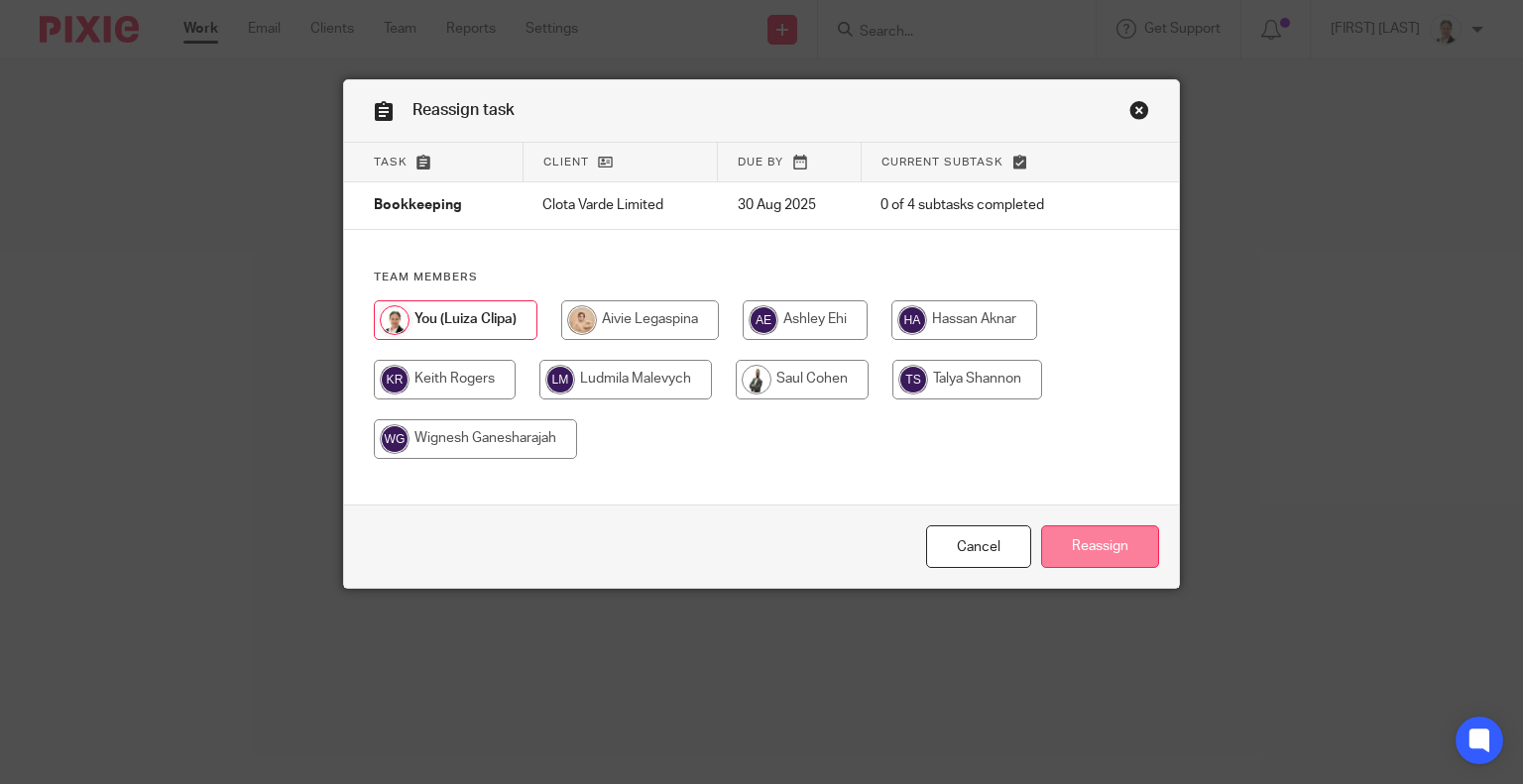 click on "Reassign" at bounding box center (1100, 546) 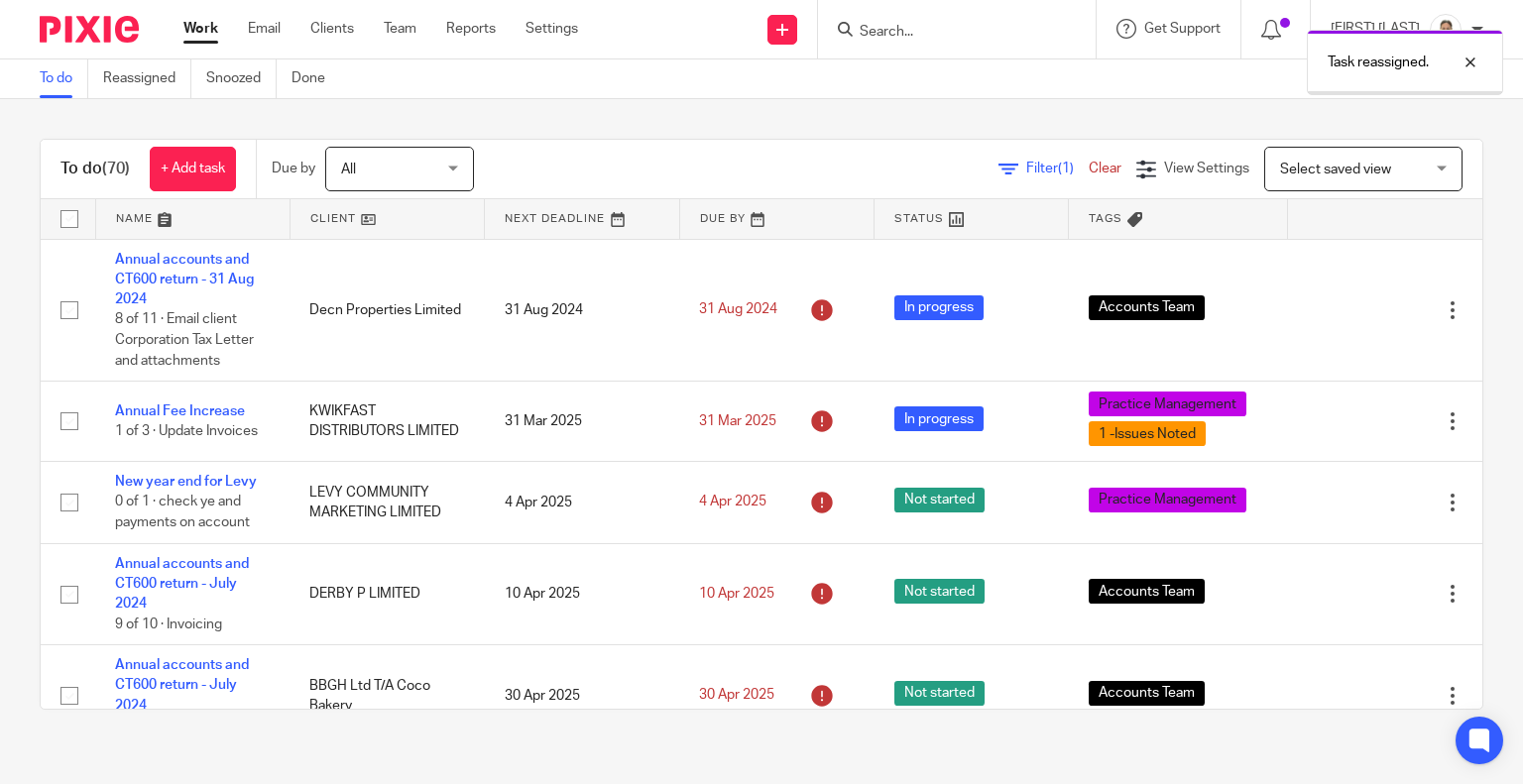 scroll, scrollTop: 0, scrollLeft: 0, axis: both 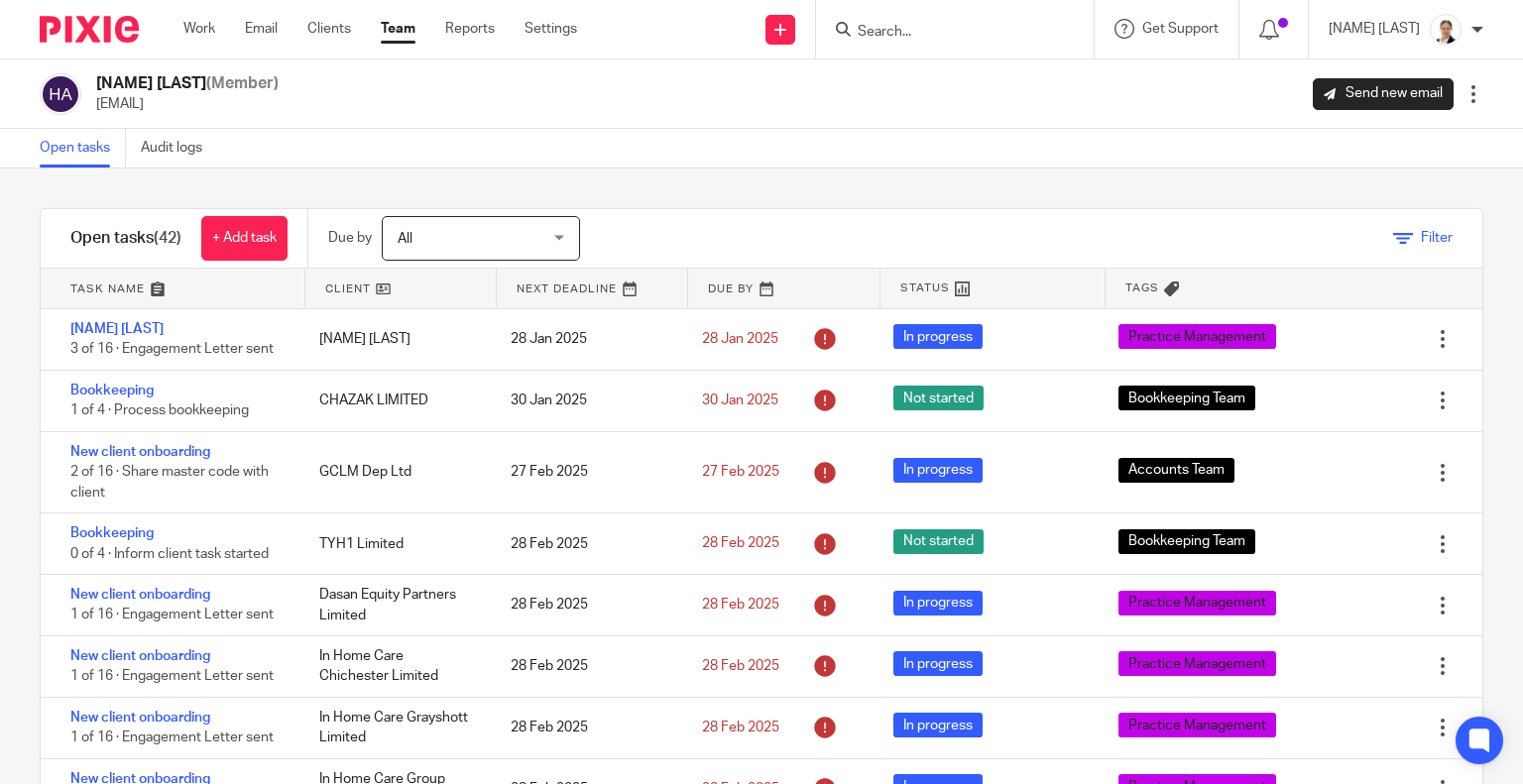 click at bounding box center [1403, 239] 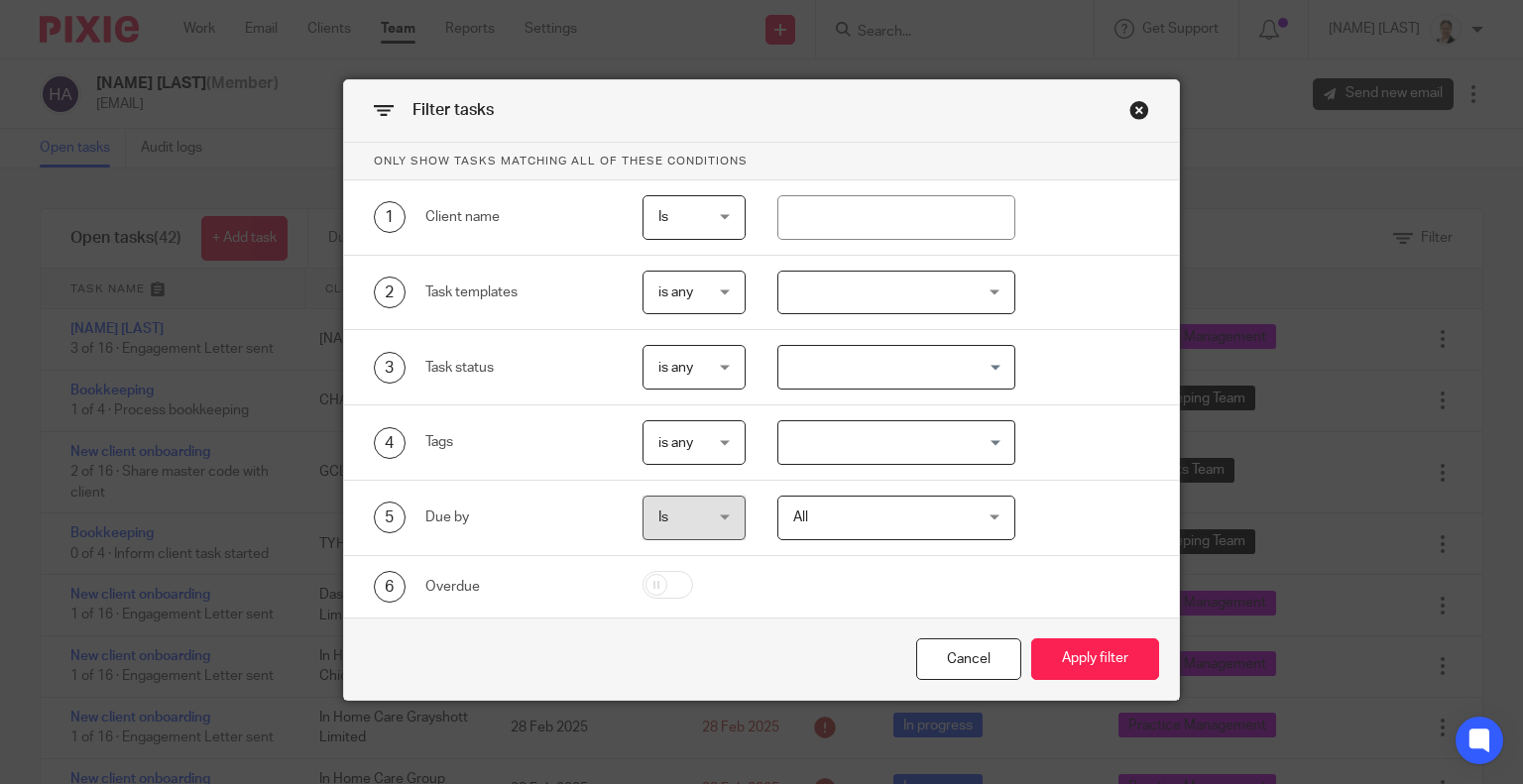 click at bounding box center (896, 292) 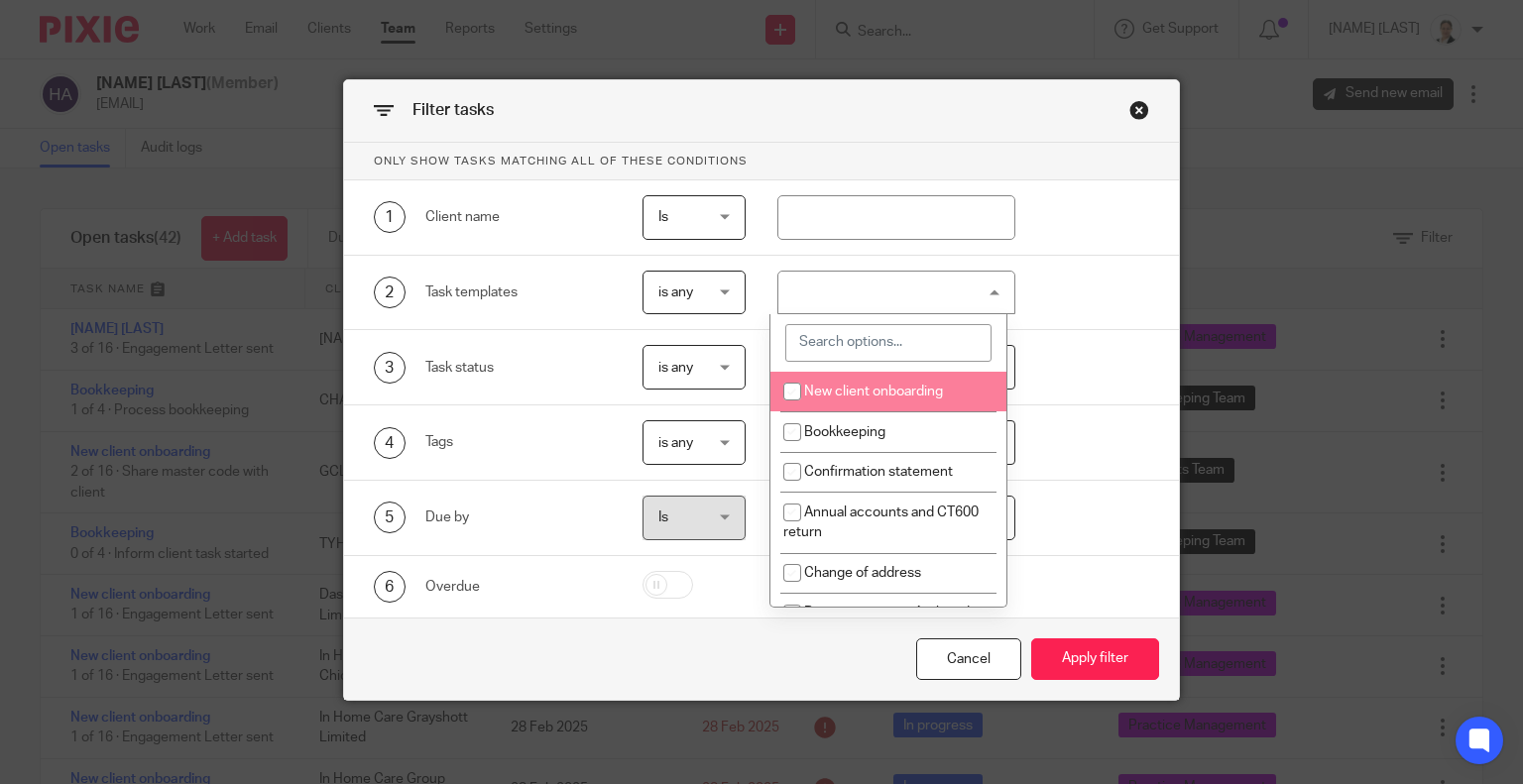 click at bounding box center [888, 343] 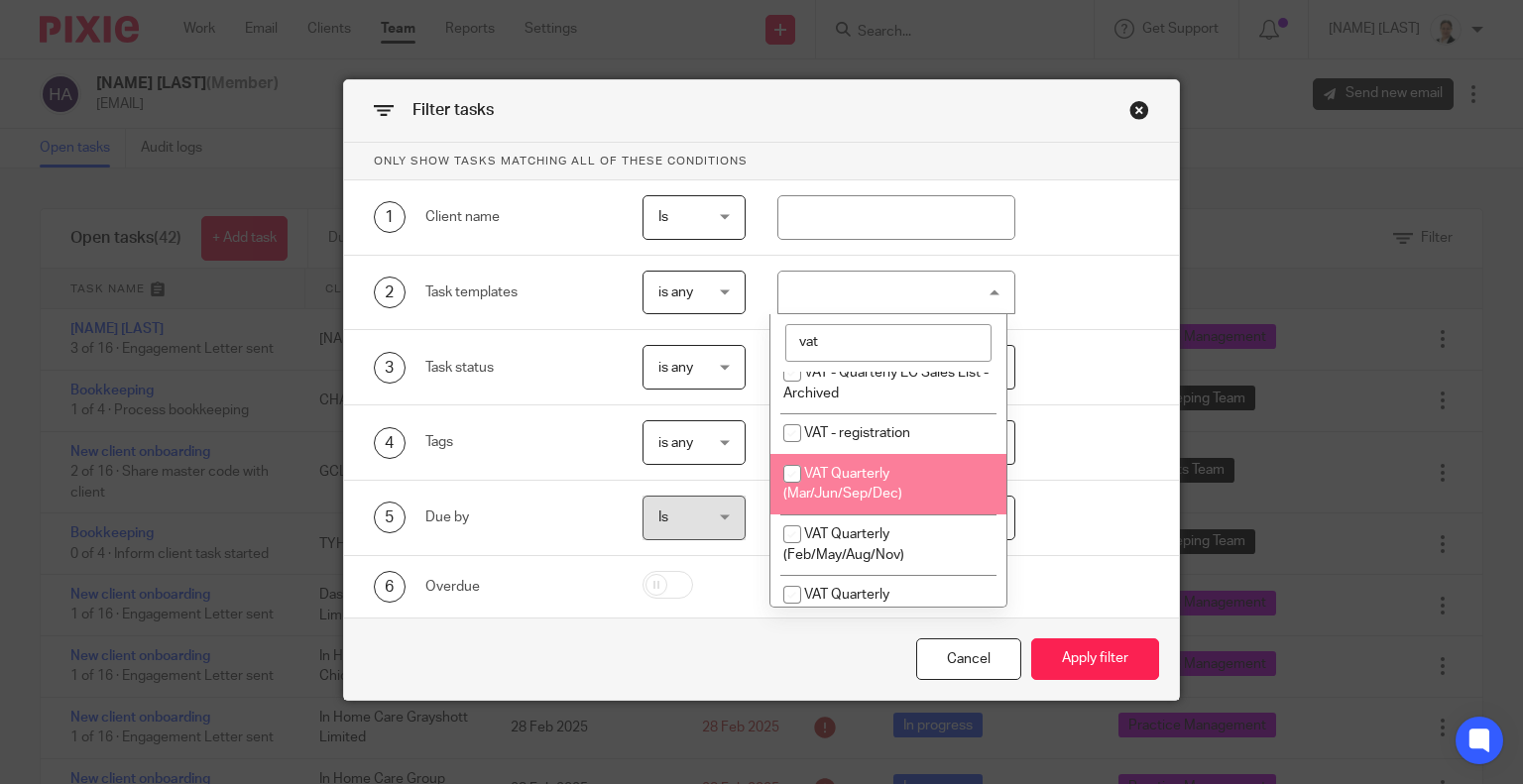 scroll, scrollTop: 131, scrollLeft: 0, axis: vertical 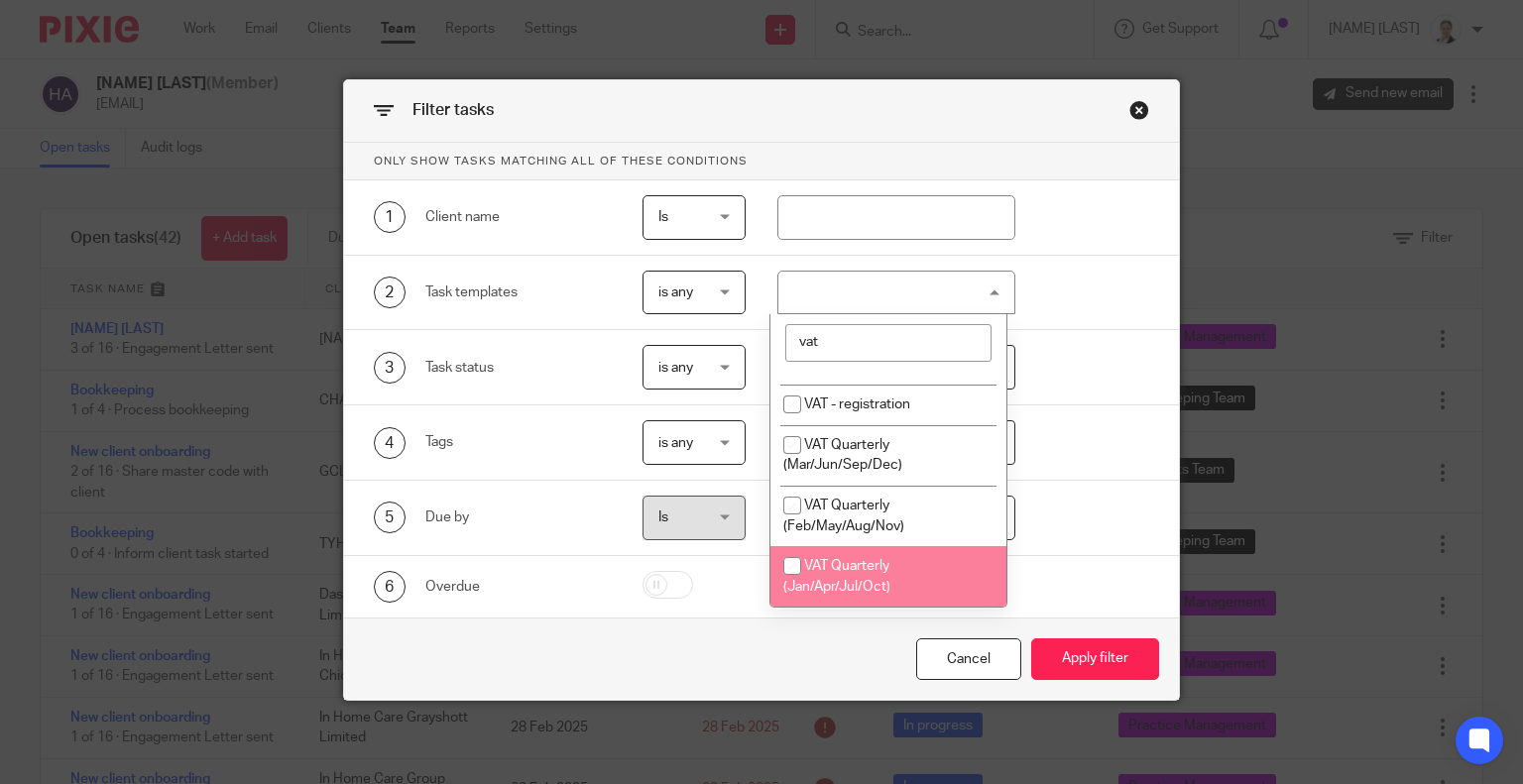 type on "vat" 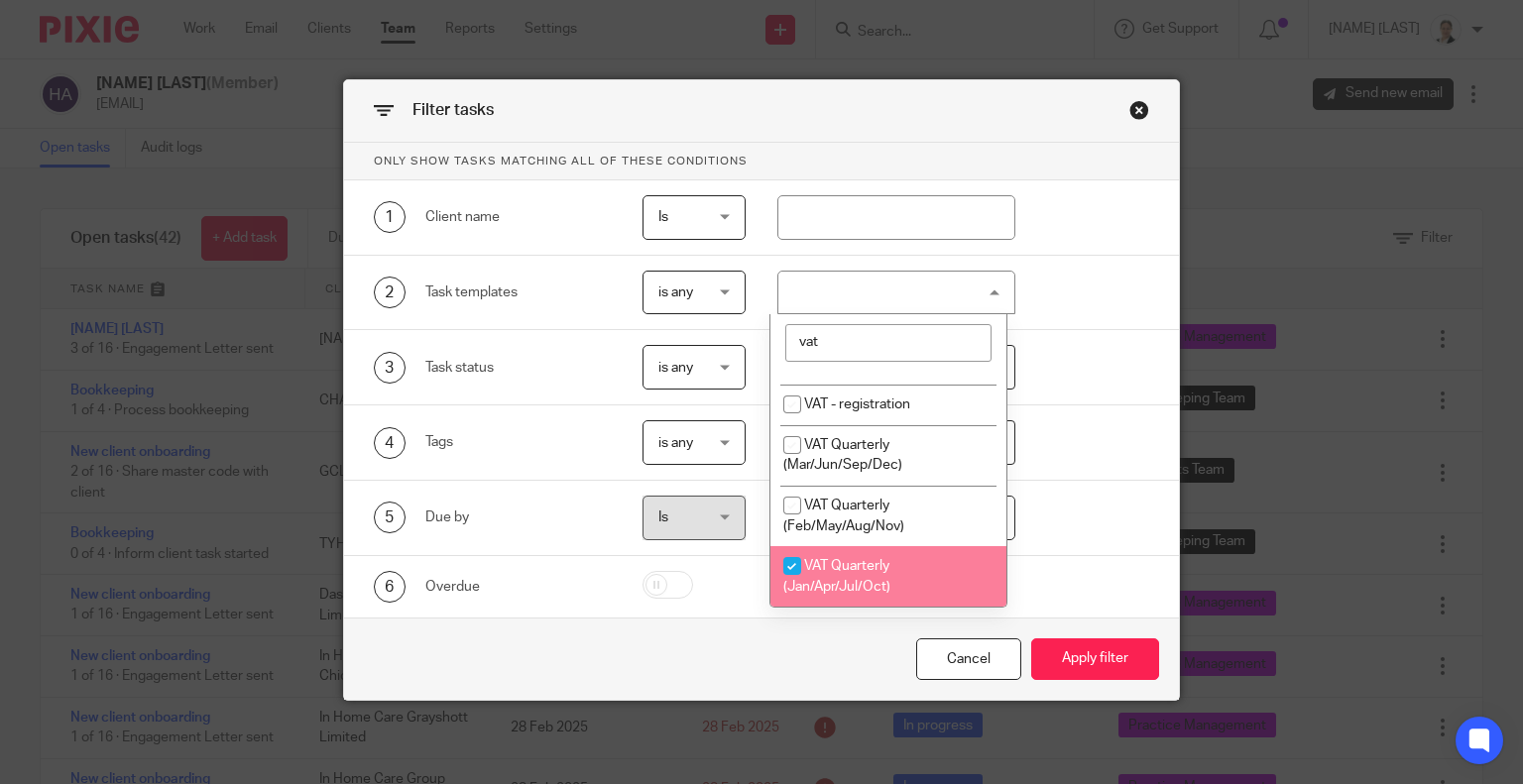 checkbox on "true" 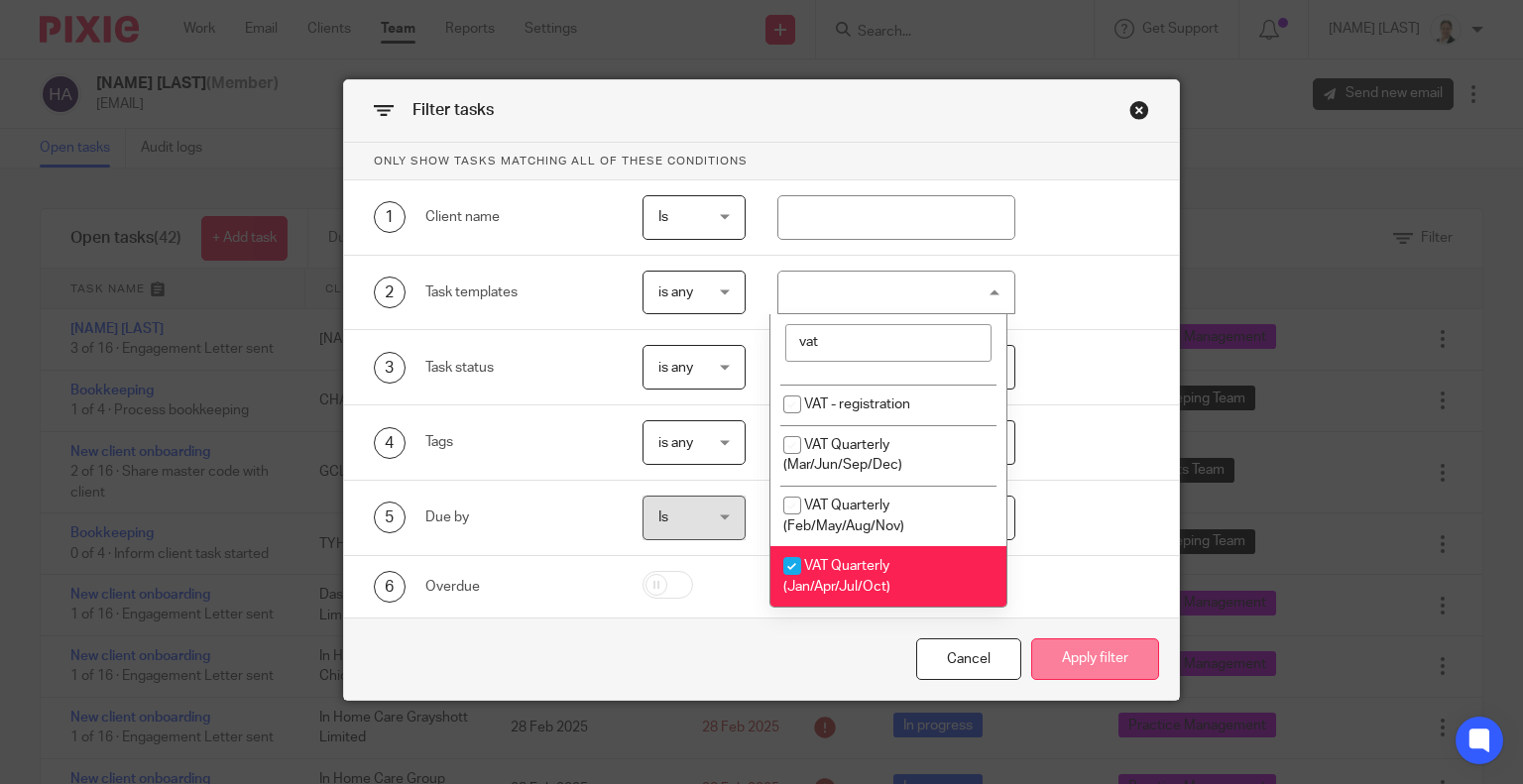 click on "Apply filter" at bounding box center [1095, 659] 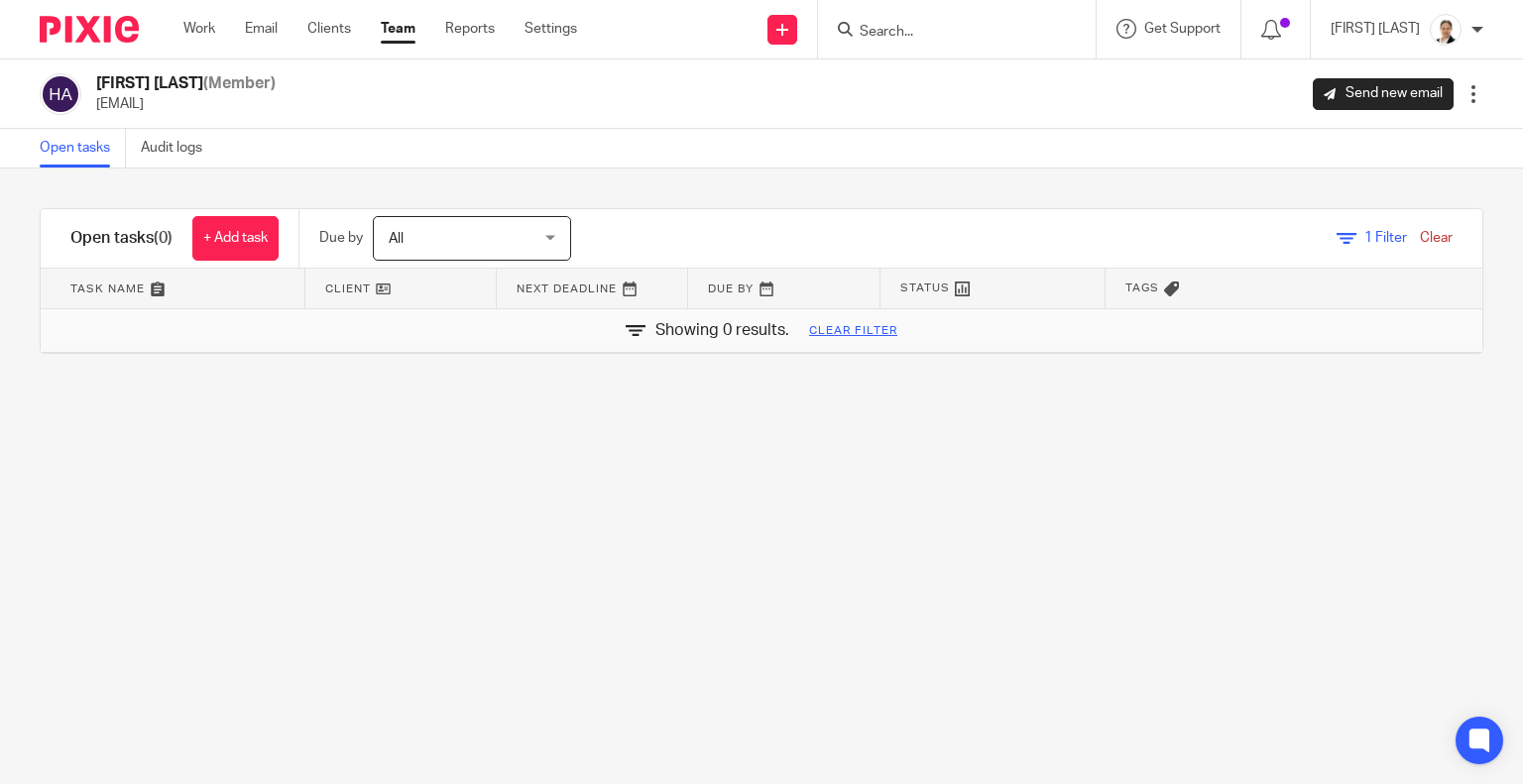 scroll, scrollTop: 0, scrollLeft: 0, axis: both 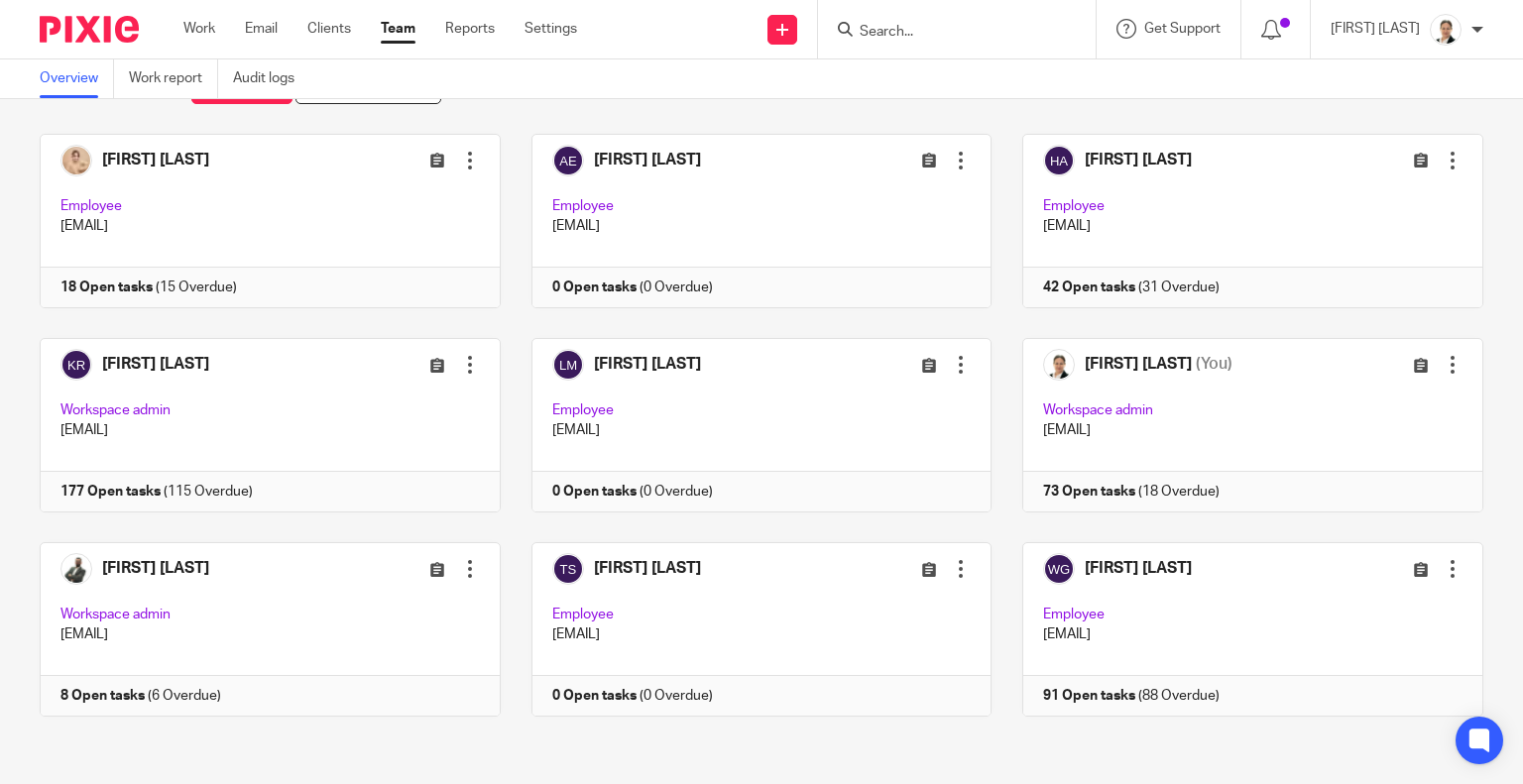 click on "Team" at bounding box center [398, 29] 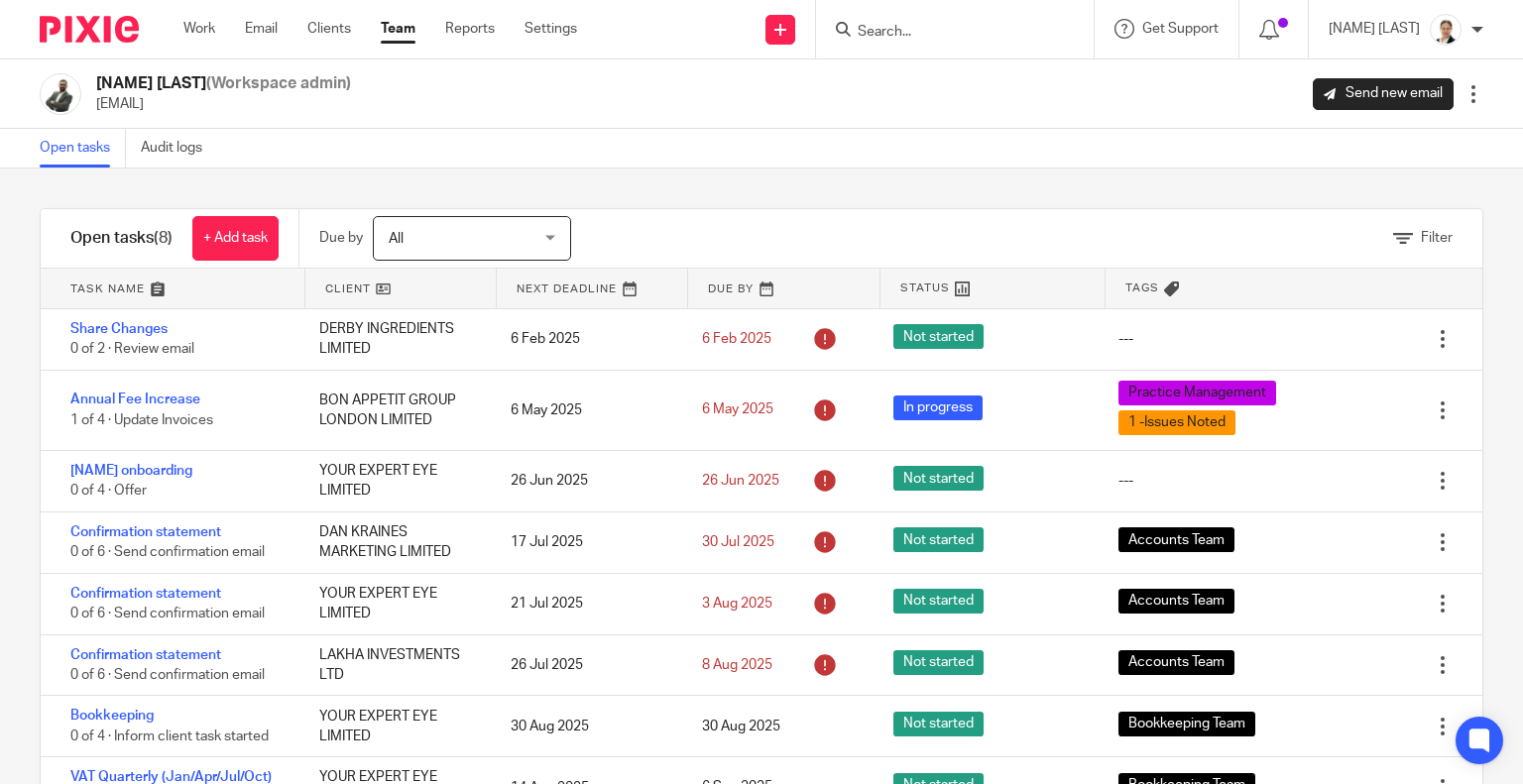 scroll, scrollTop: 0, scrollLeft: 0, axis: both 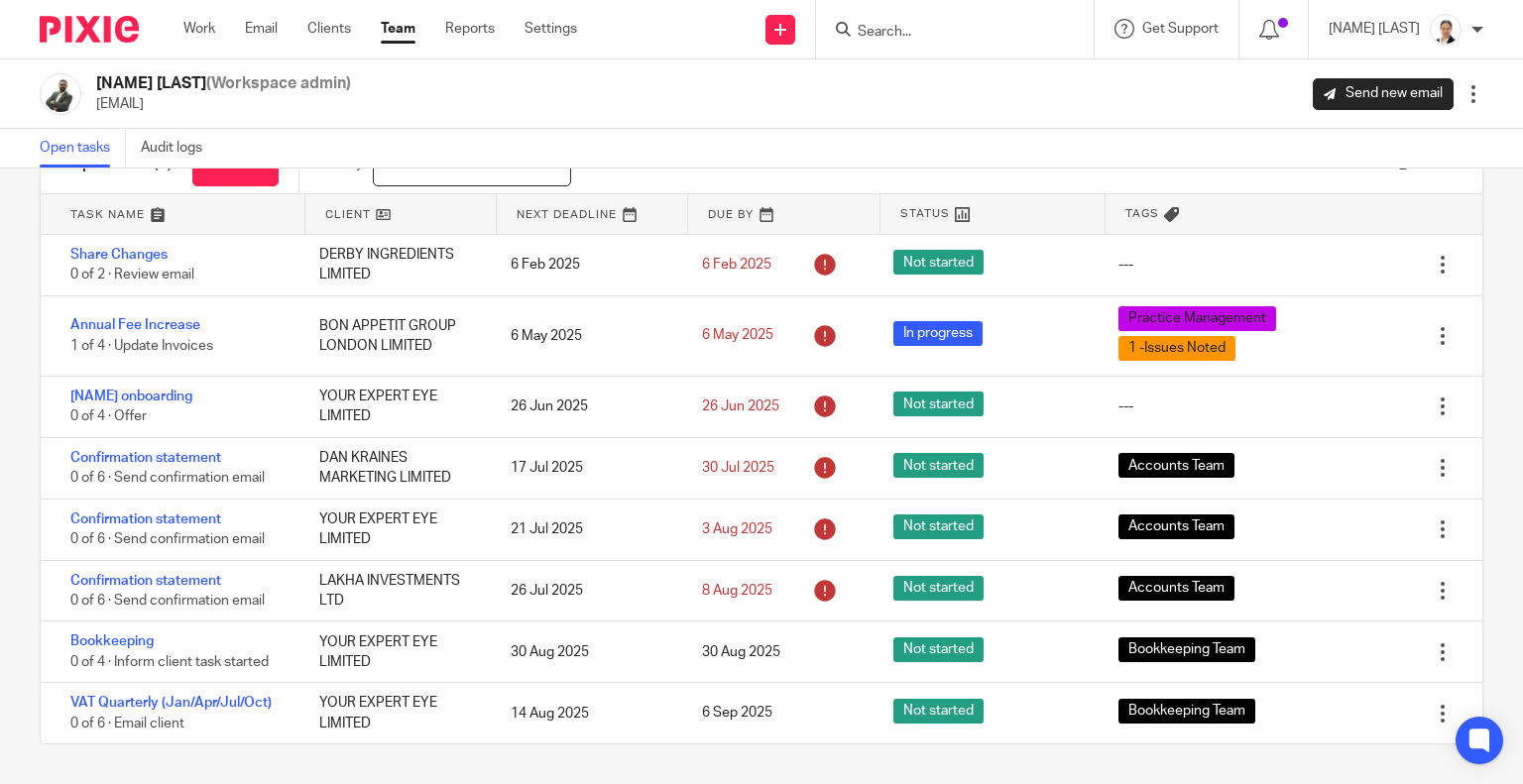 click on "Open tasks" at bounding box center [82, 148] 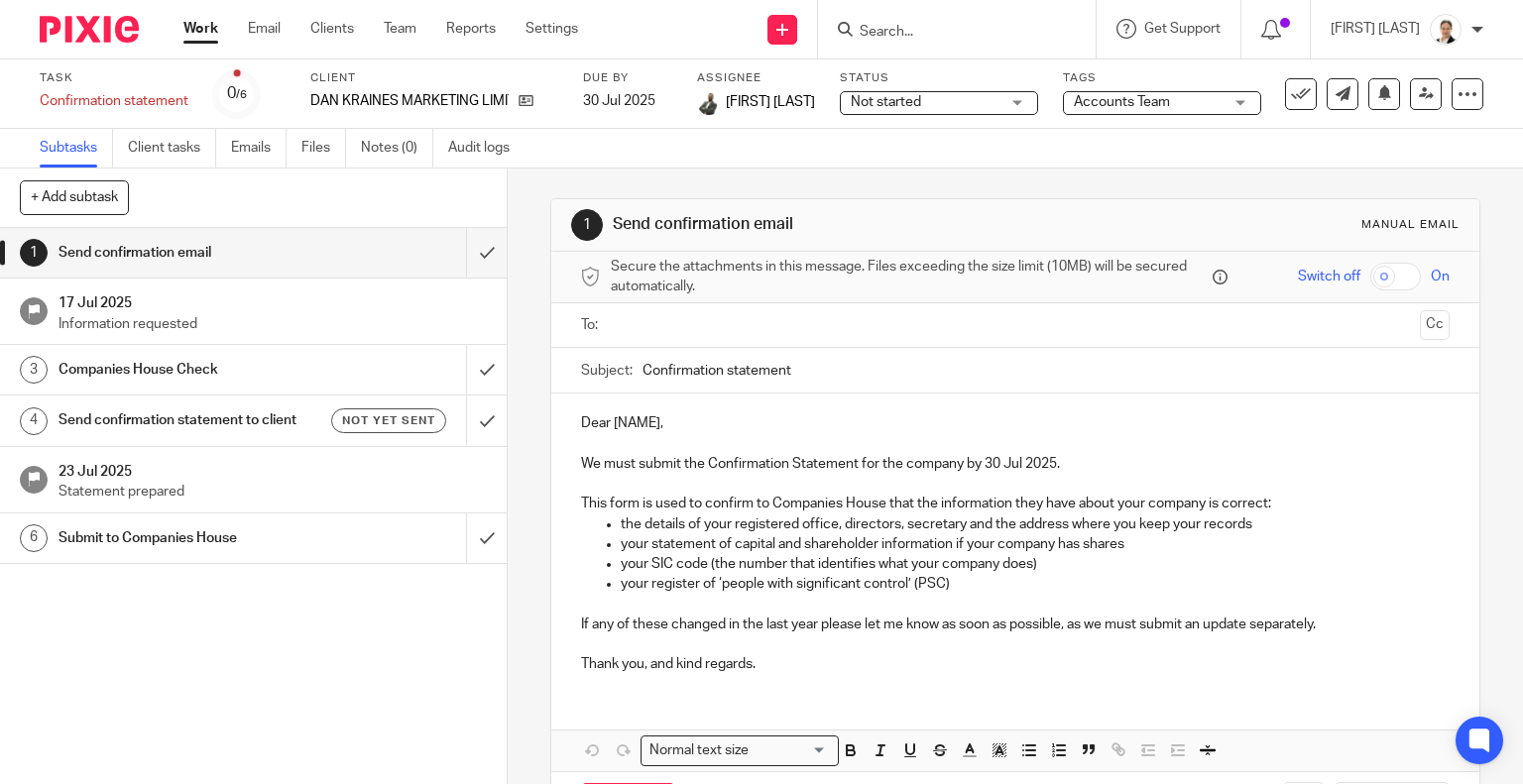 scroll, scrollTop: 0, scrollLeft: 0, axis: both 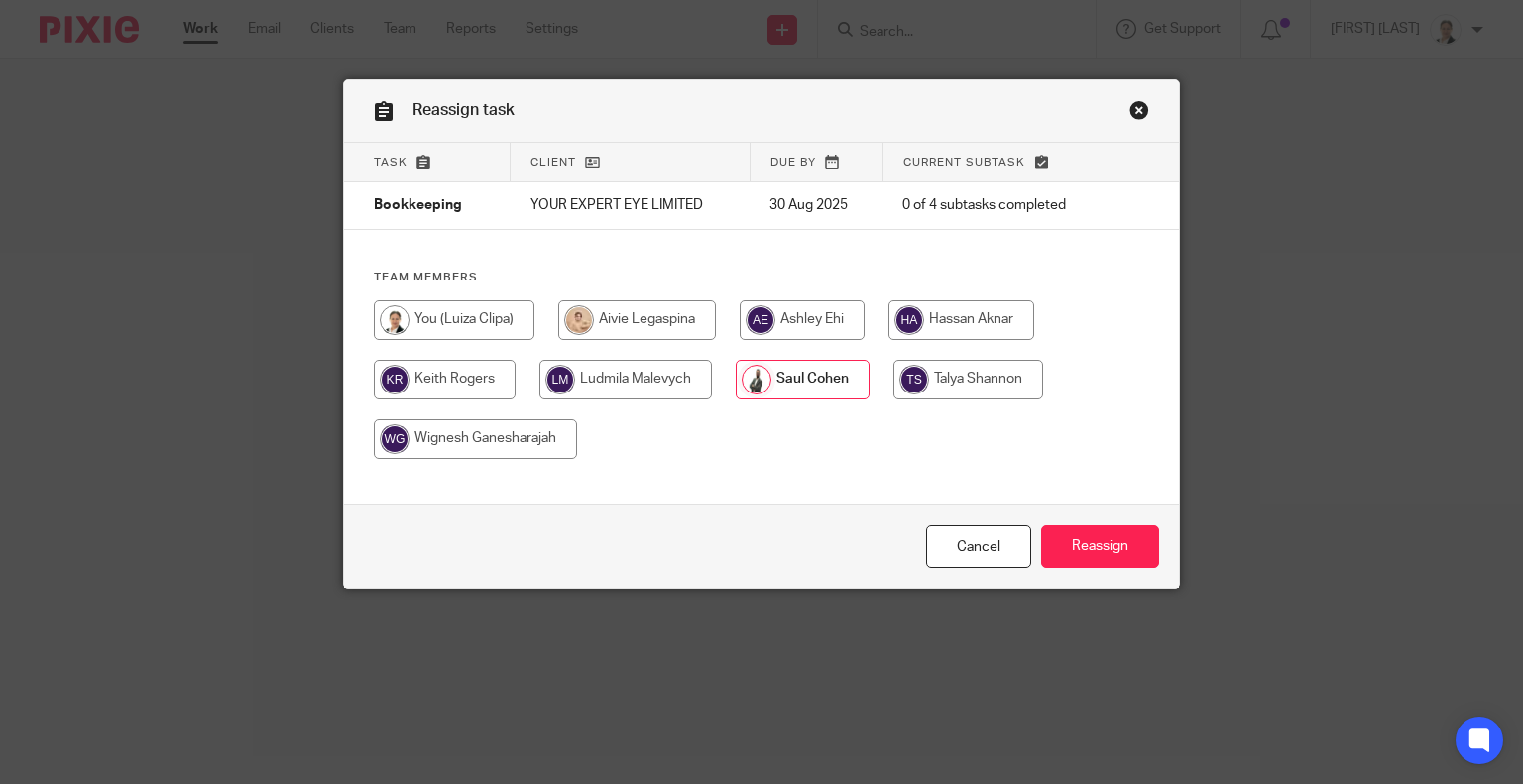 click at bounding box center (454, 320) 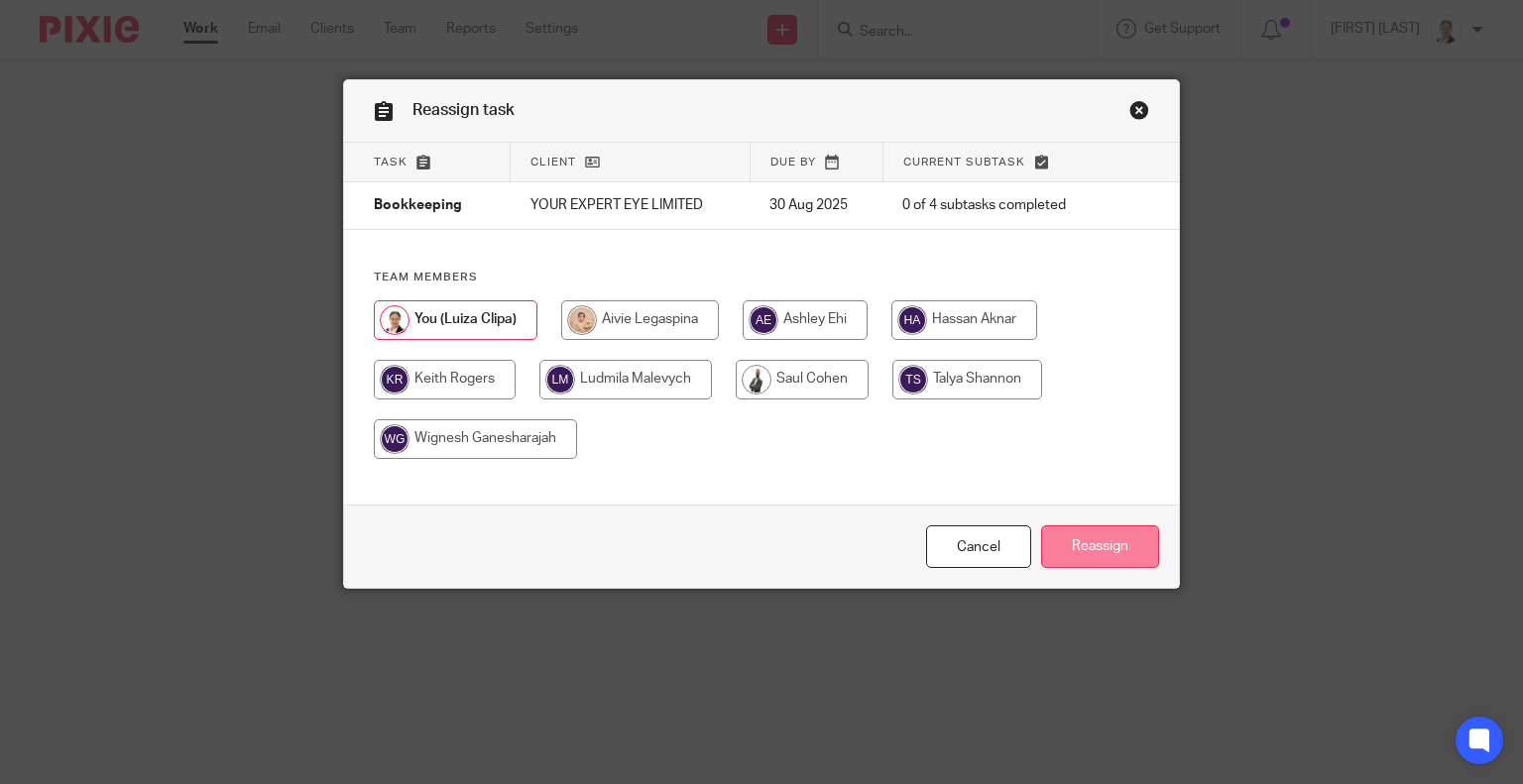 click on "Reassign" at bounding box center (1100, 546) 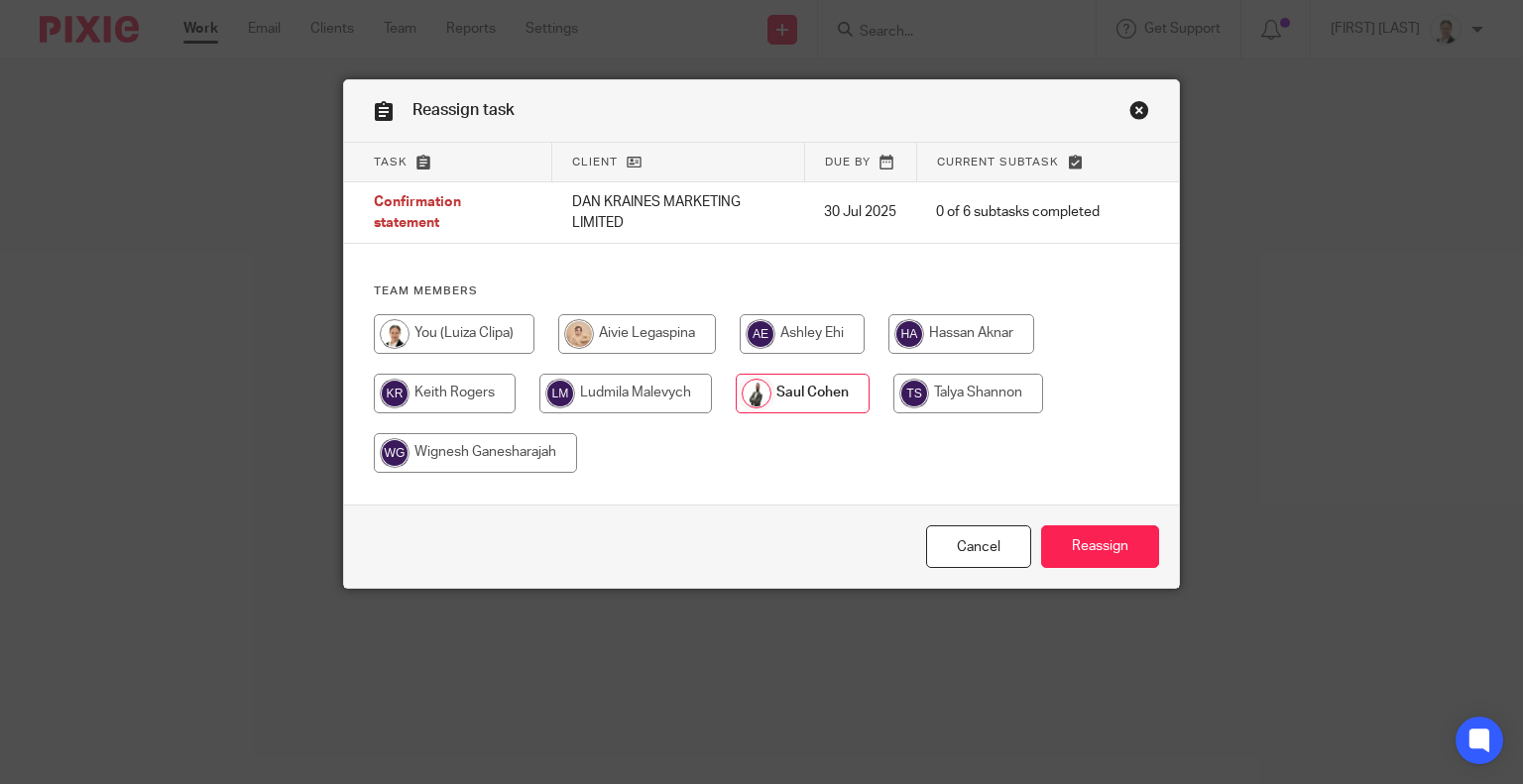 scroll, scrollTop: 0, scrollLeft: 0, axis: both 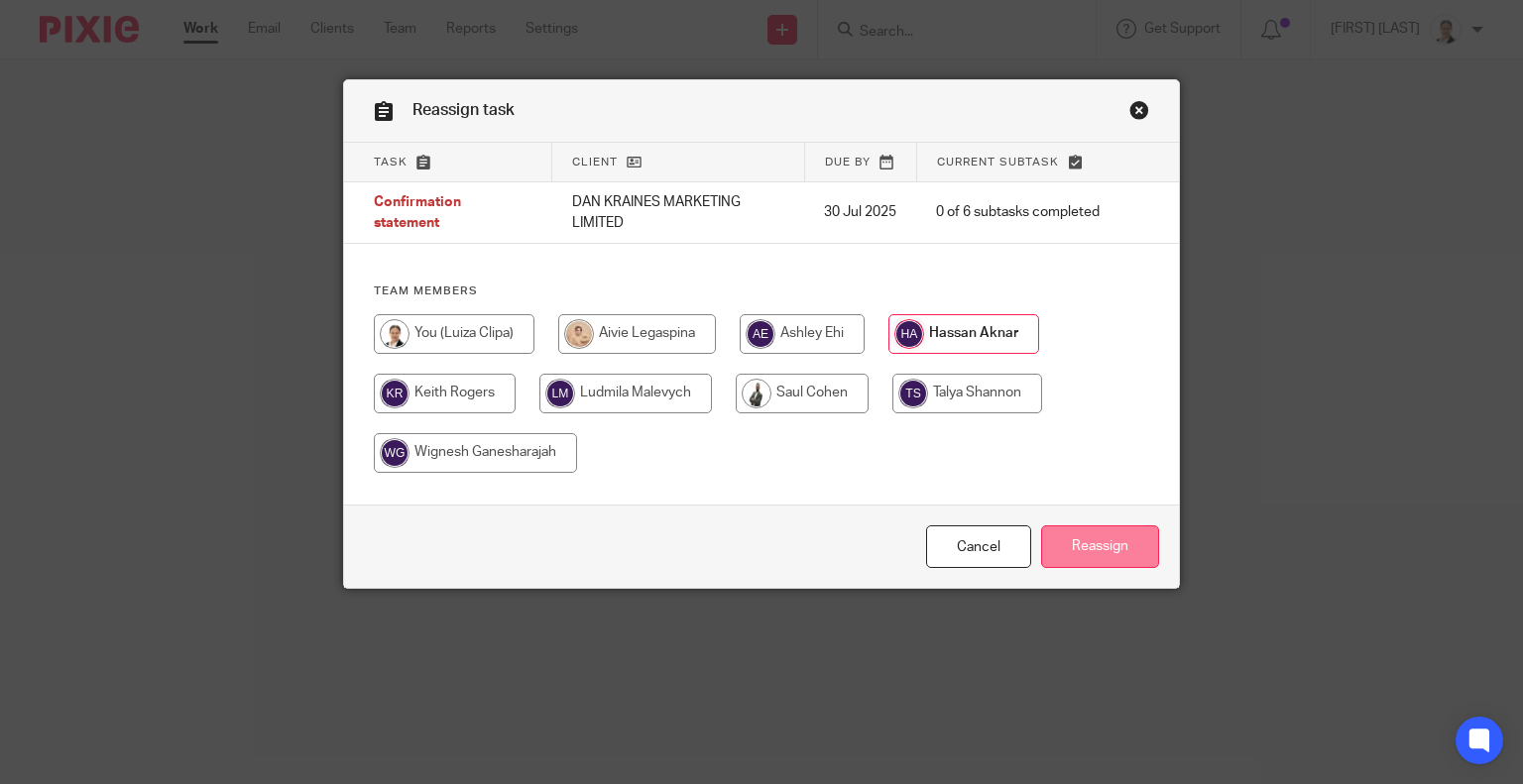 click on "Reassign" at bounding box center (1100, 546) 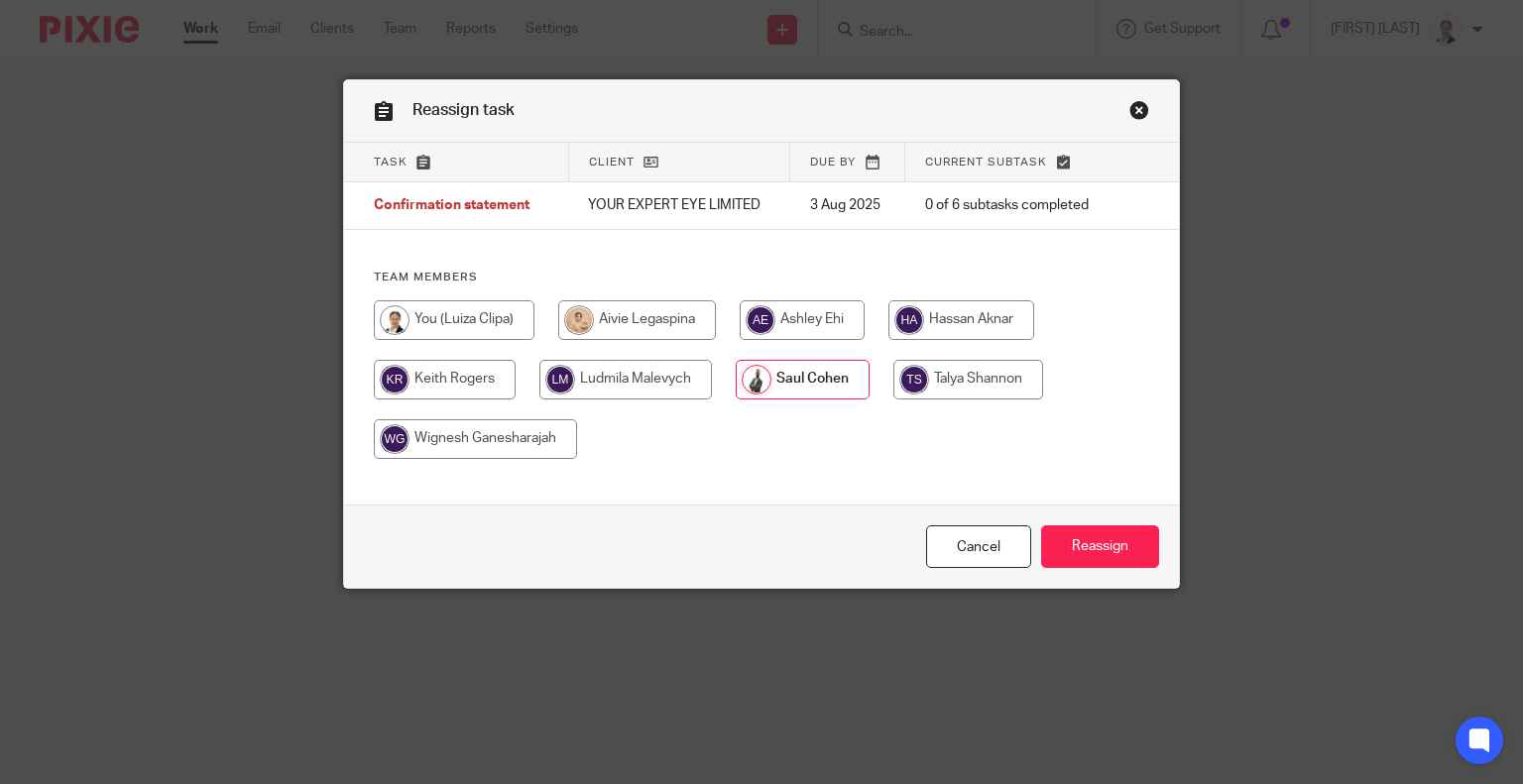 scroll, scrollTop: 0, scrollLeft: 0, axis: both 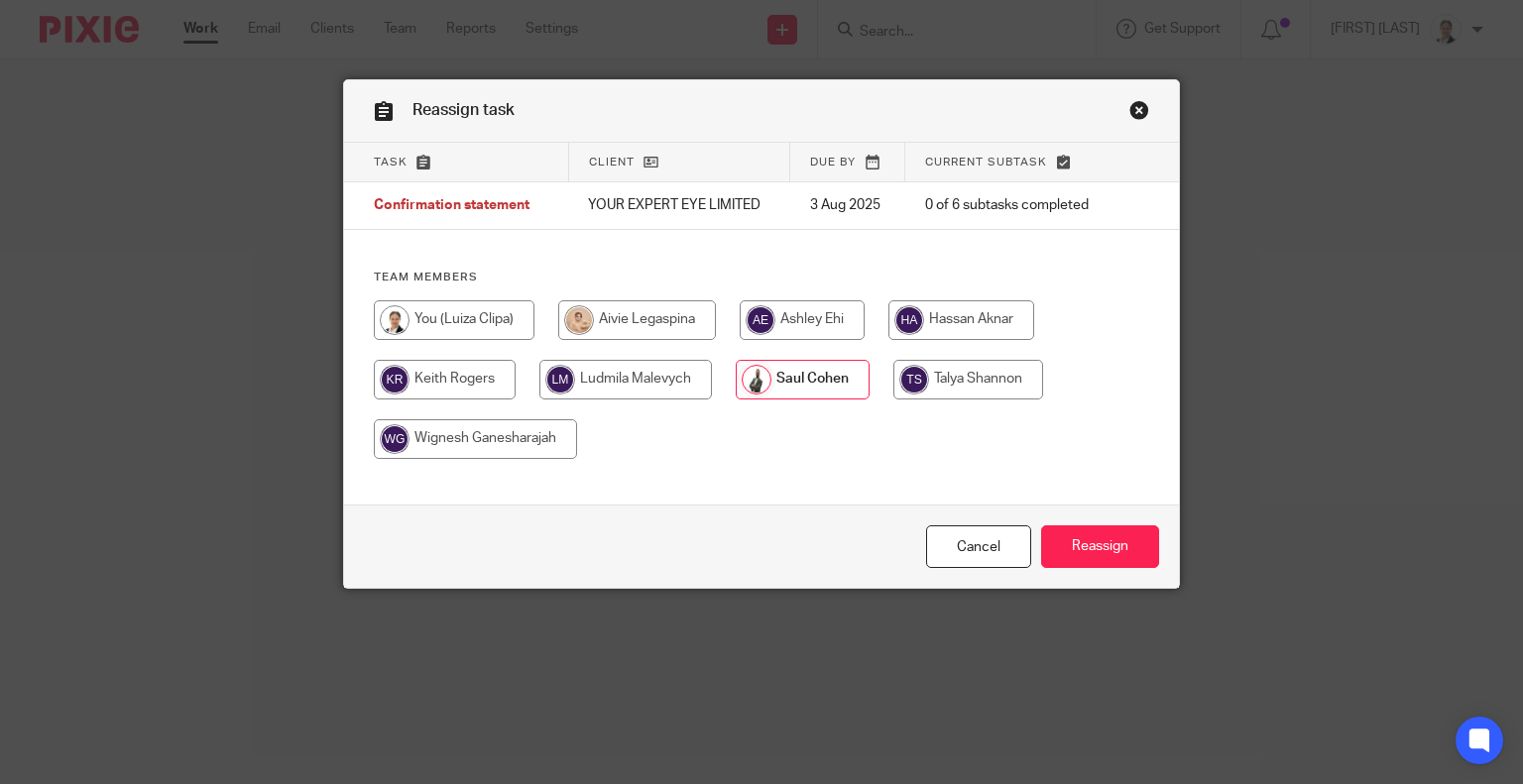 click at bounding box center (961, 320) 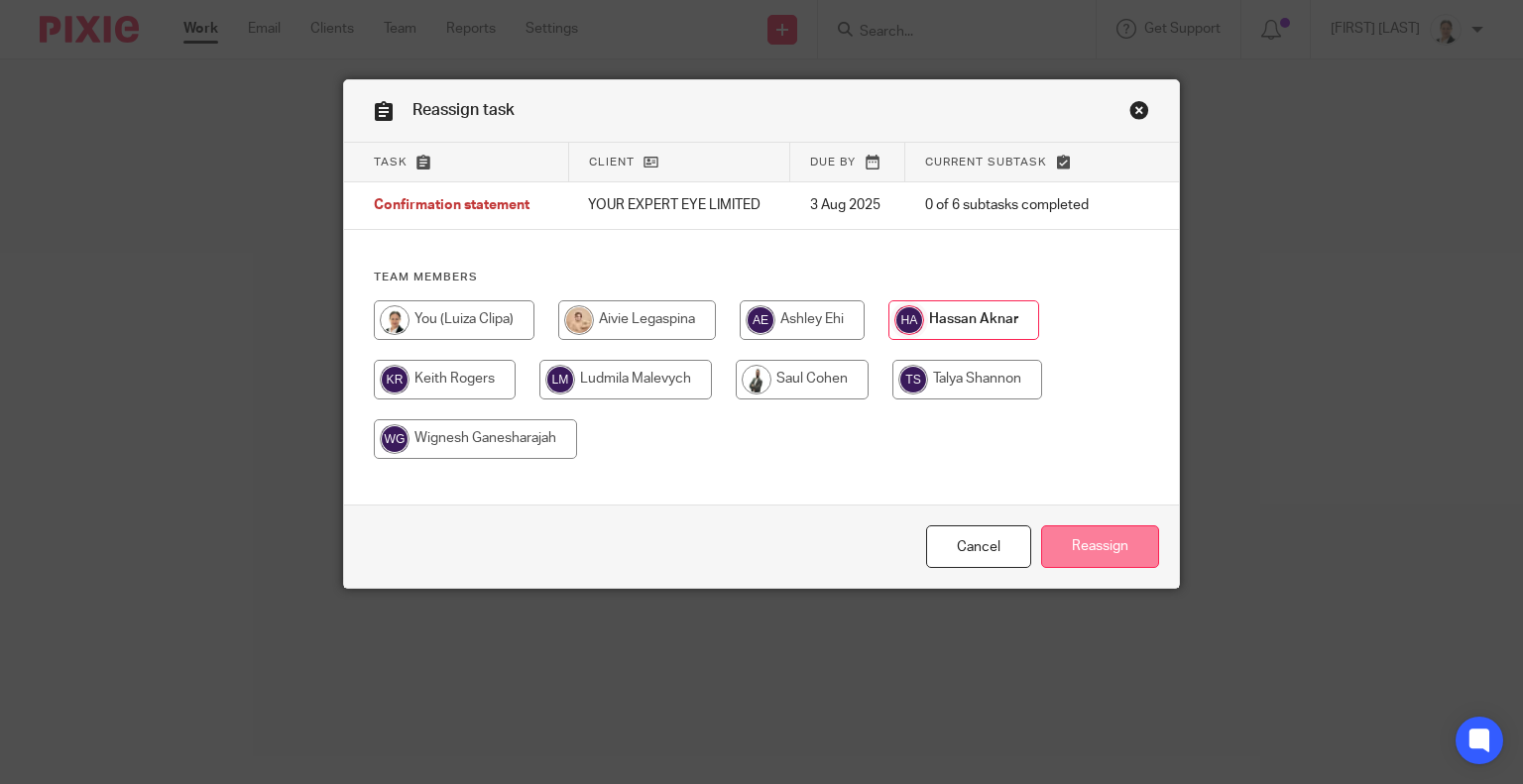 click on "Reassign" at bounding box center [1100, 546] 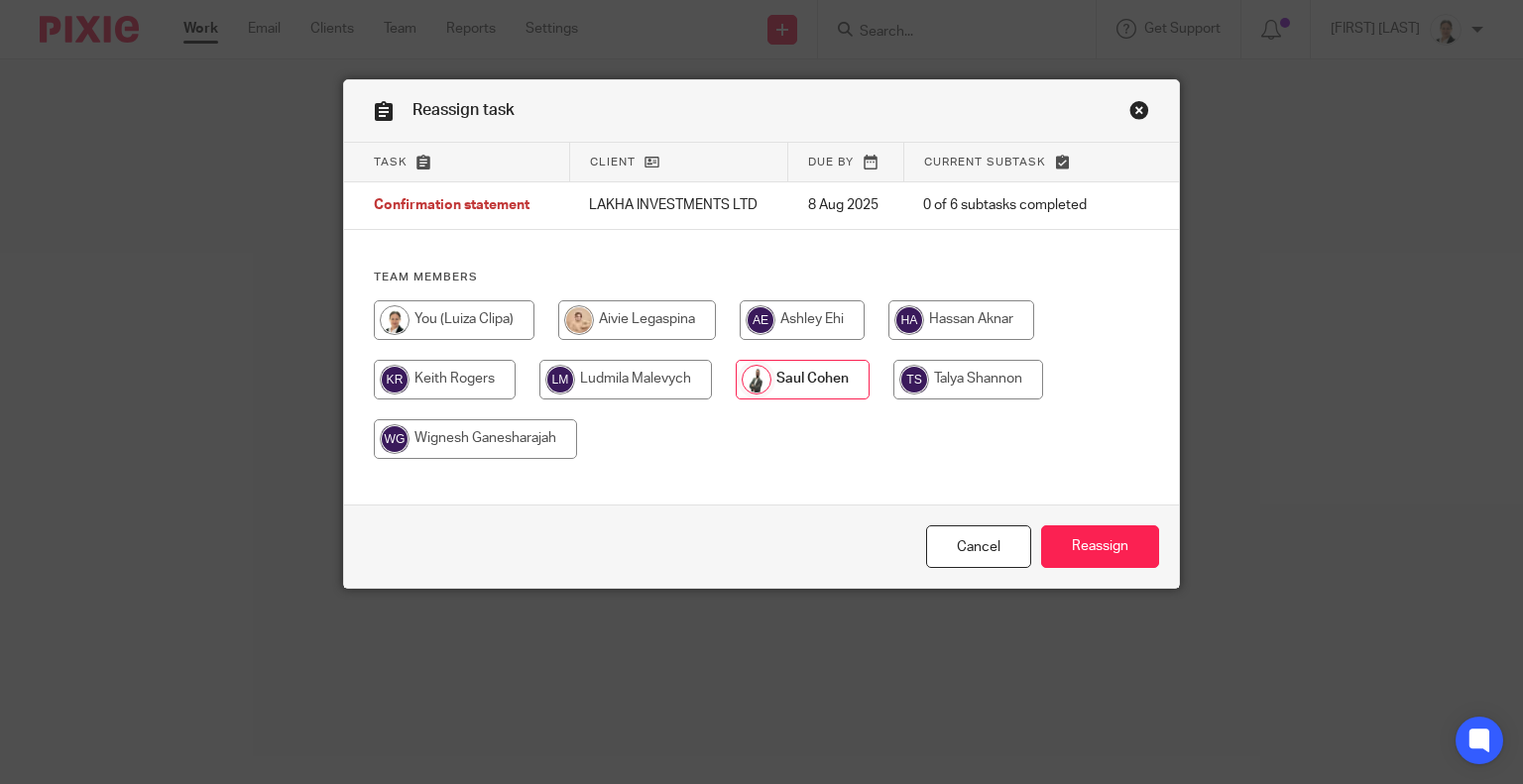 scroll, scrollTop: 0, scrollLeft: 0, axis: both 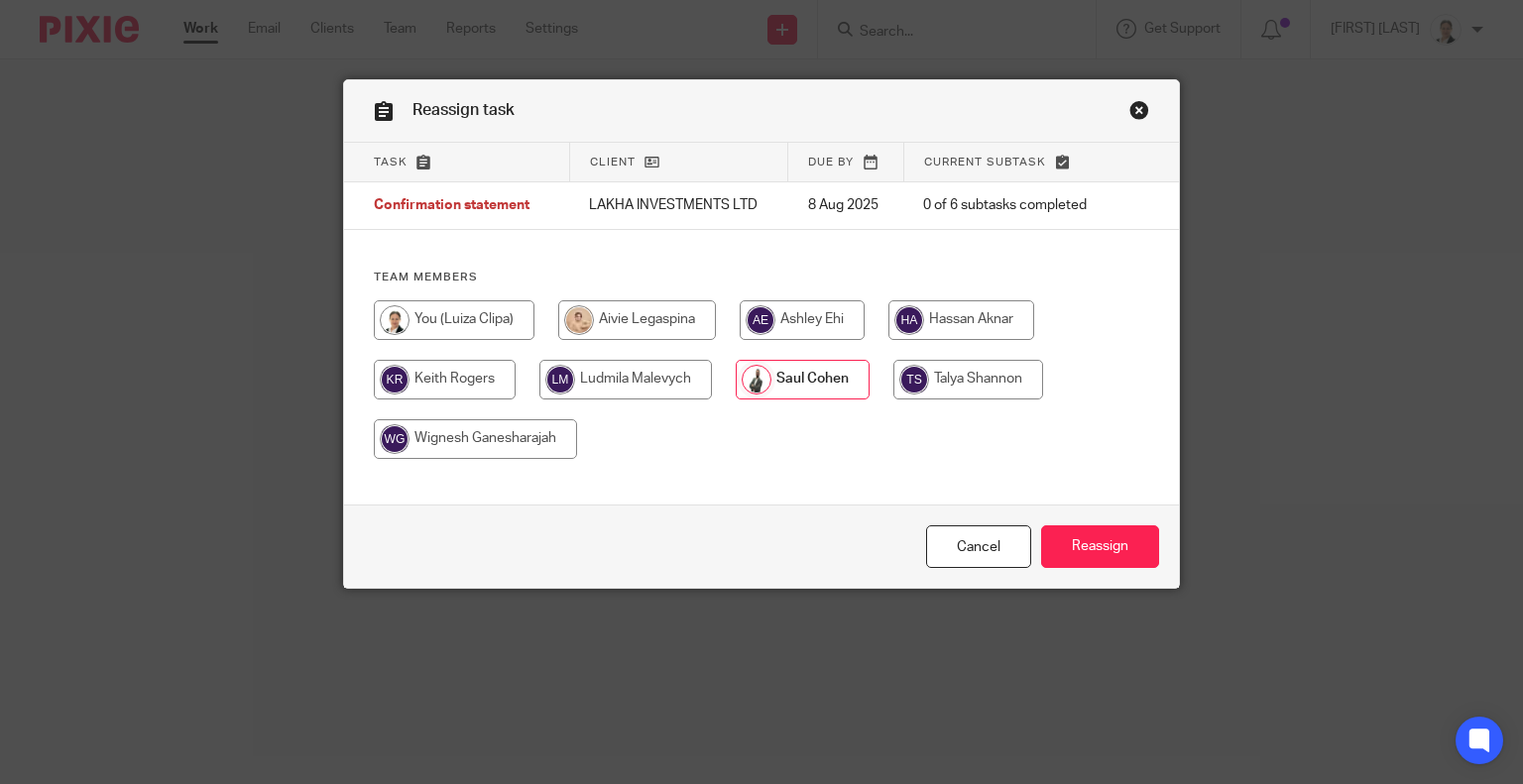 click at bounding box center [961, 320] 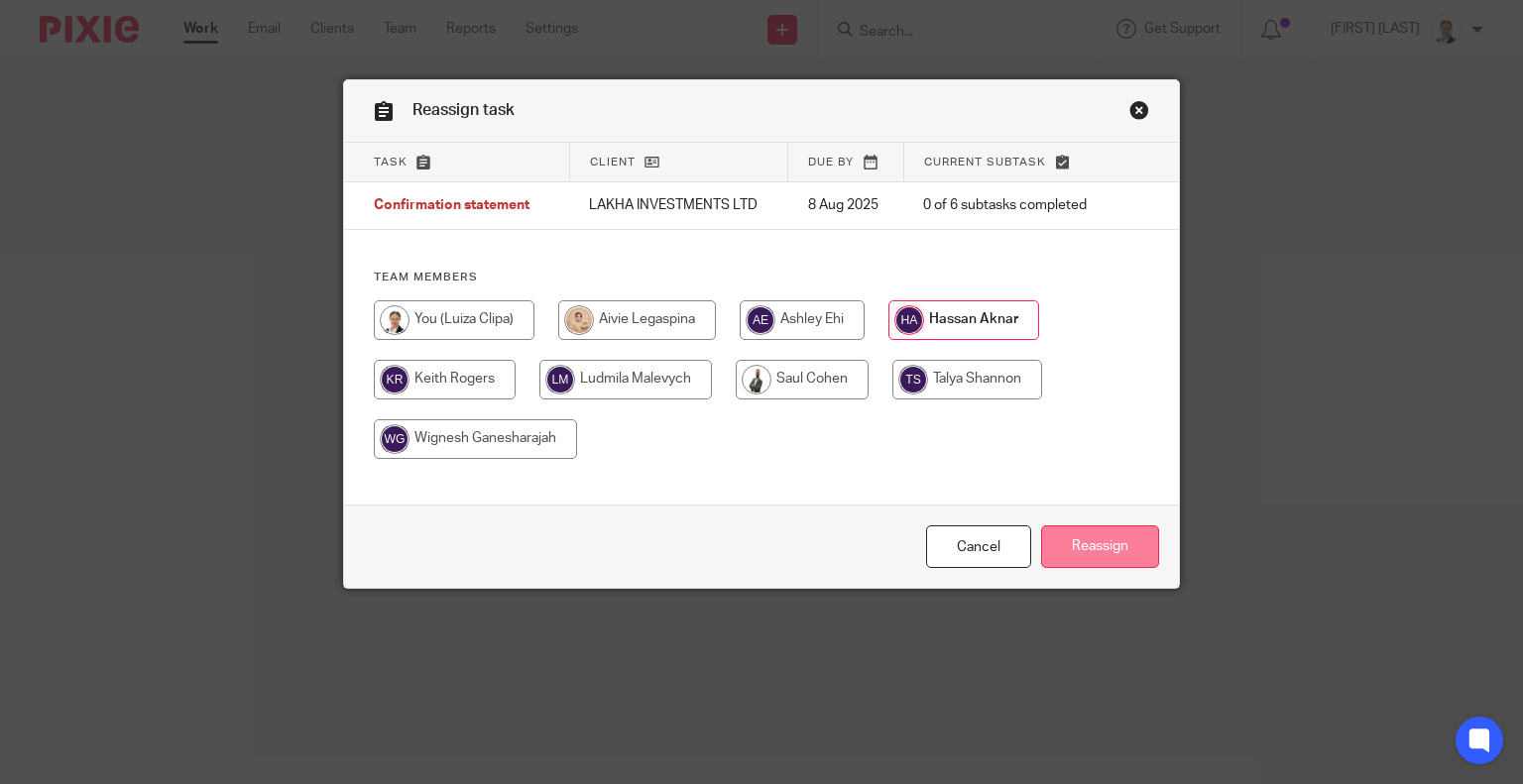 click on "Reassign" at bounding box center [1100, 546] 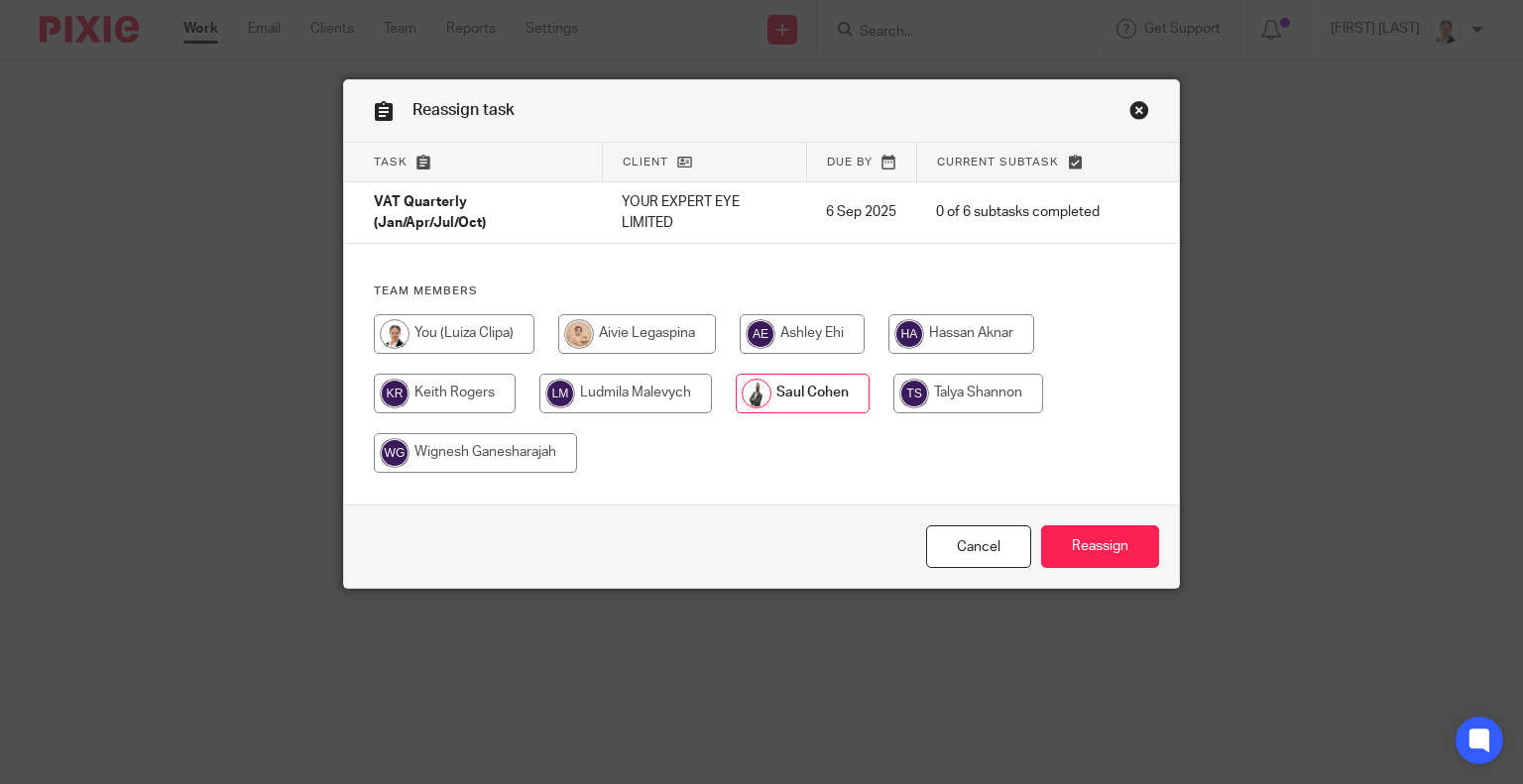 scroll, scrollTop: 0, scrollLeft: 0, axis: both 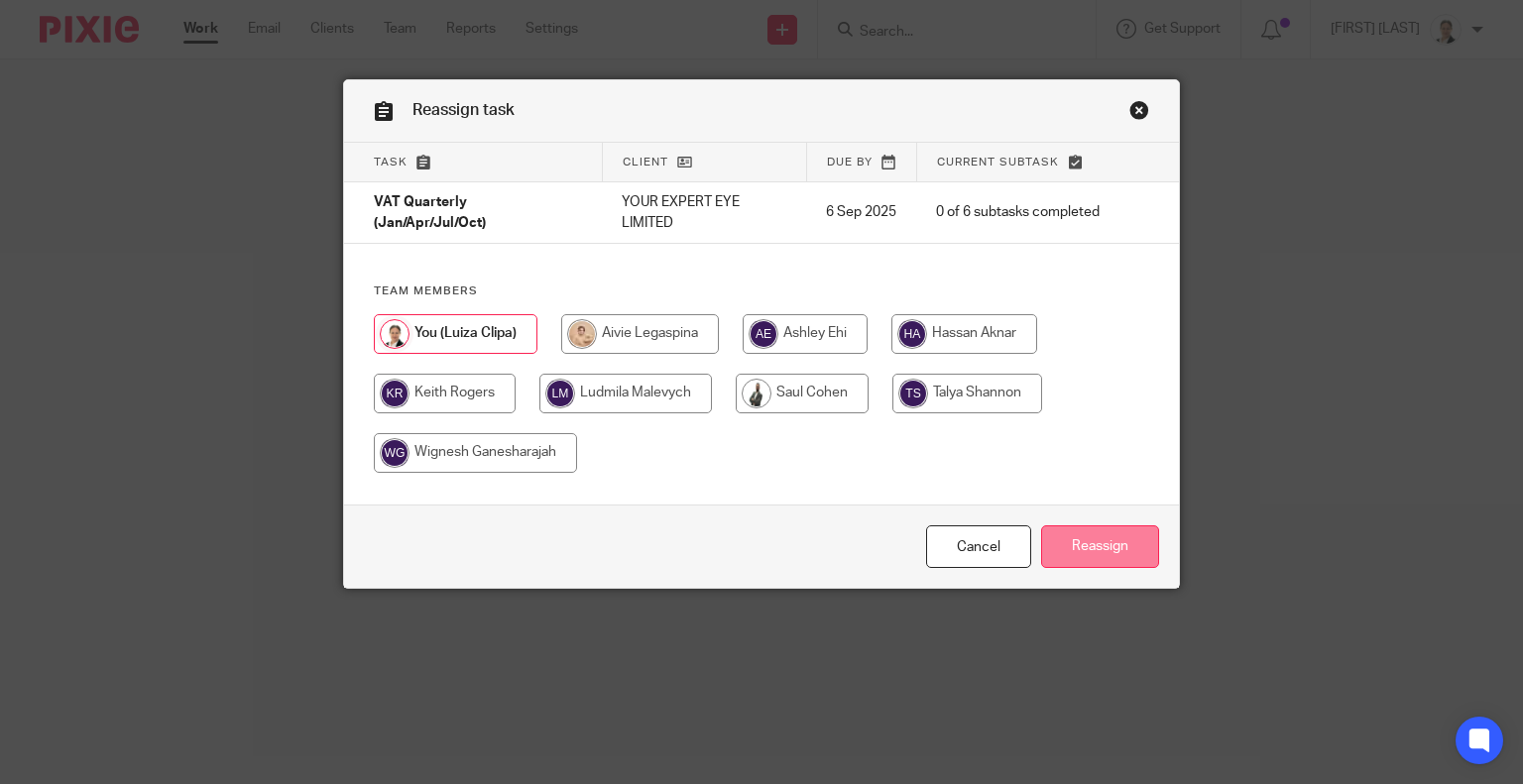 click on "Reassign" at bounding box center [1100, 546] 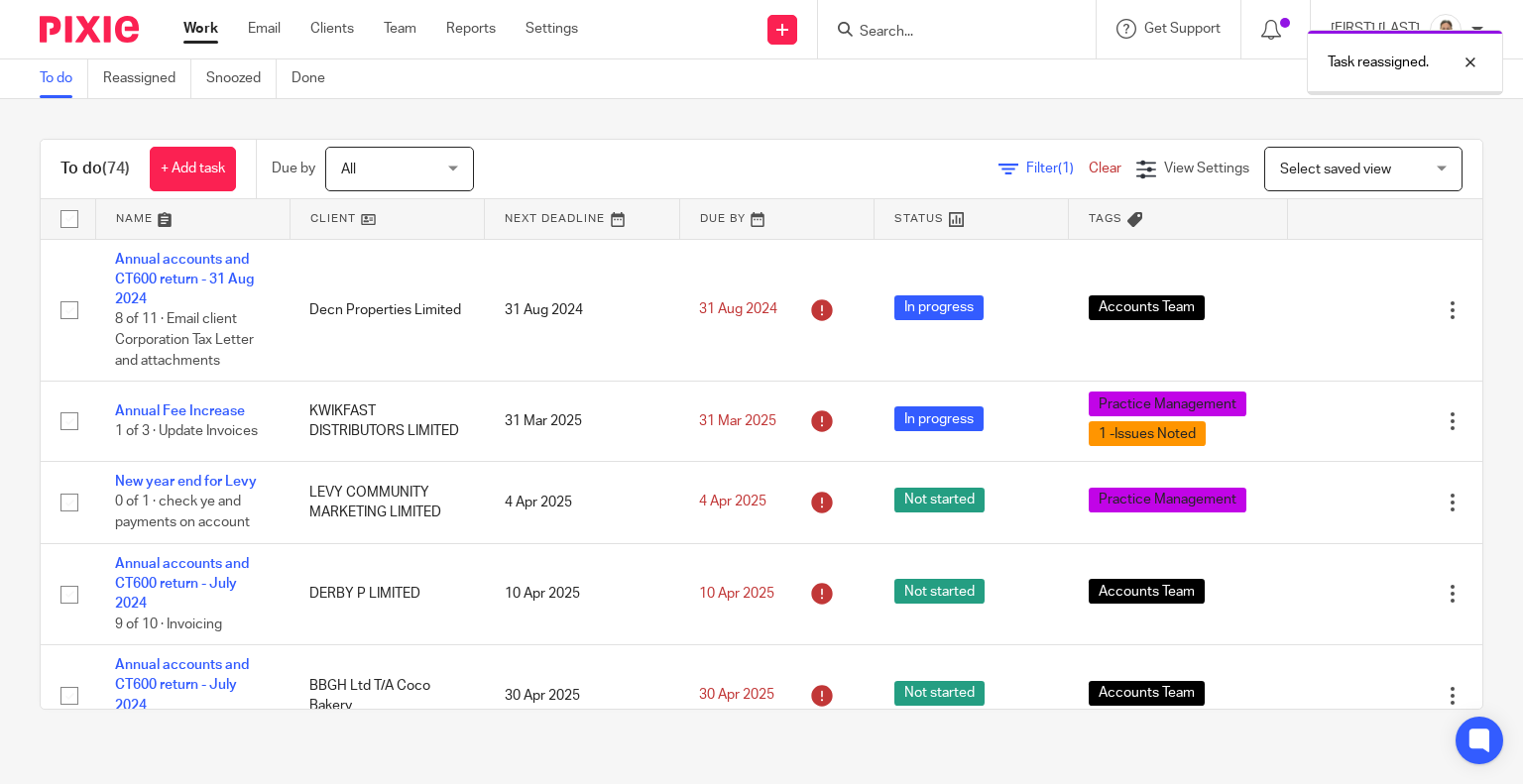 scroll, scrollTop: 0, scrollLeft: 0, axis: both 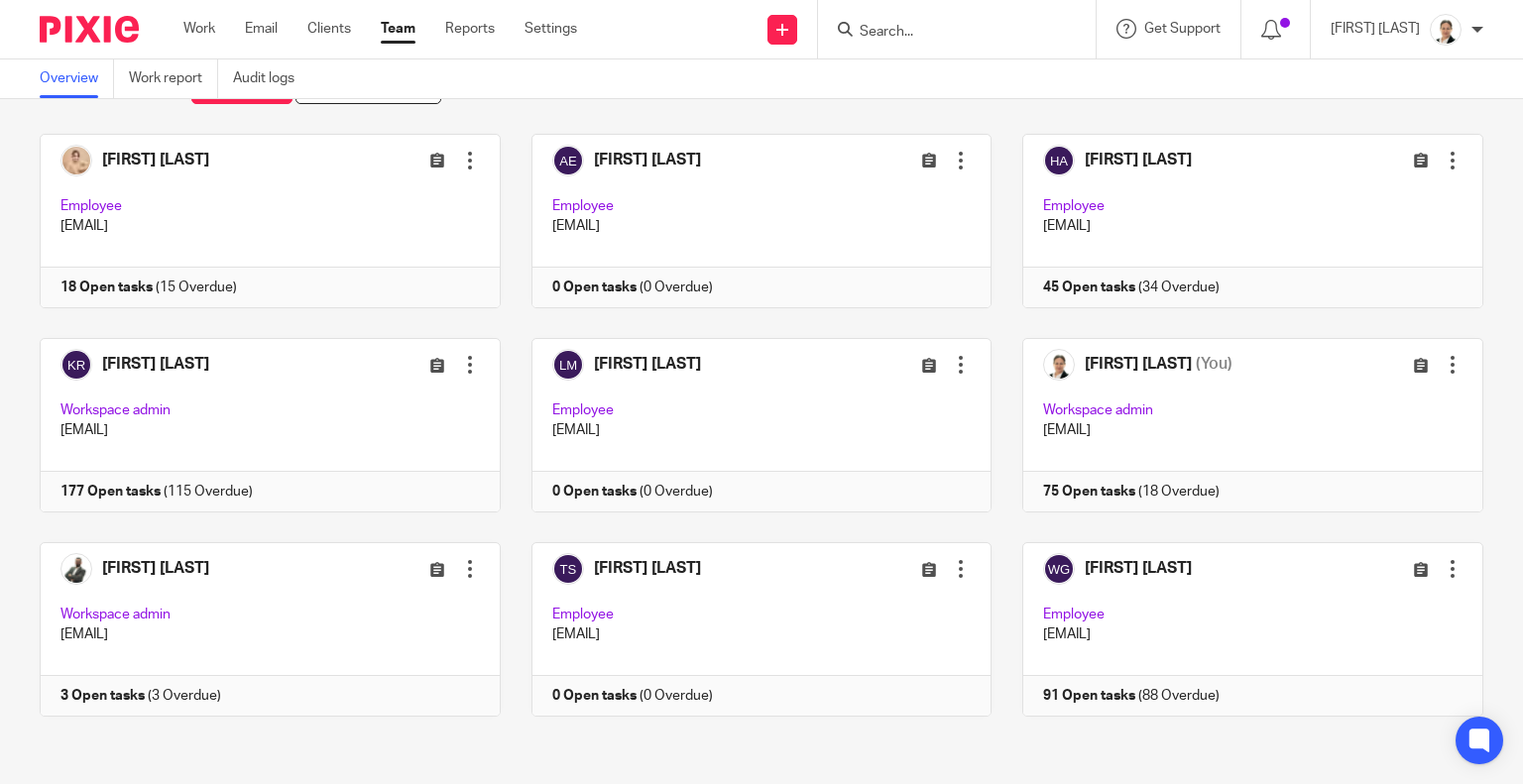 click on "Team" at bounding box center (398, 29) 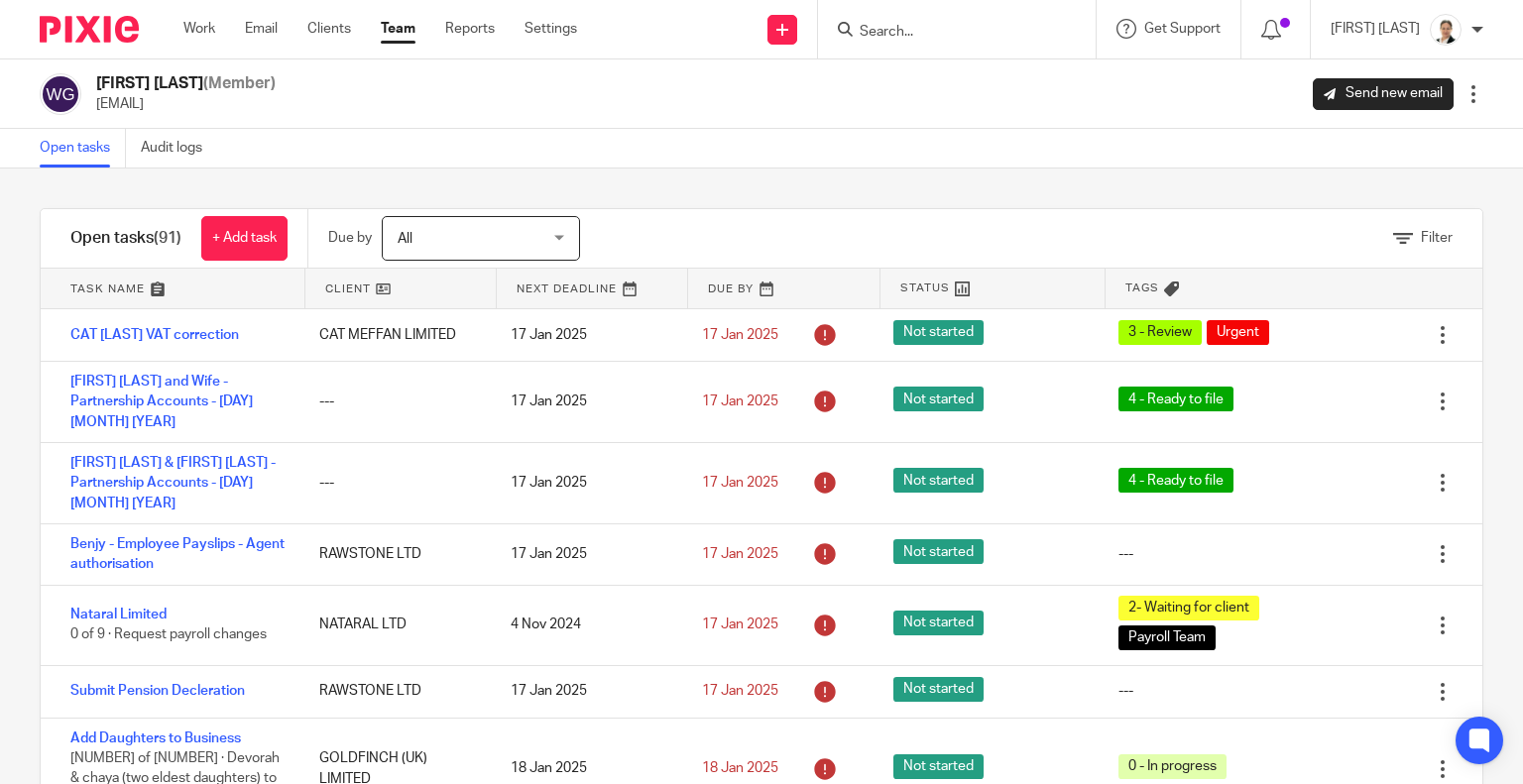 scroll, scrollTop: 0, scrollLeft: 0, axis: both 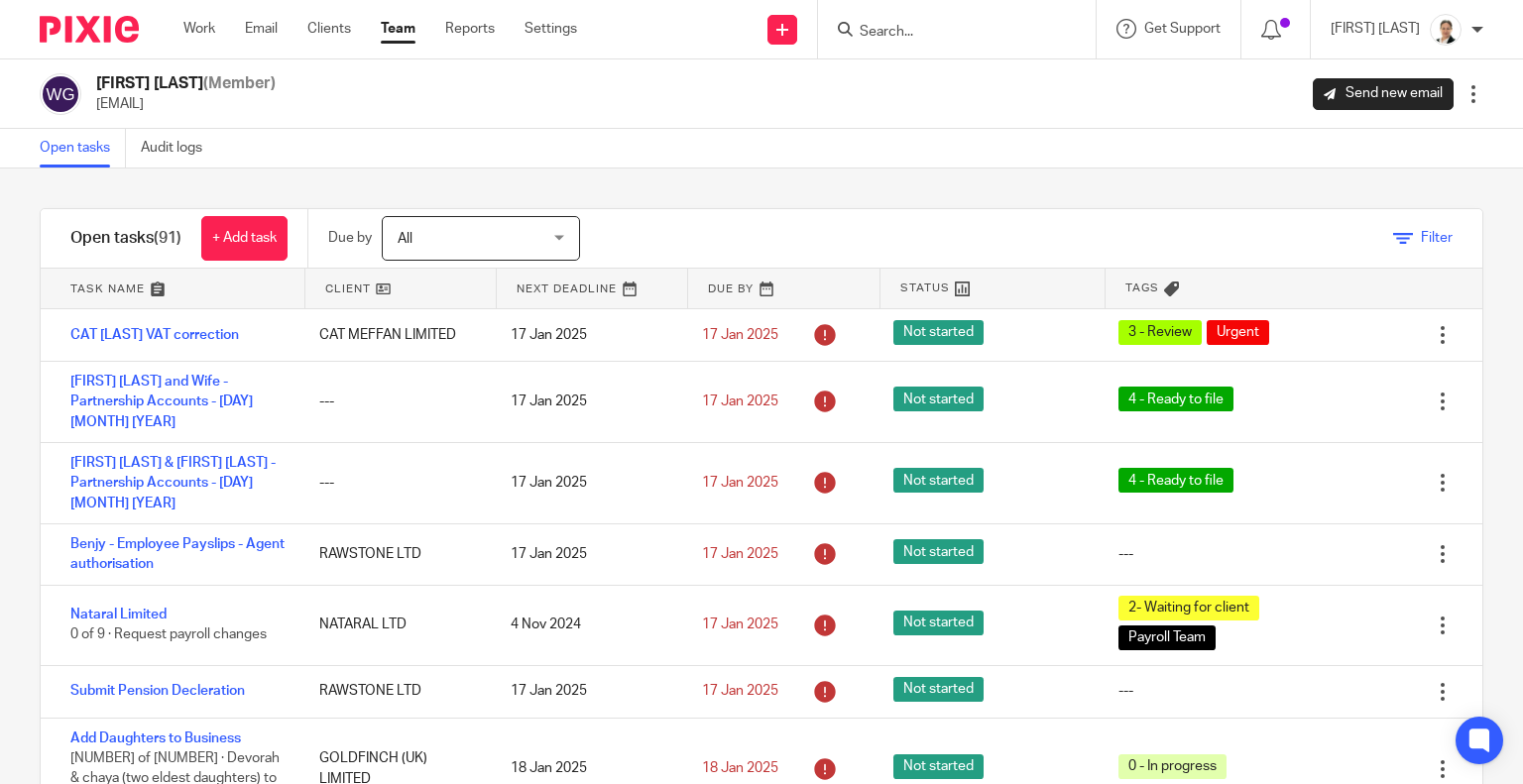 click at bounding box center [1403, 239] 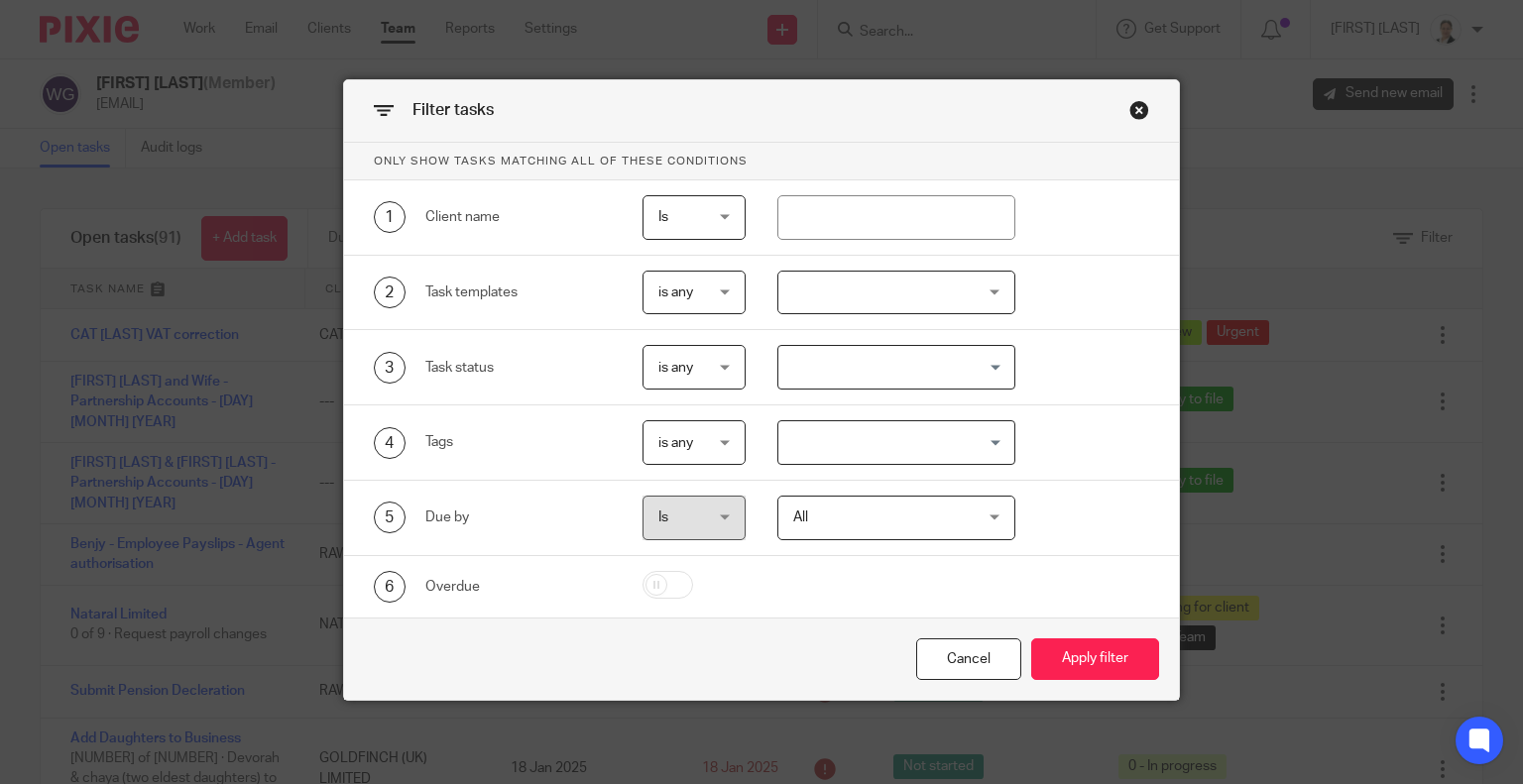 click at bounding box center [896, 292] 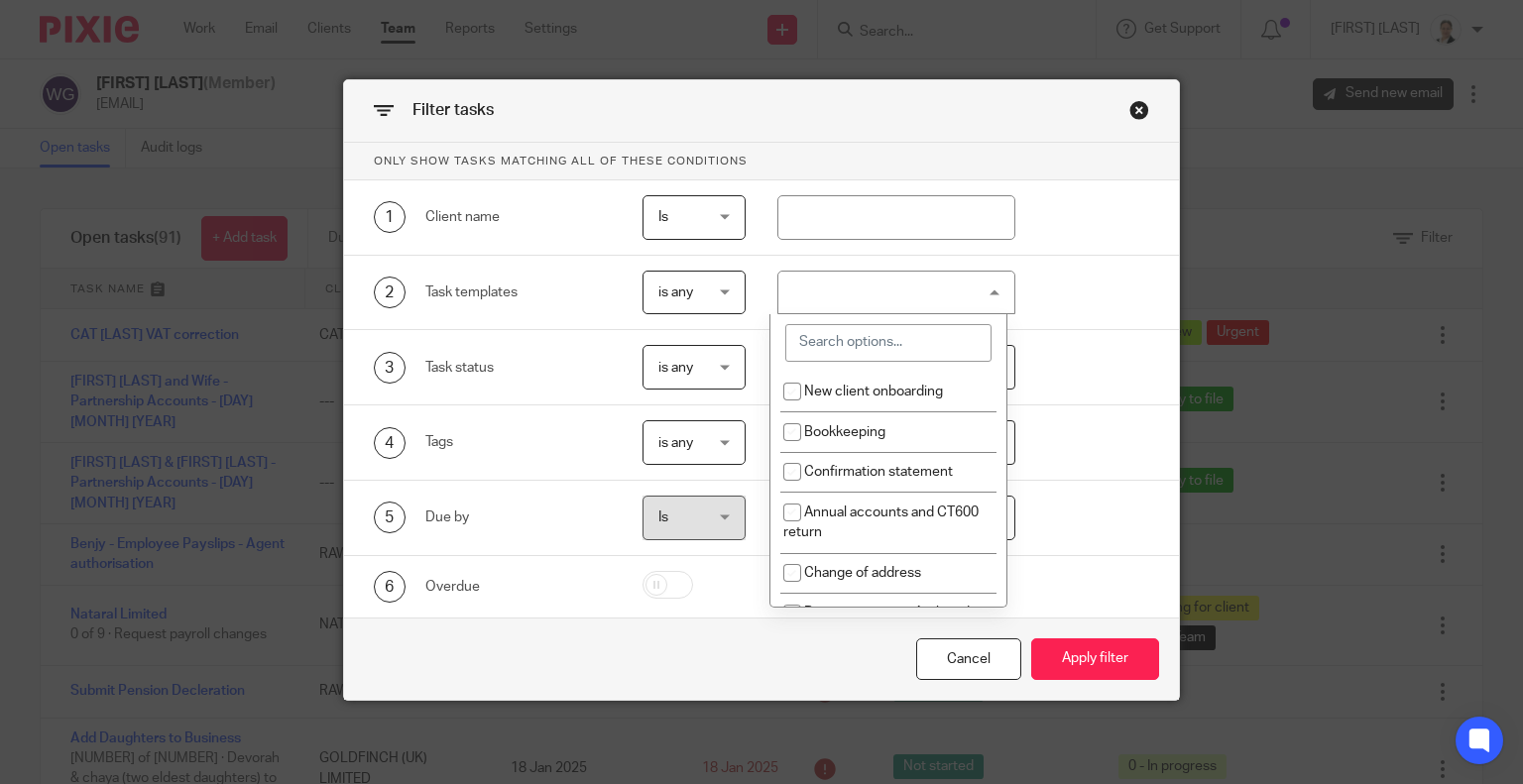 click at bounding box center (888, 343) 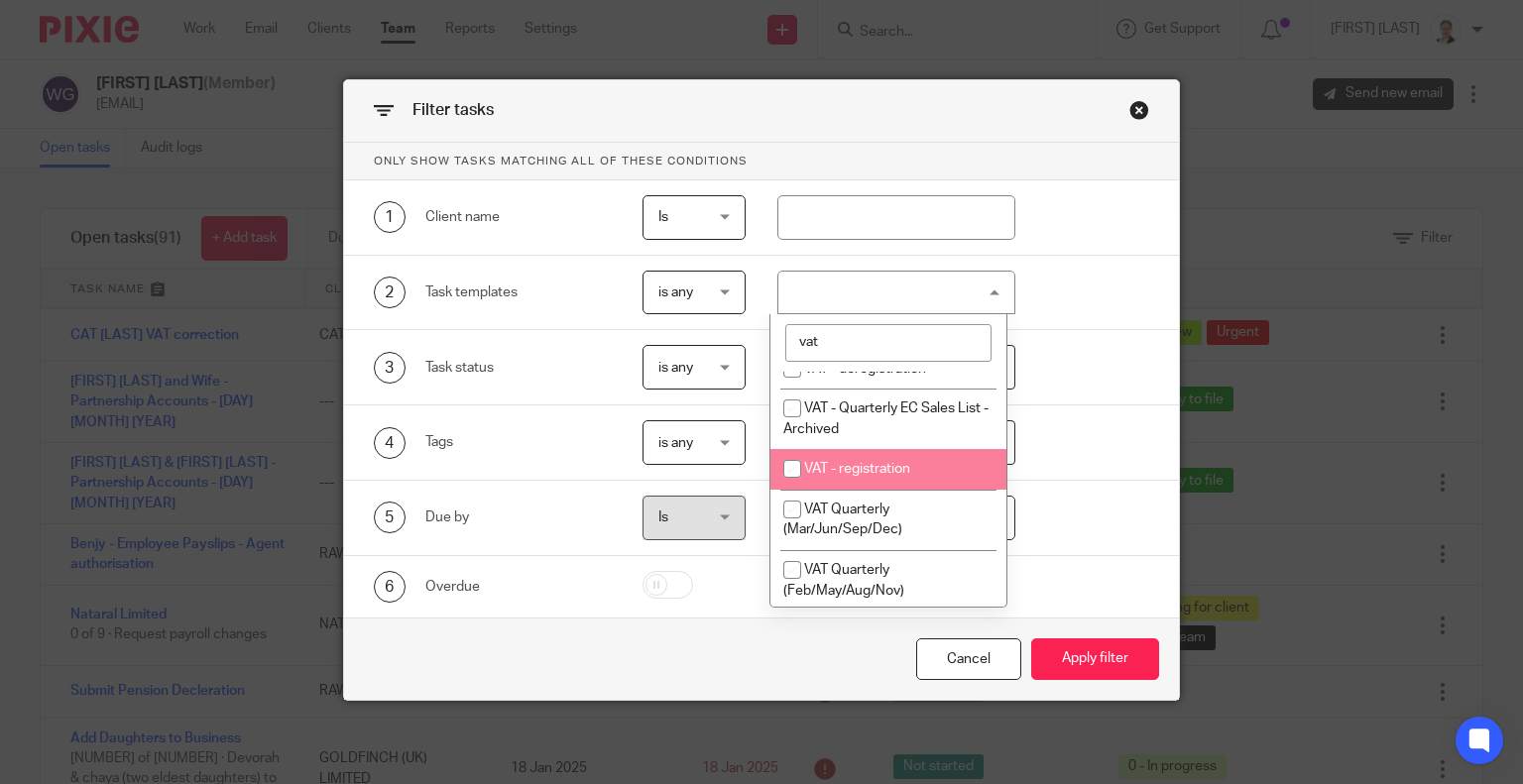 scroll, scrollTop: 131, scrollLeft: 0, axis: vertical 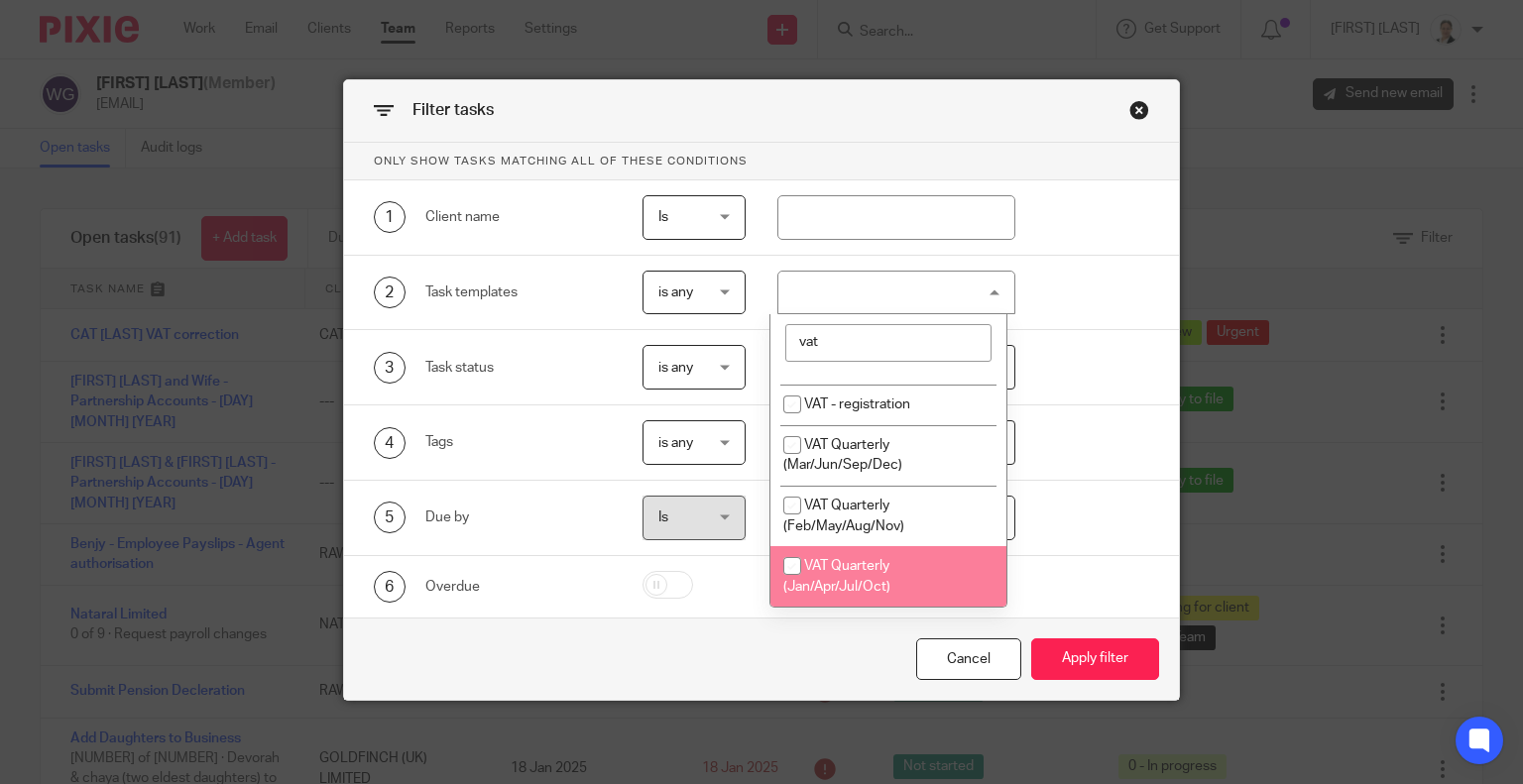 type on "vat" 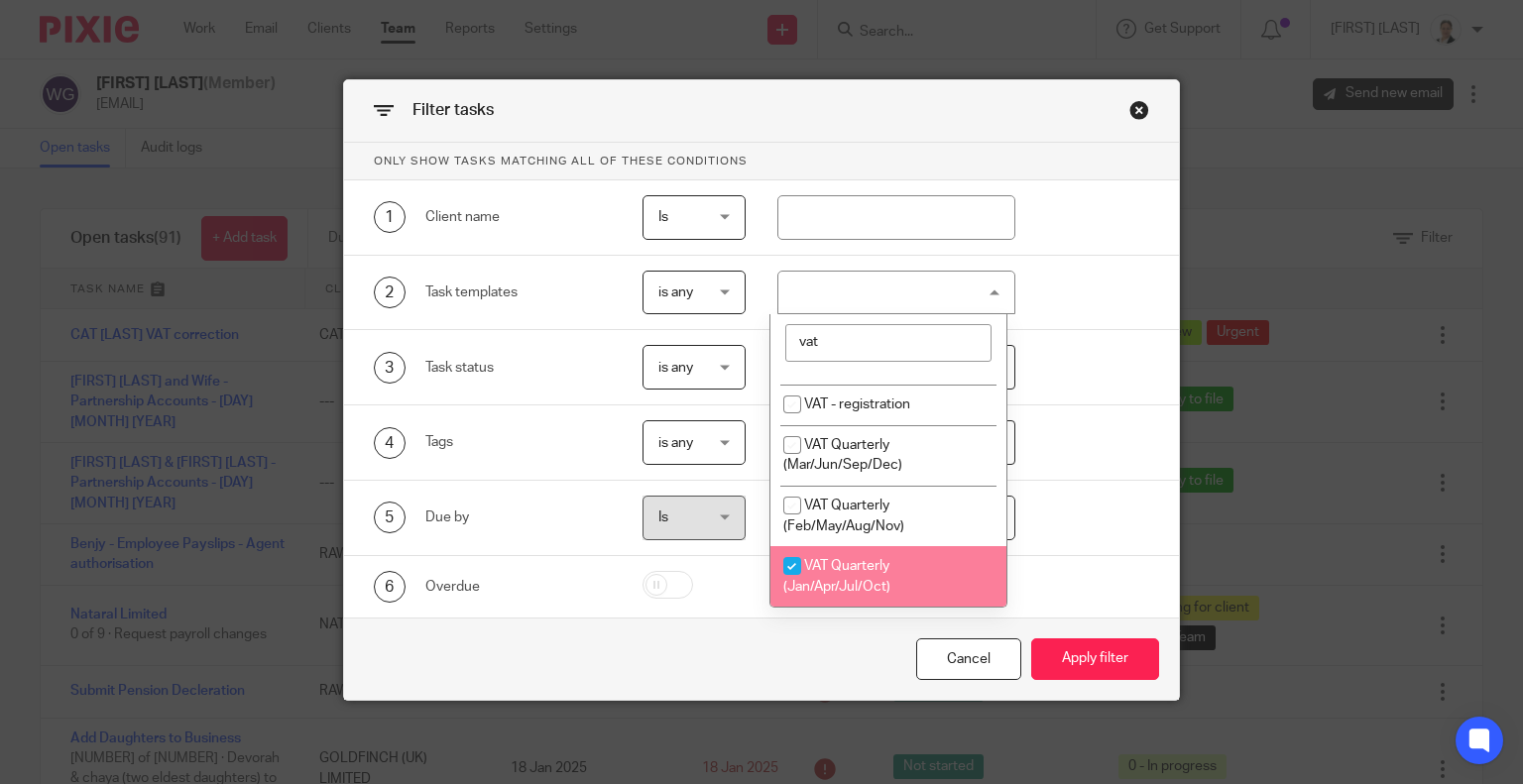 checkbox on "true" 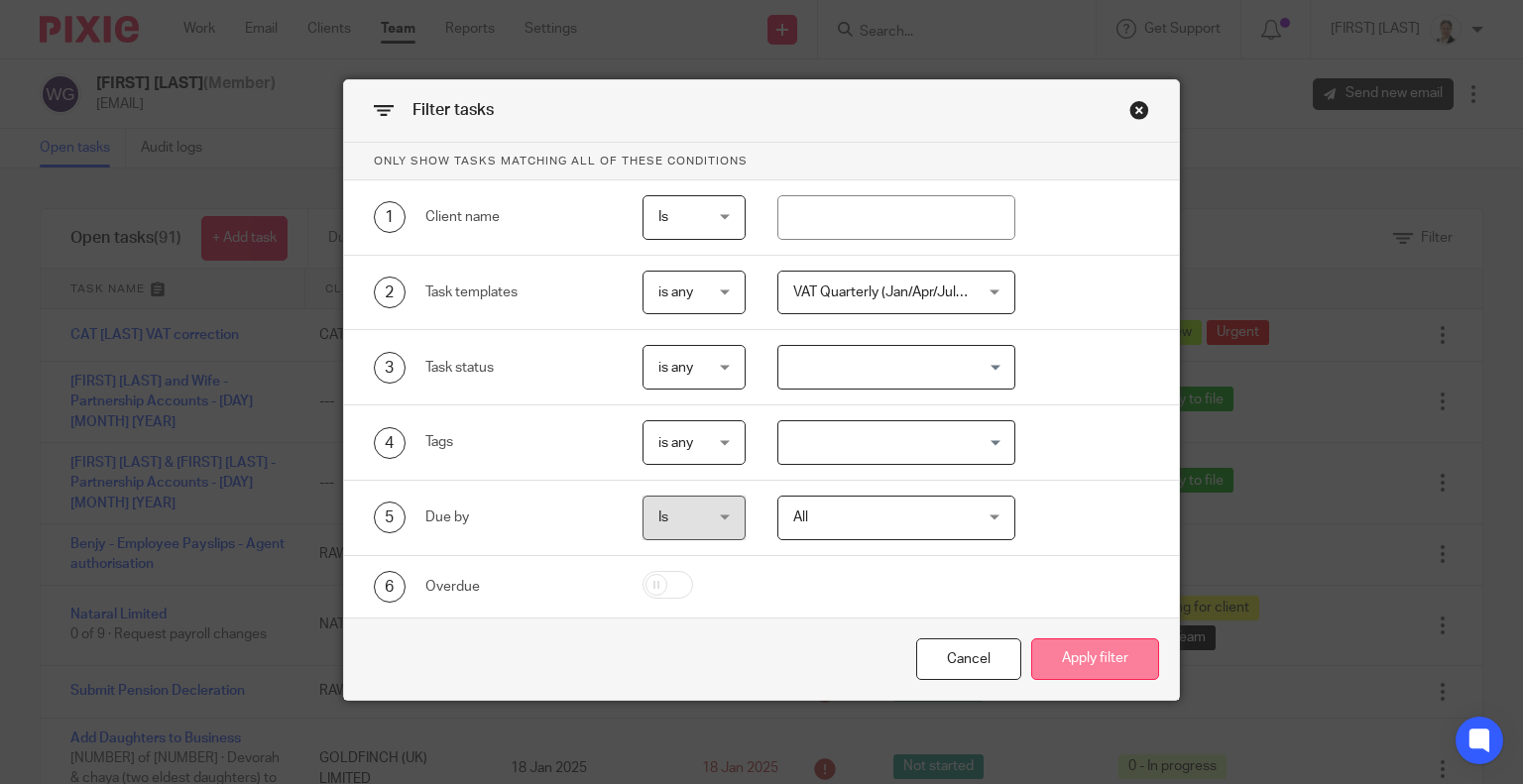 click on "Apply filter" at bounding box center [1095, 659] 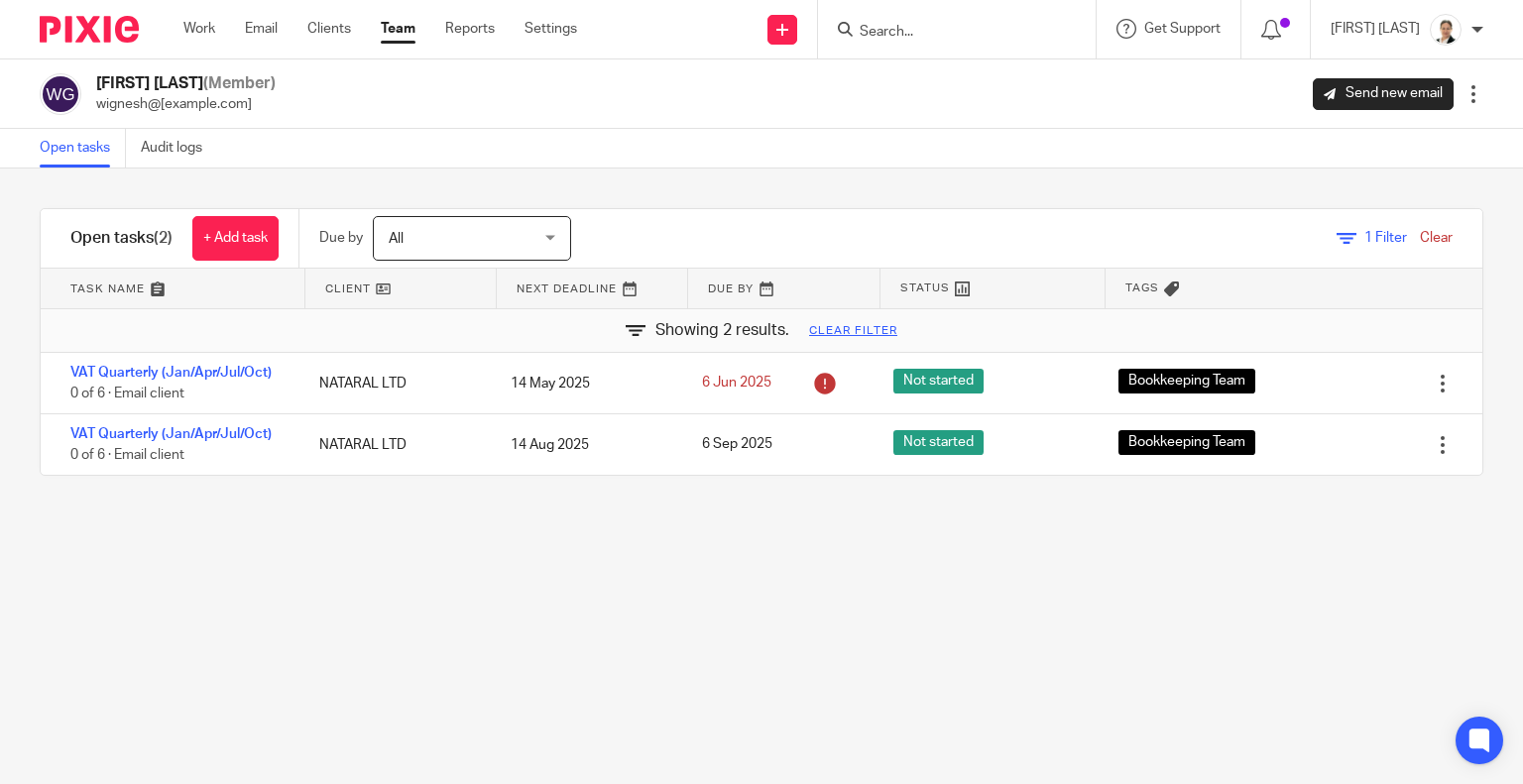 scroll, scrollTop: 0, scrollLeft: 0, axis: both 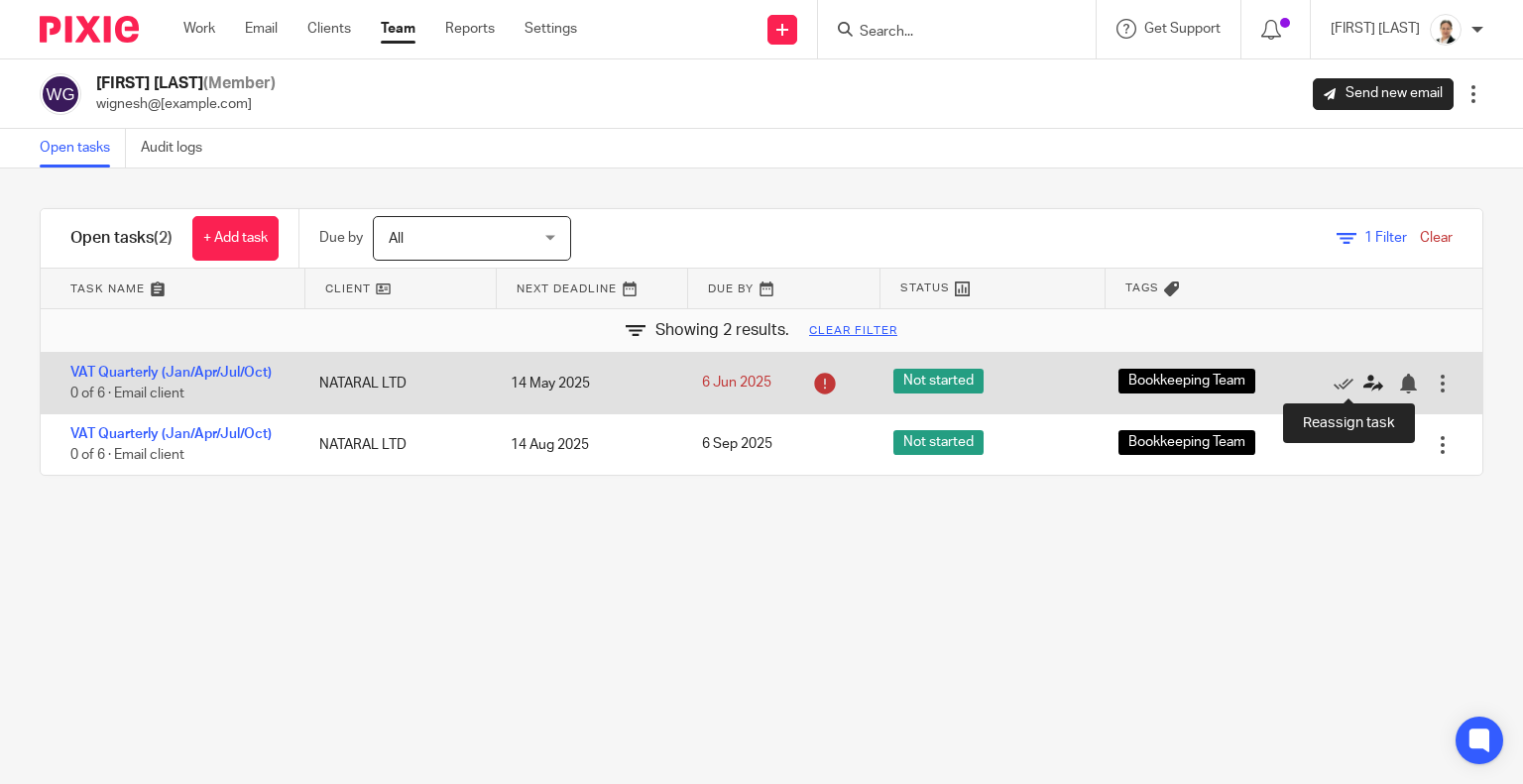 drag, startPoint x: 211, startPoint y: 370, endPoint x: 1339, endPoint y: 385, distance: 1128.1 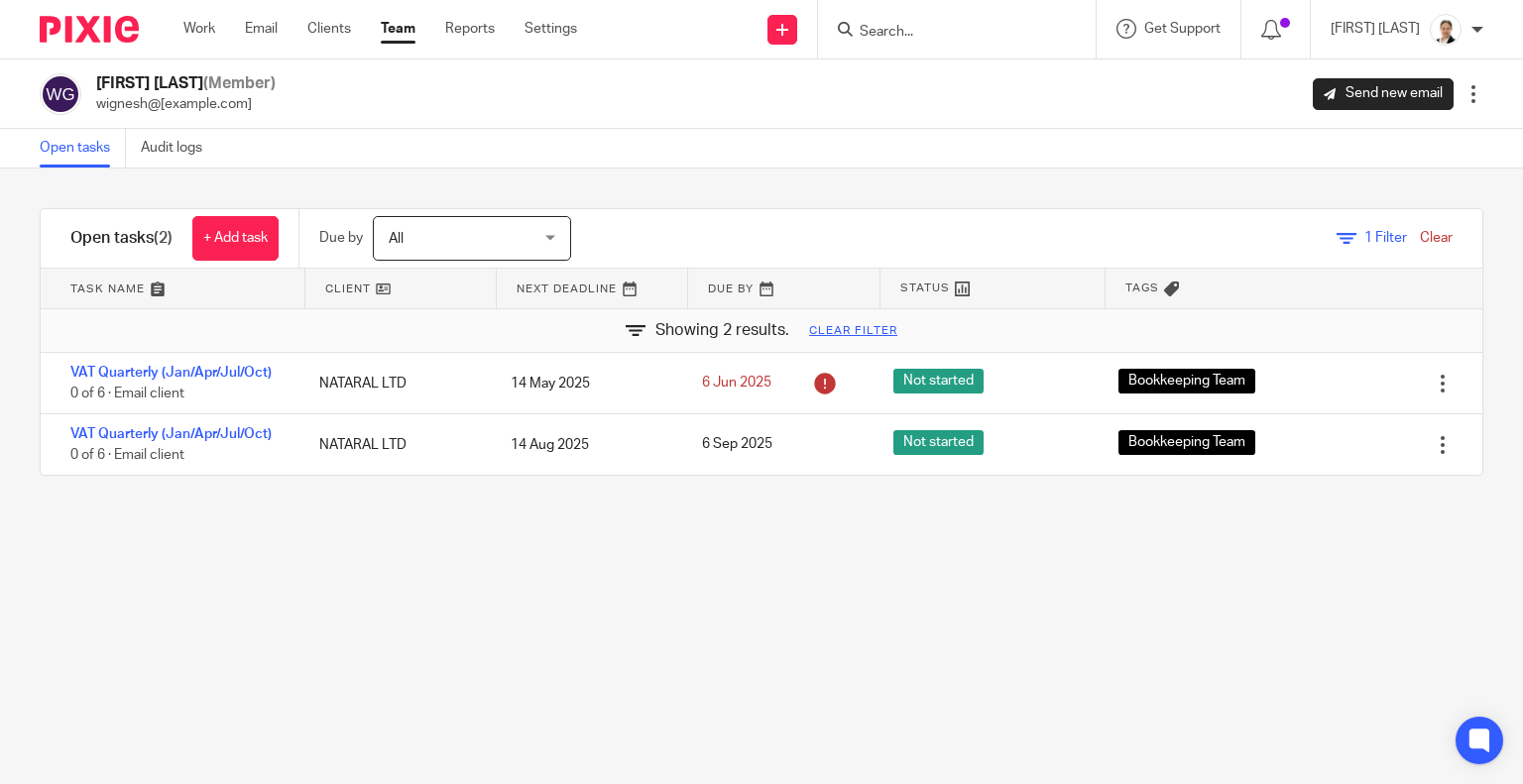 click at bounding box center [1347, 239] 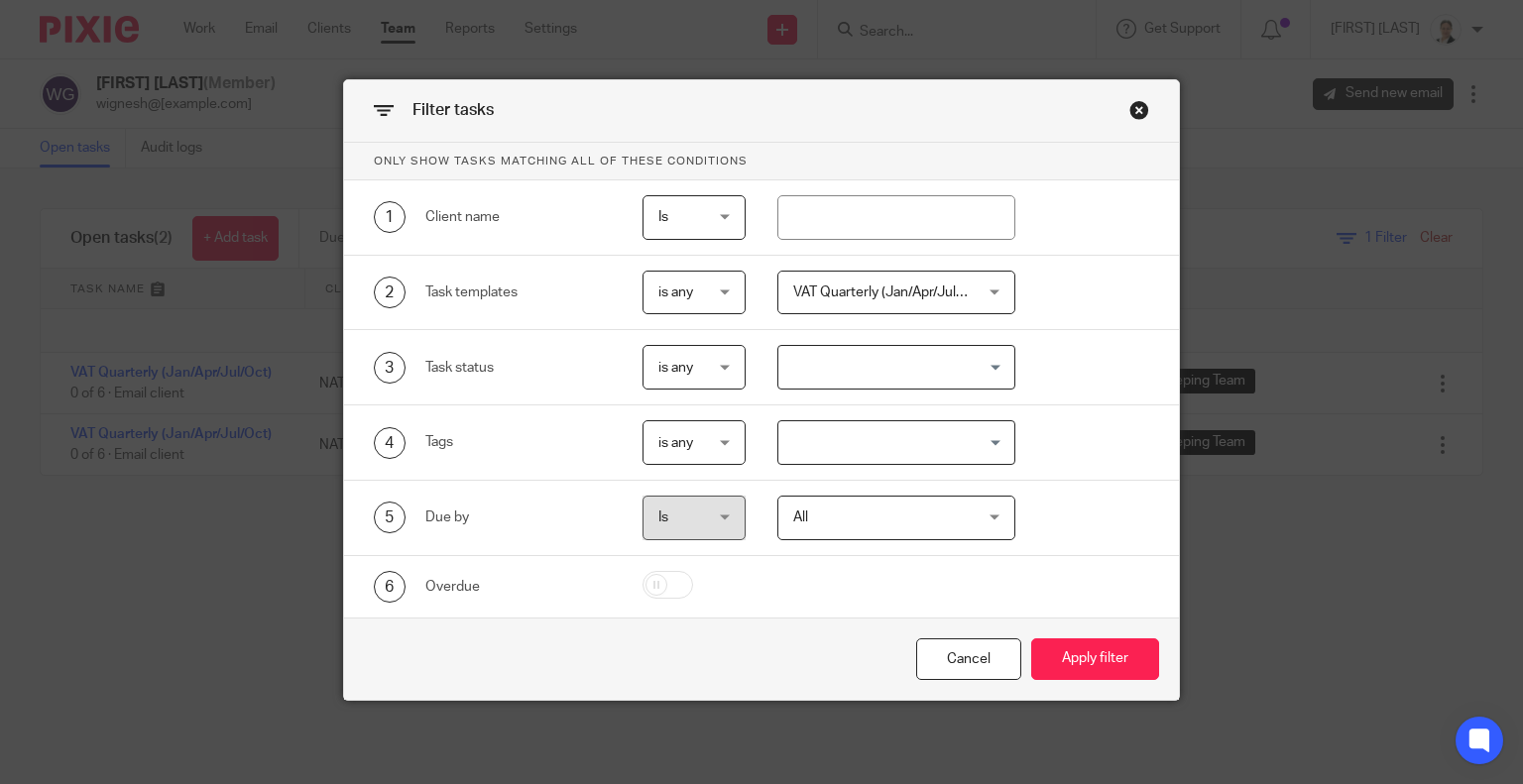 click on "VAT Quarterly (Jan/Apr/Jul/Oct)" at bounding box center (890, 292) 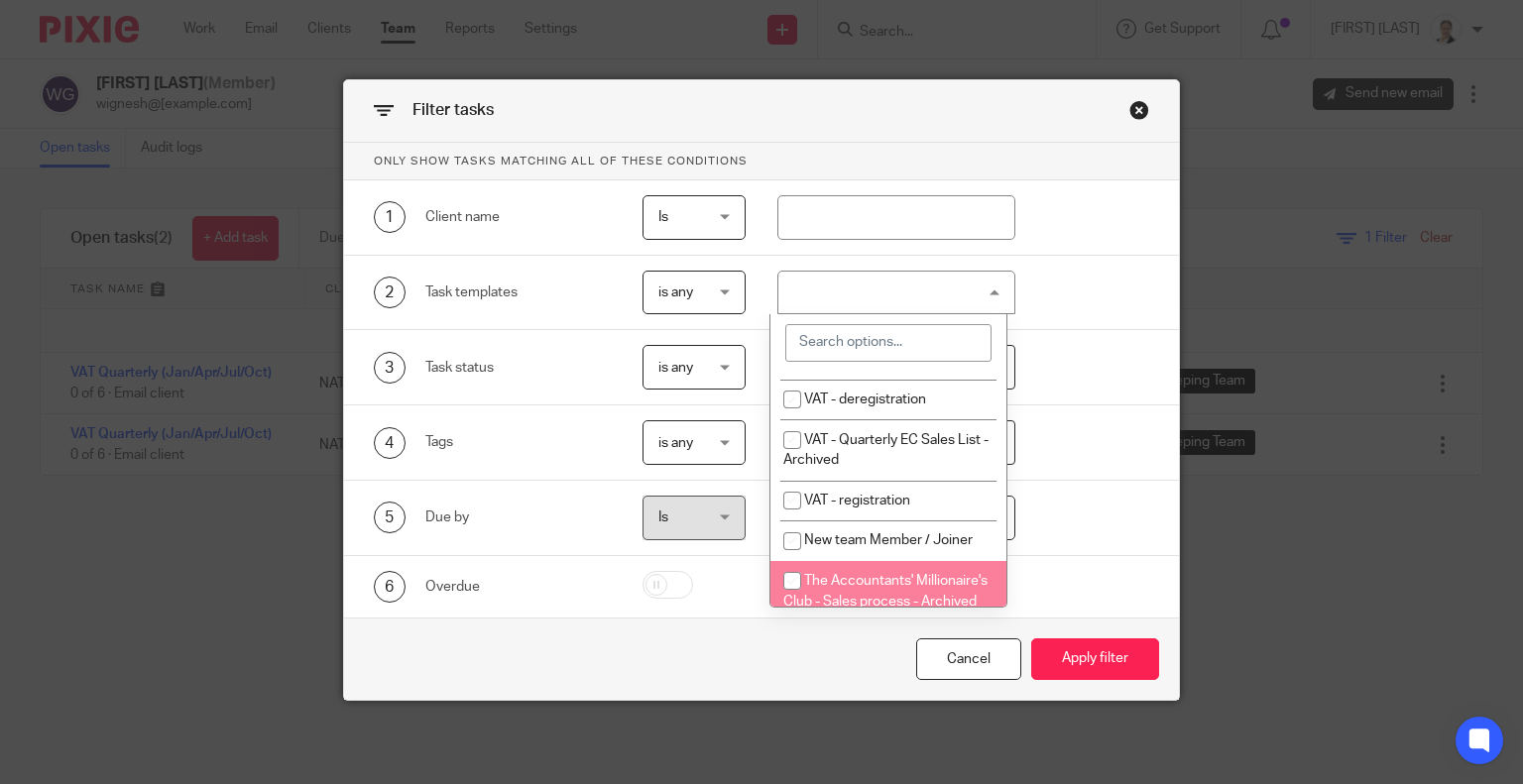 scroll, scrollTop: 496, scrollLeft: 0, axis: vertical 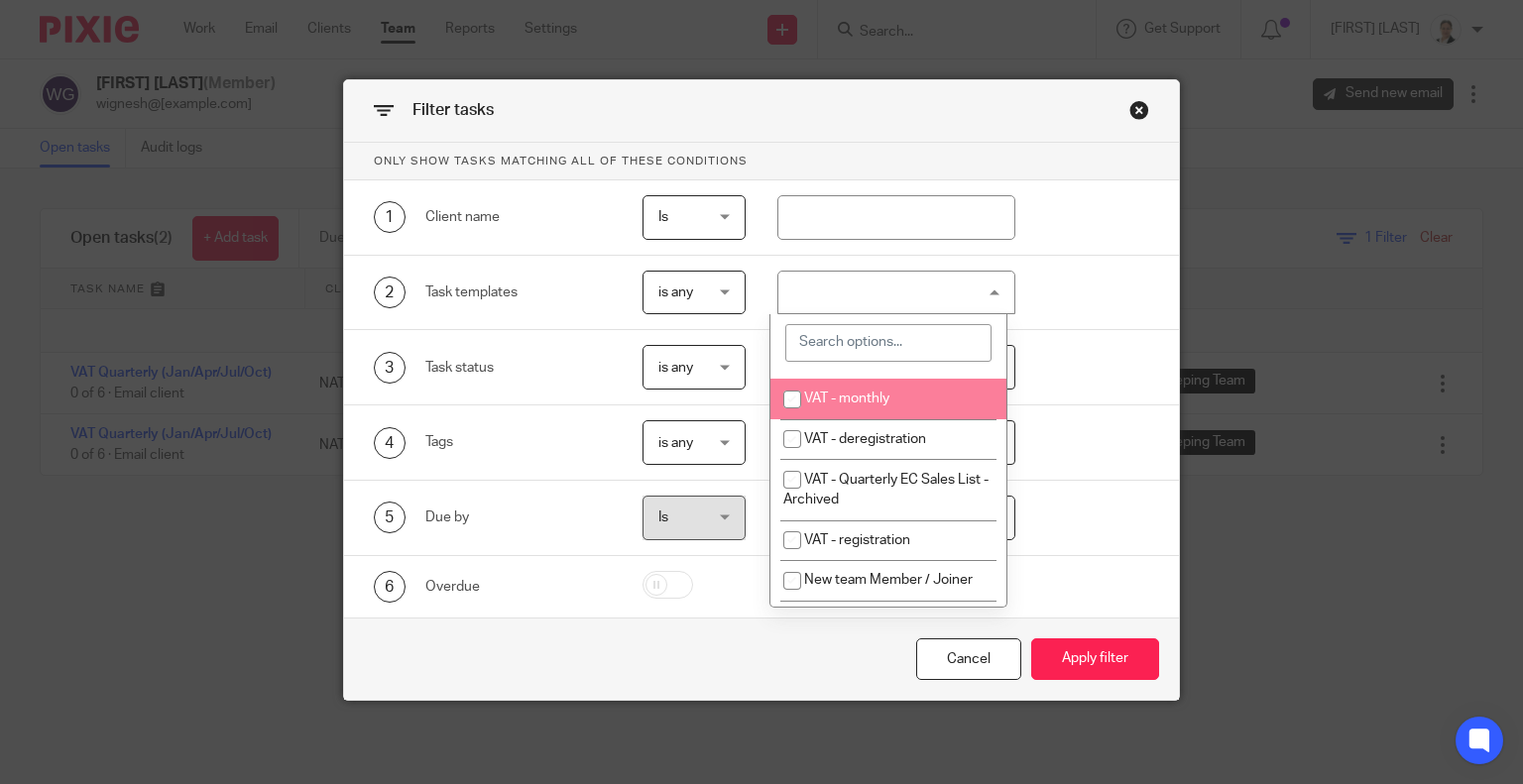click on "VAT - monthly" at bounding box center [888, 398] 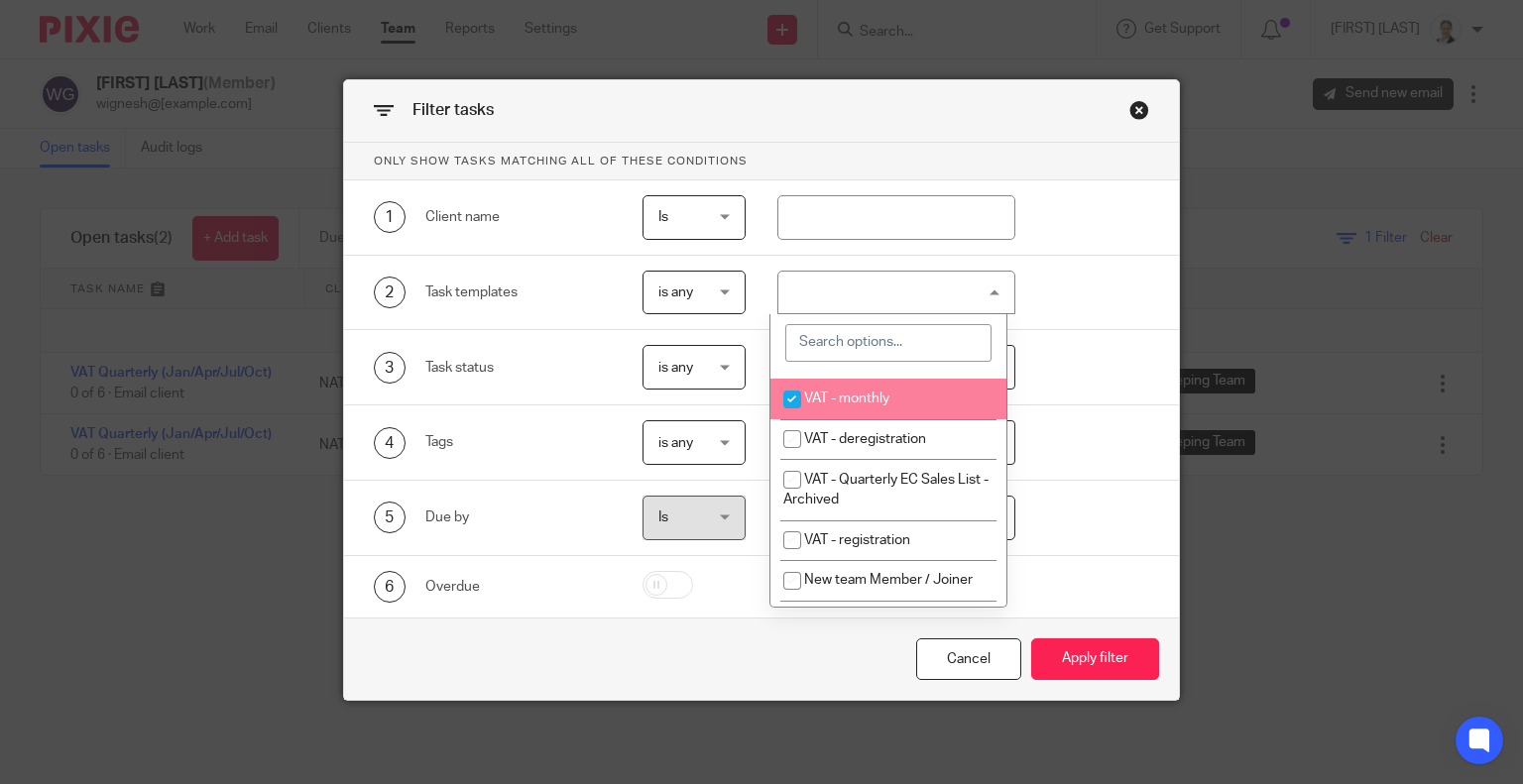 checkbox on "true" 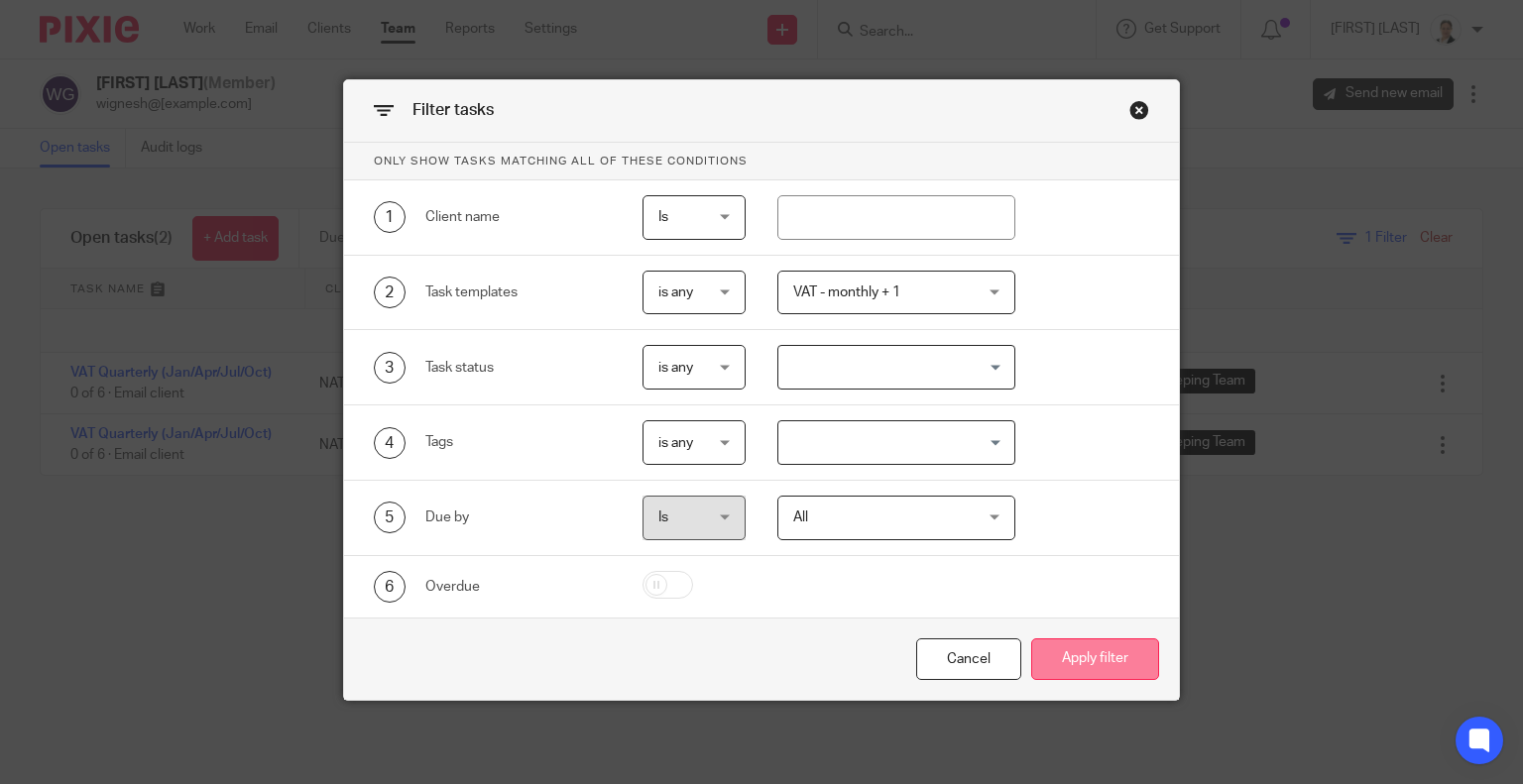click on "Apply filter" at bounding box center (1095, 659) 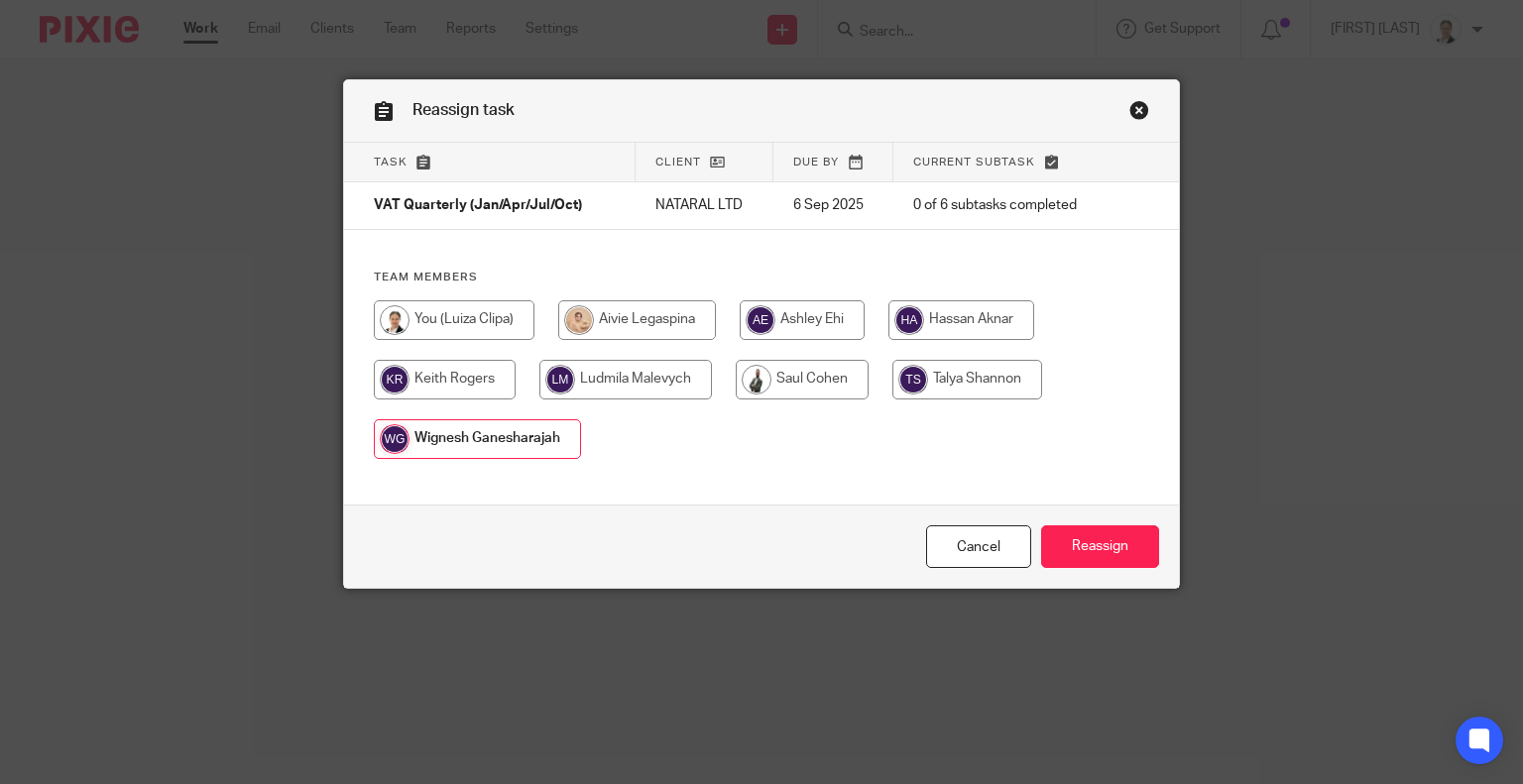 scroll, scrollTop: 0, scrollLeft: 0, axis: both 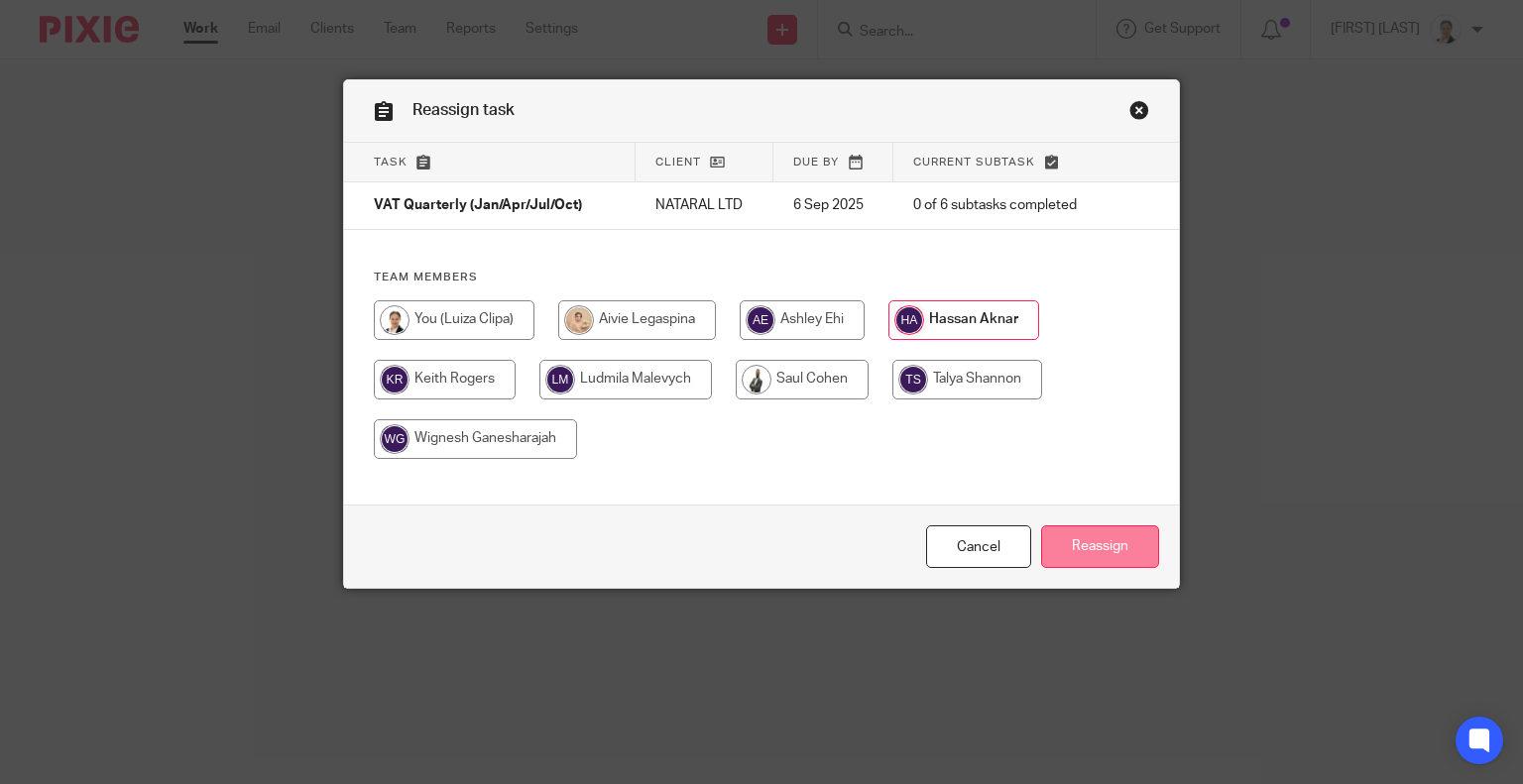 click on "Reassign" at bounding box center (1100, 546) 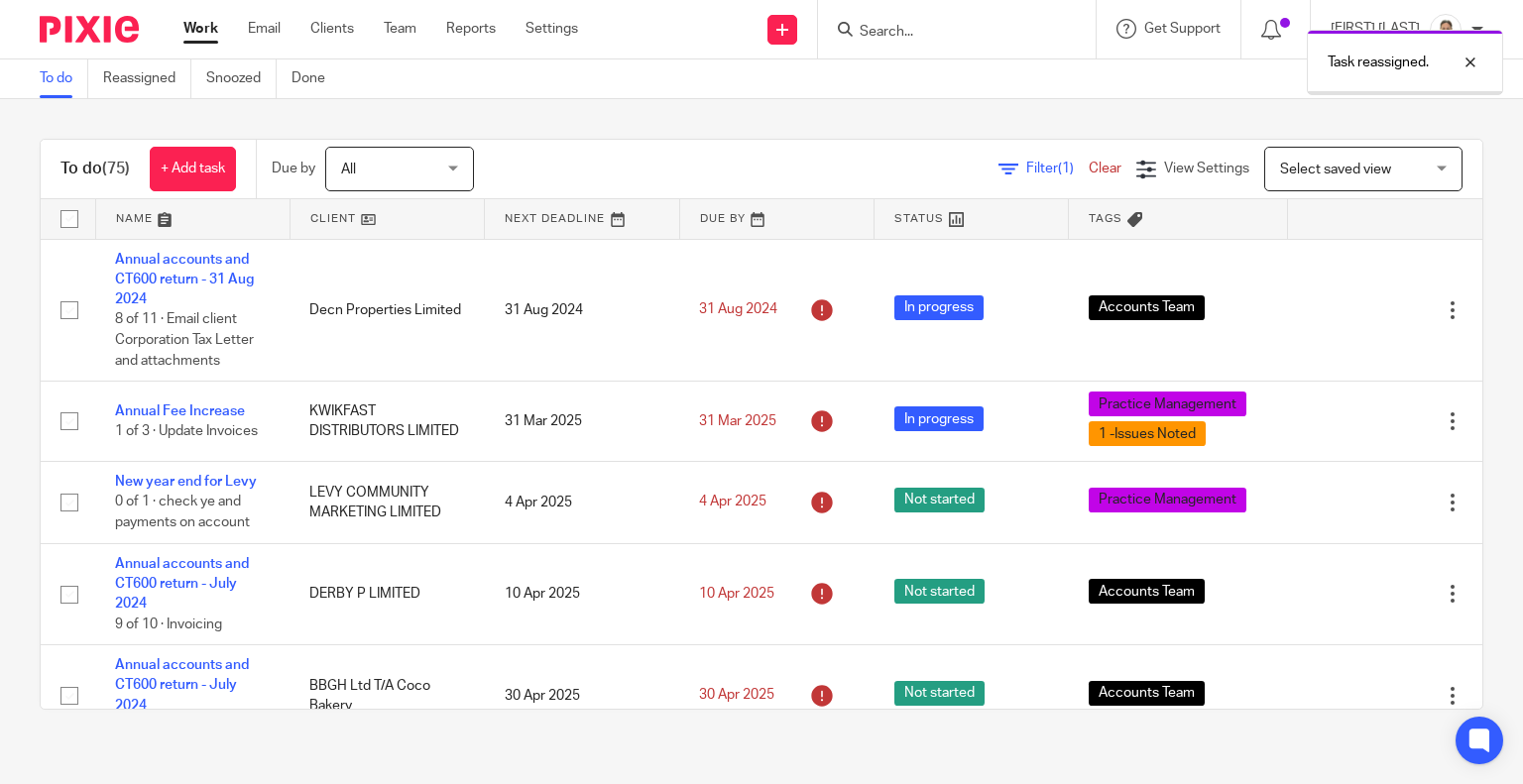 scroll, scrollTop: 0, scrollLeft: 0, axis: both 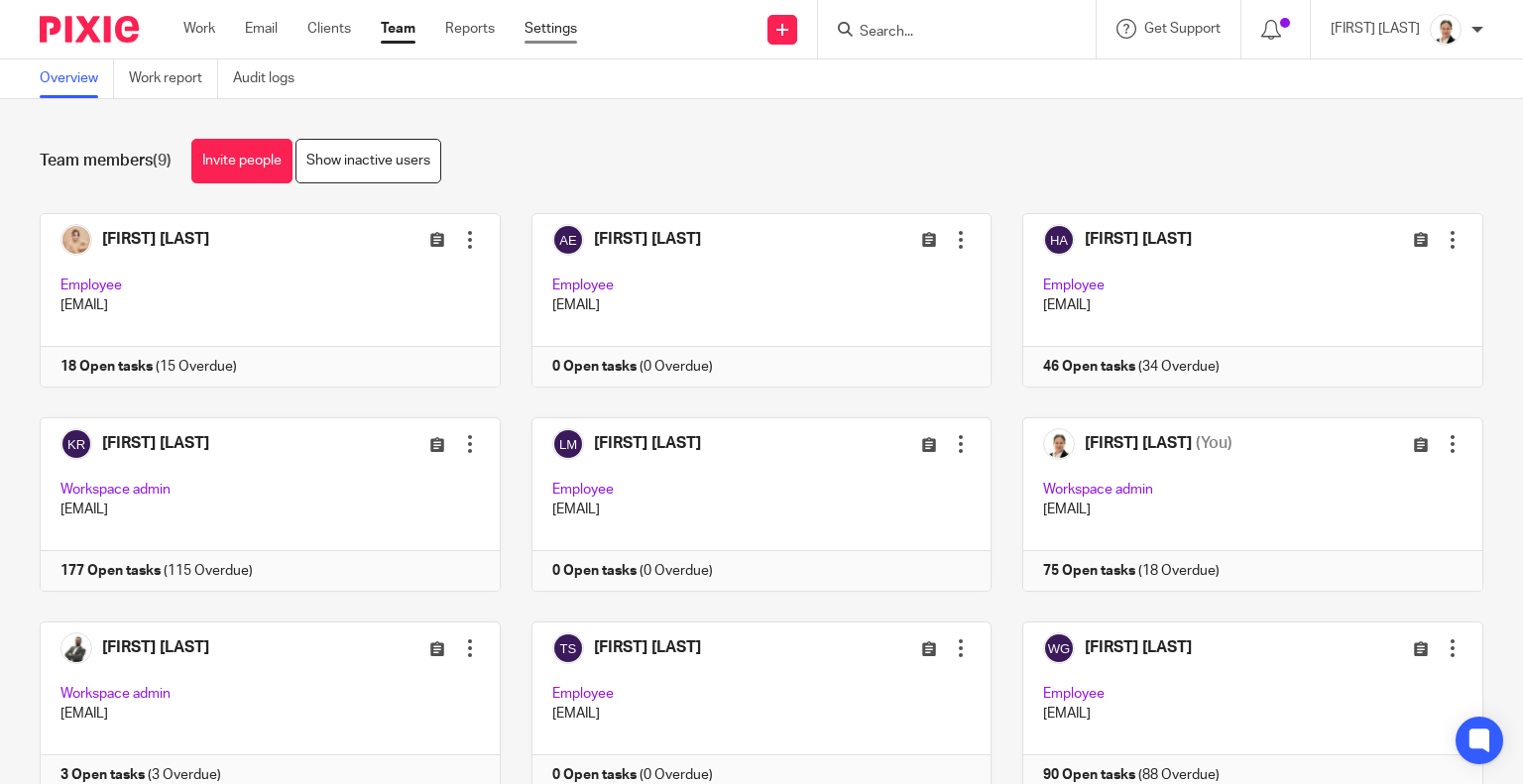 click on "Settings" at bounding box center [550, 29] 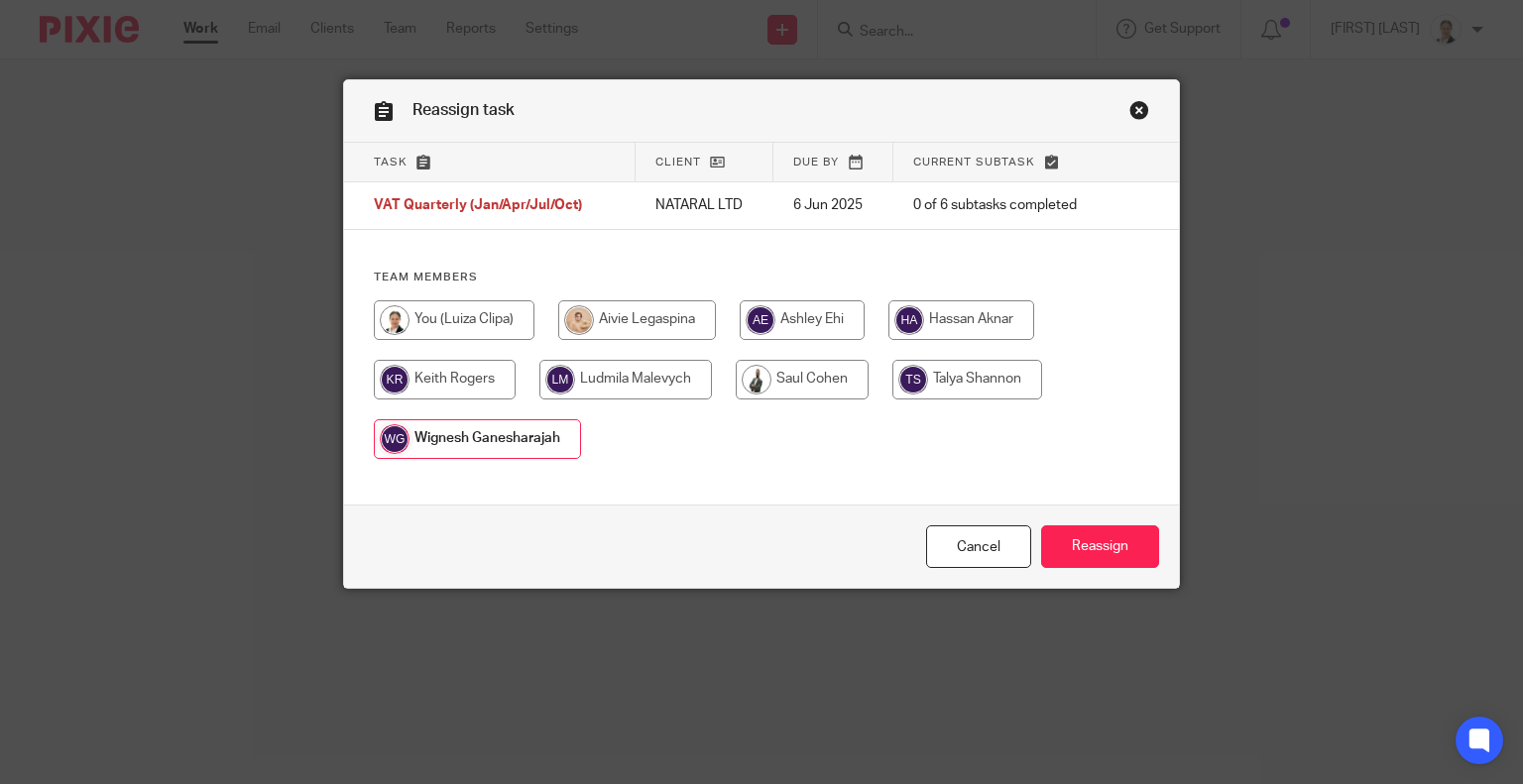 scroll, scrollTop: 0, scrollLeft: 0, axis: both 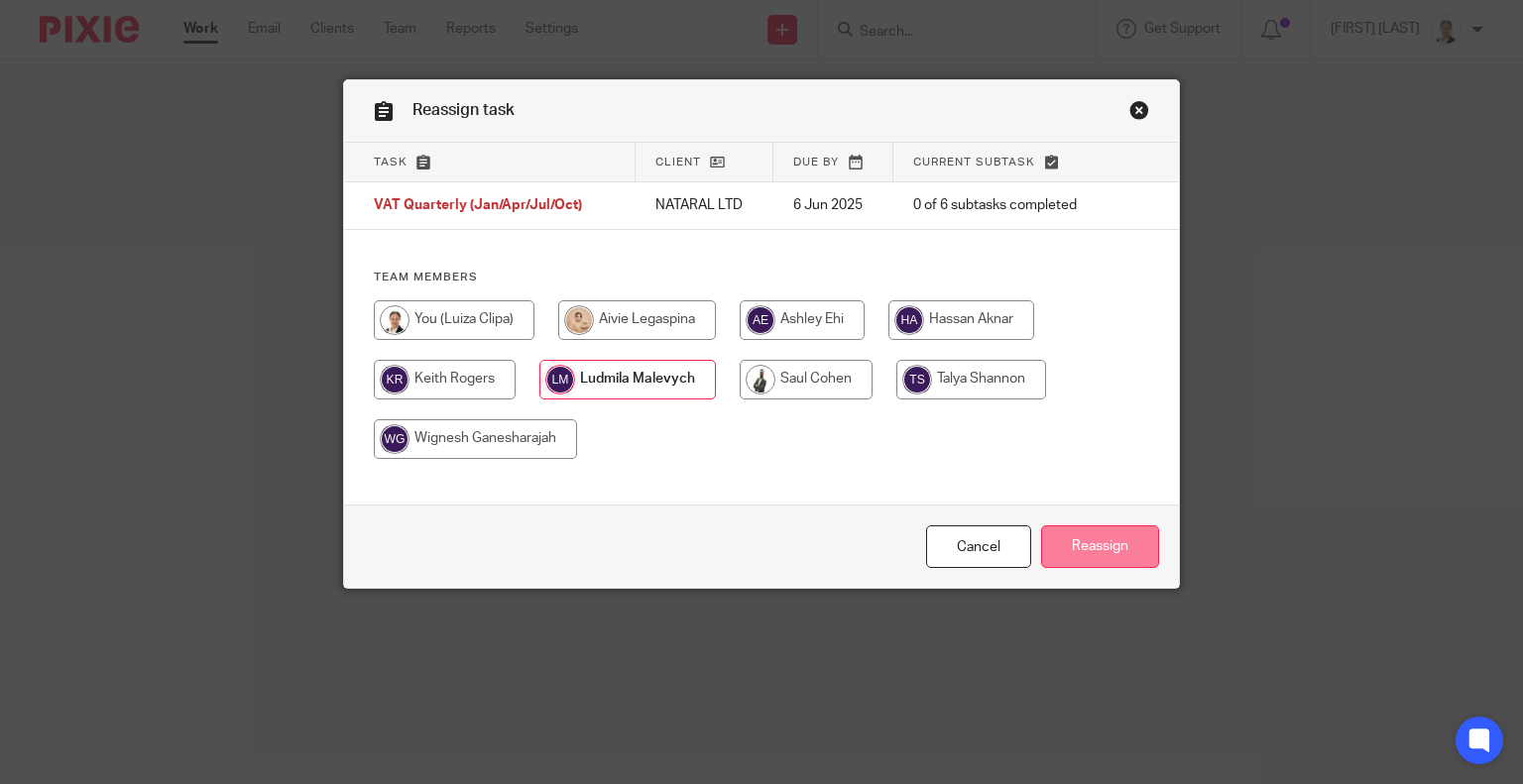 click on "Reassign" at bounding box center (1100, 546) 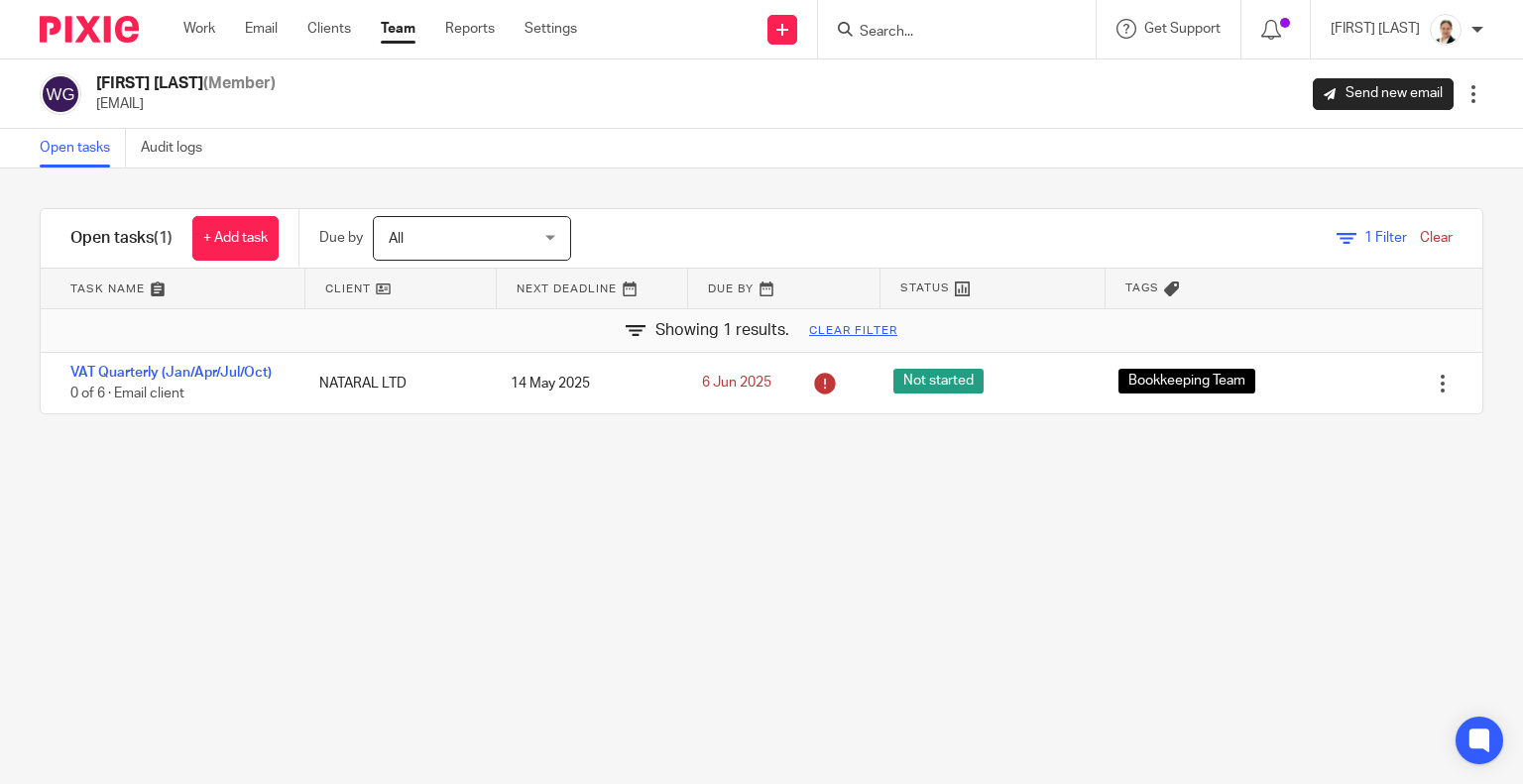 scroll, scrollTop: 0, scrollLeft: 0, axis: both 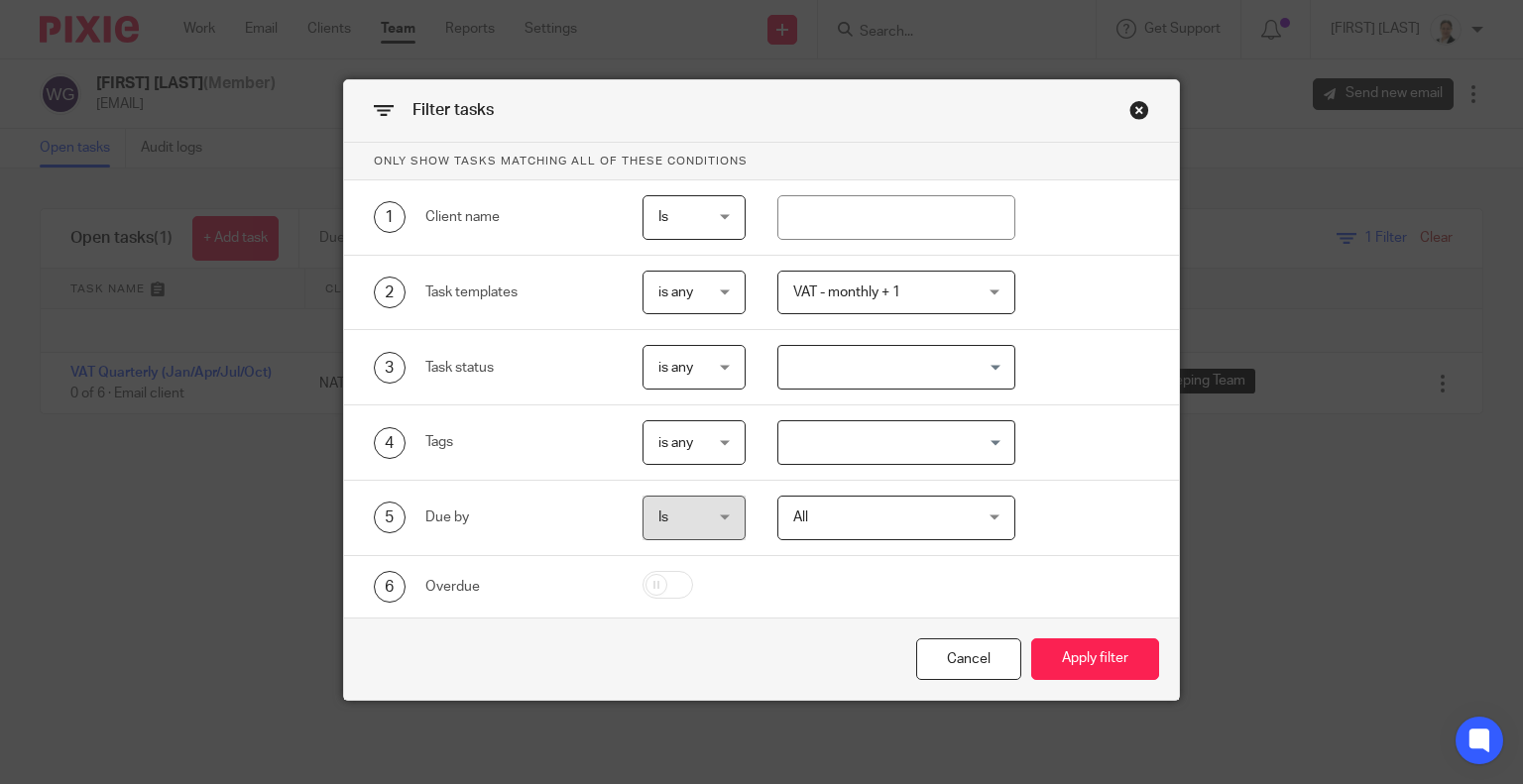 click on "VAT - monthly  + 1" at bounding box center (896, 292) 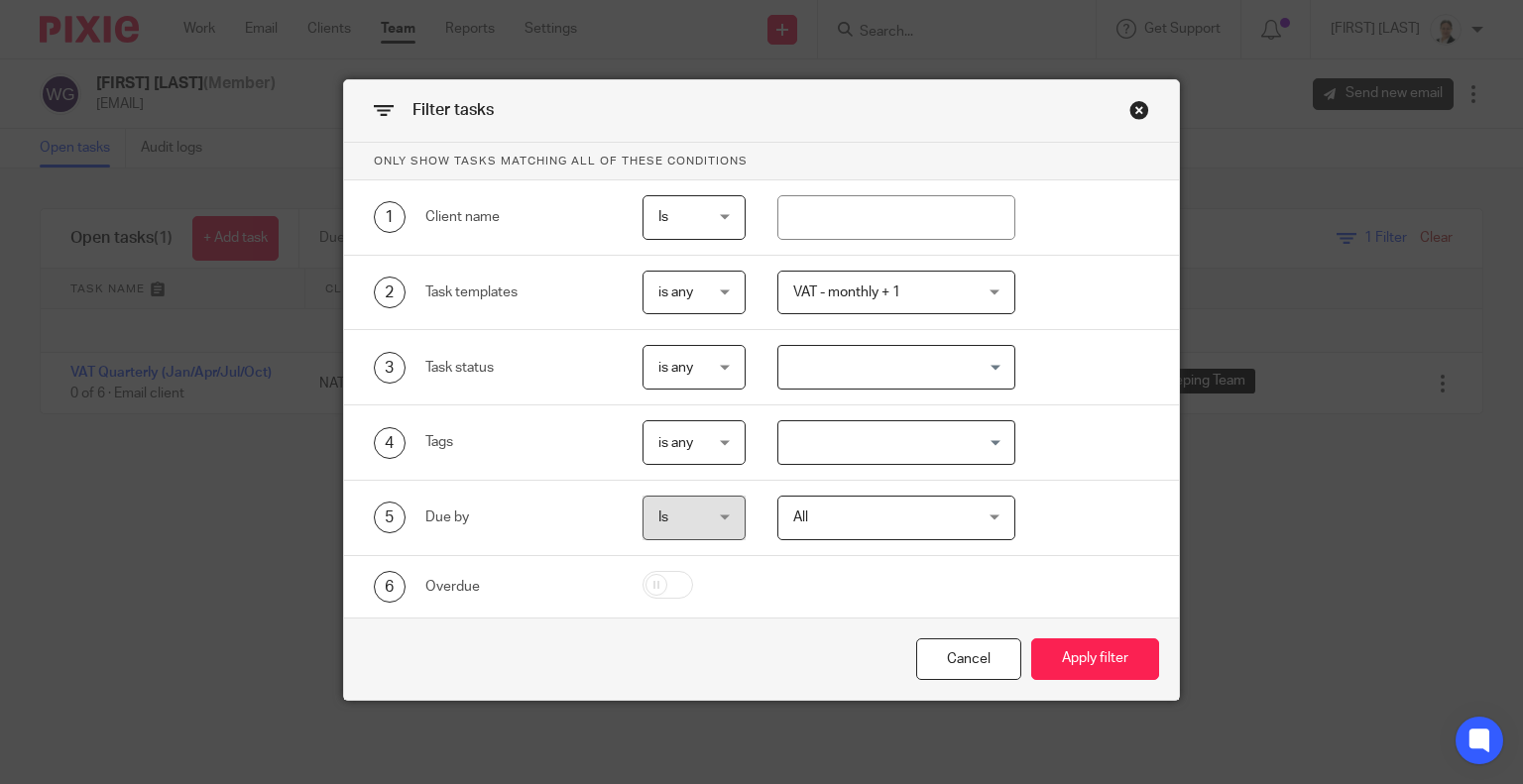 click at bounding box center (1139, 110) 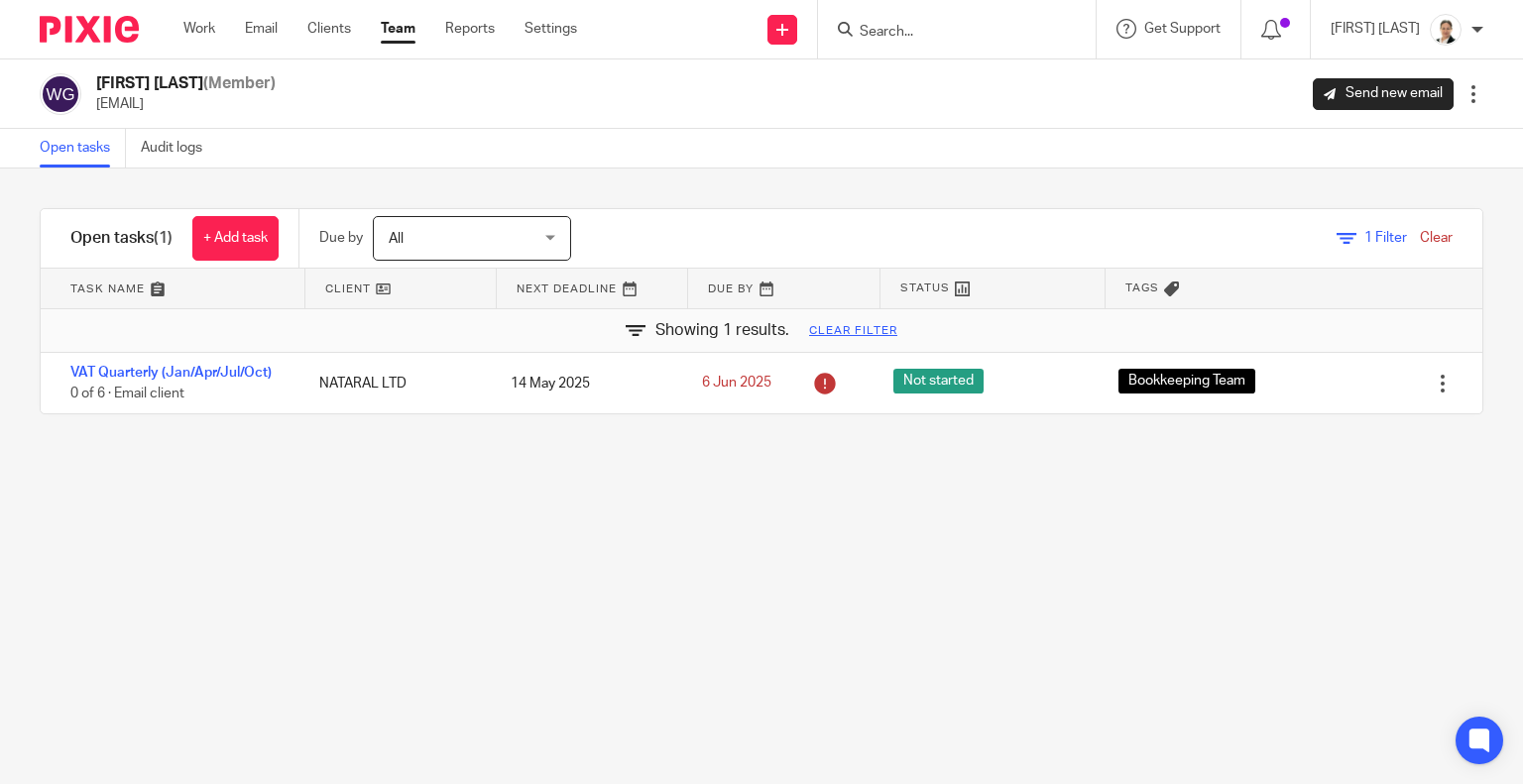 click on "Clear" at bounding box center [1436, 238] 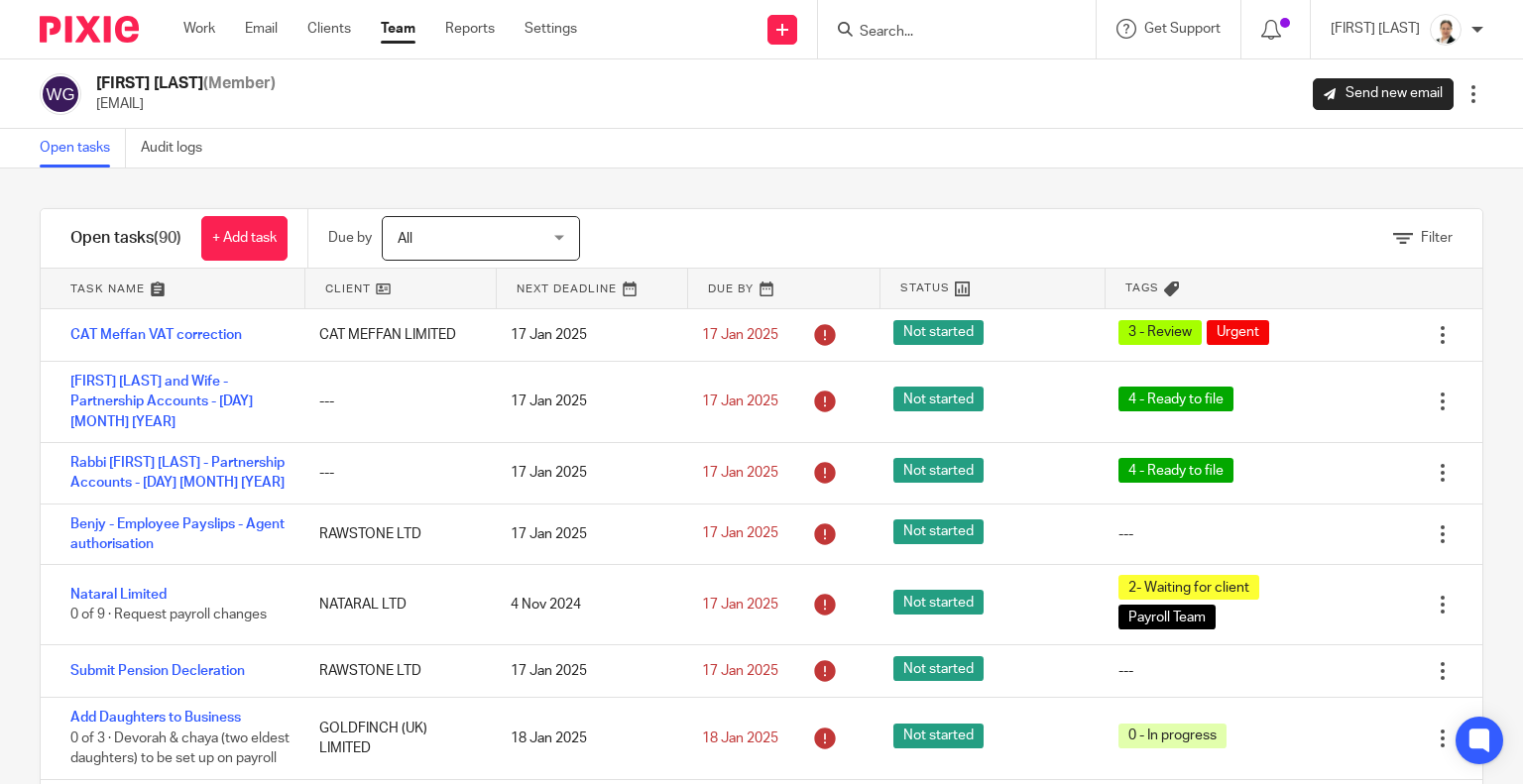 scroll, scrollTop: 0, scrollLeft: 0, axis: both 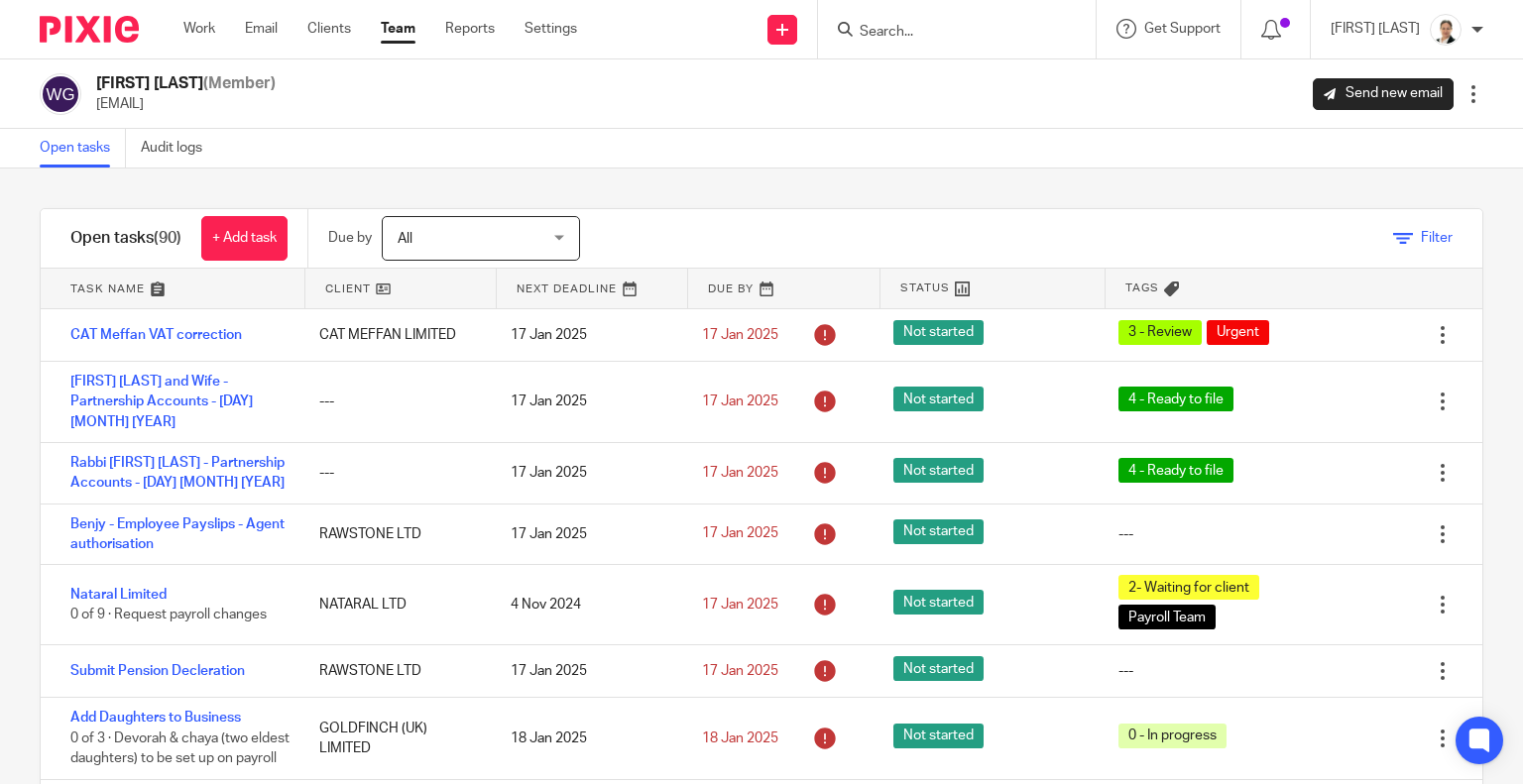 click at bounding box center [1403, 239] 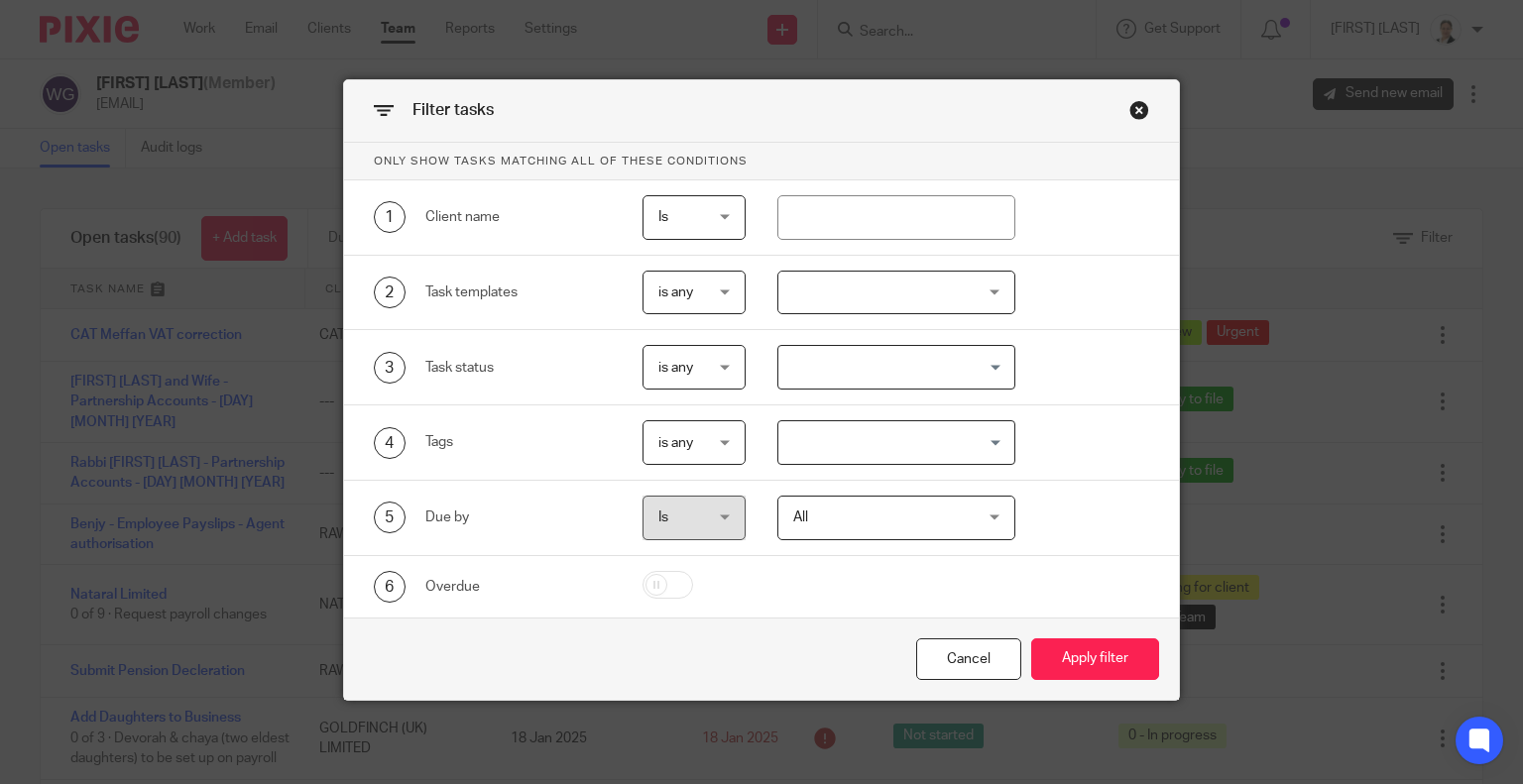 click at bounding box center [896, 292] 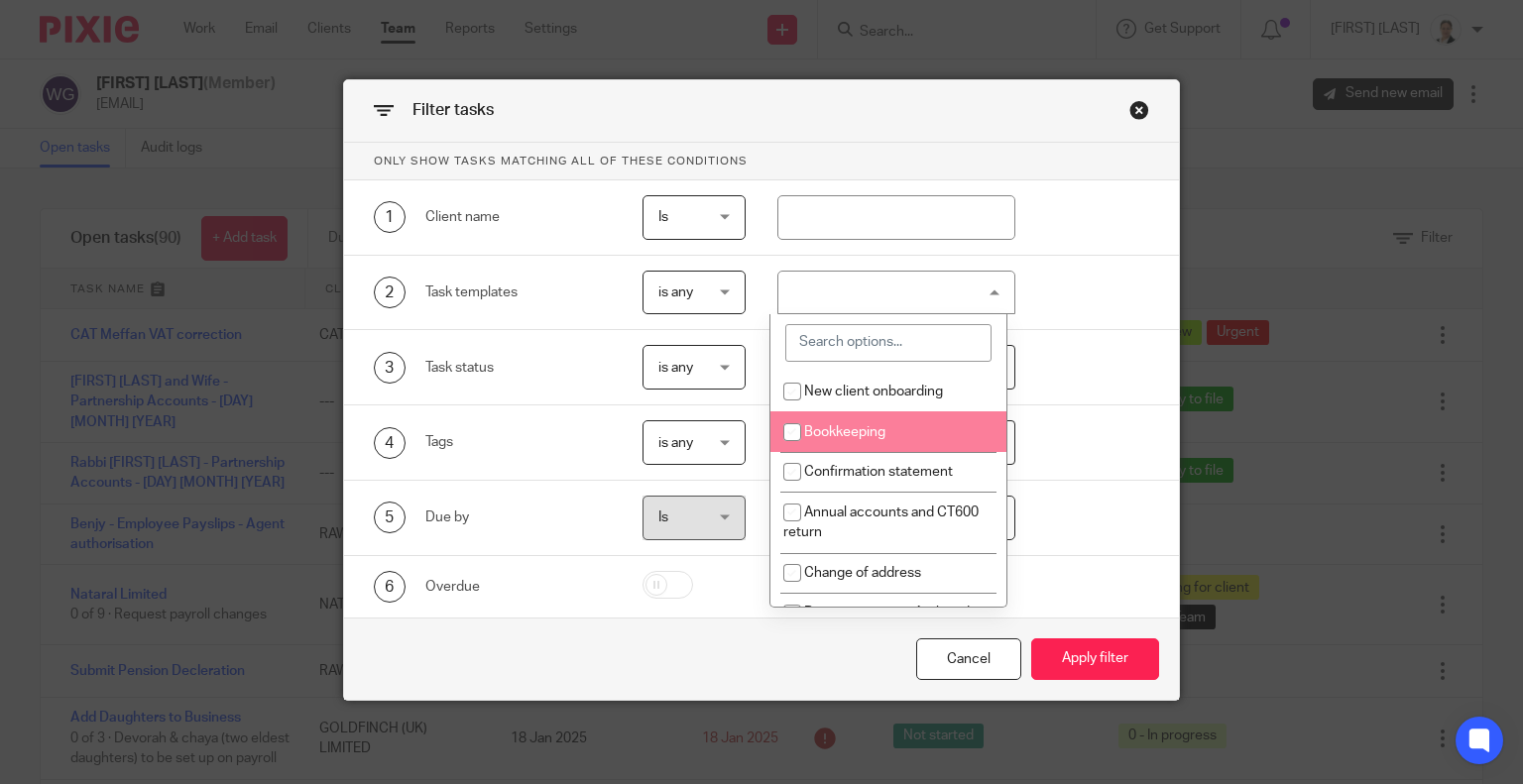 click on "Bookkeeping" at bounding box center (888, 431) 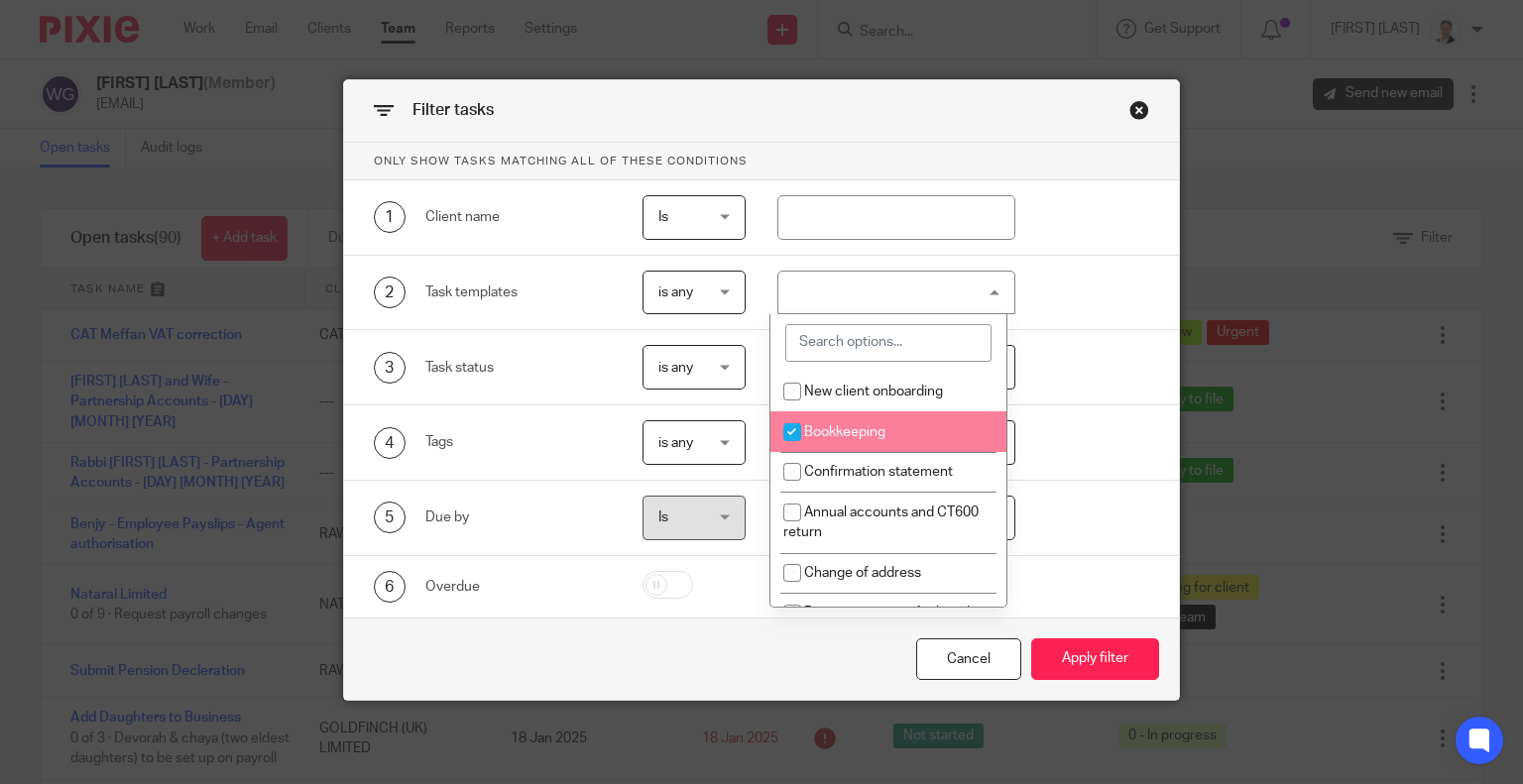 checkbox on "true" 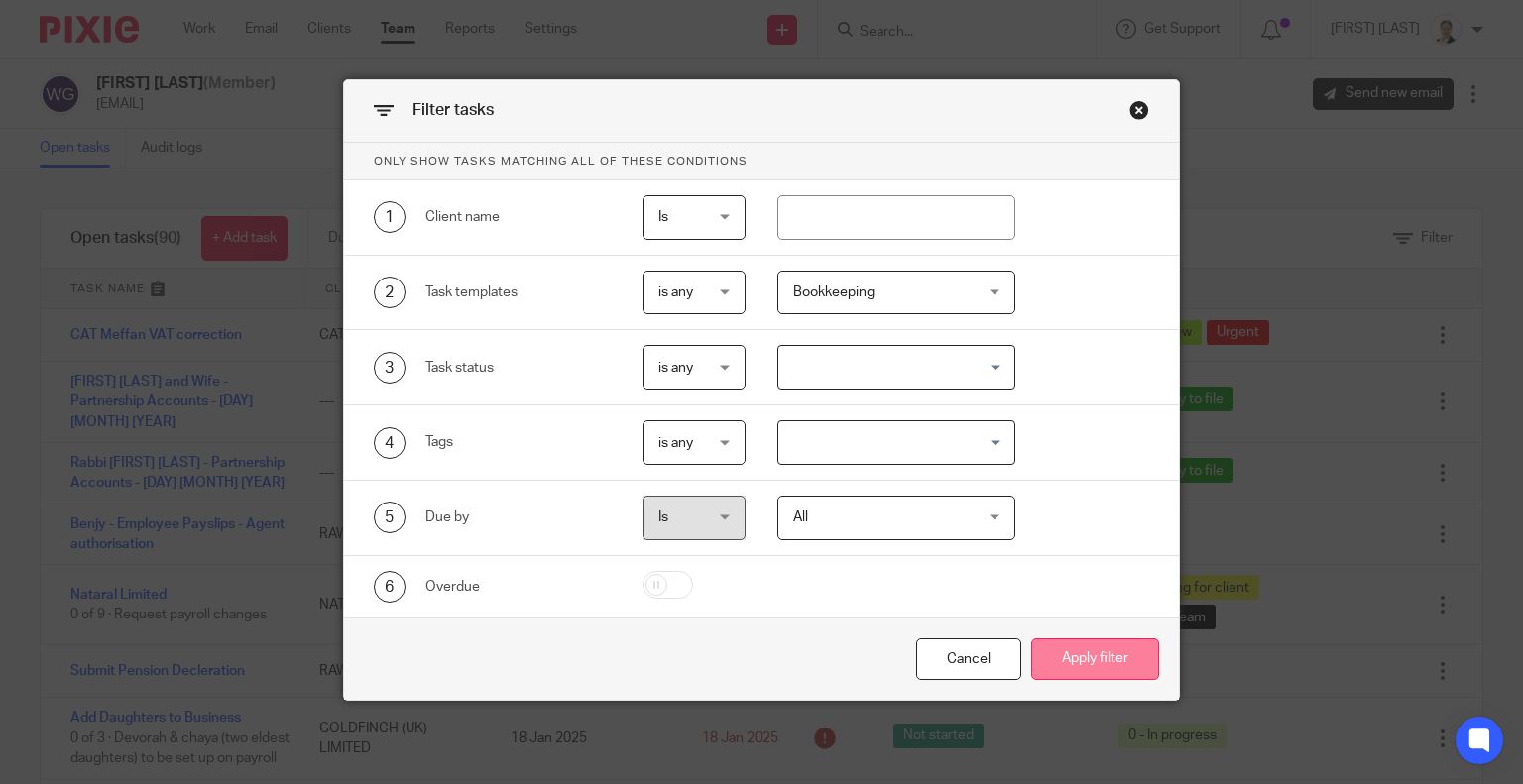 click on "Apply filter" at bounding box center (1095, 659) 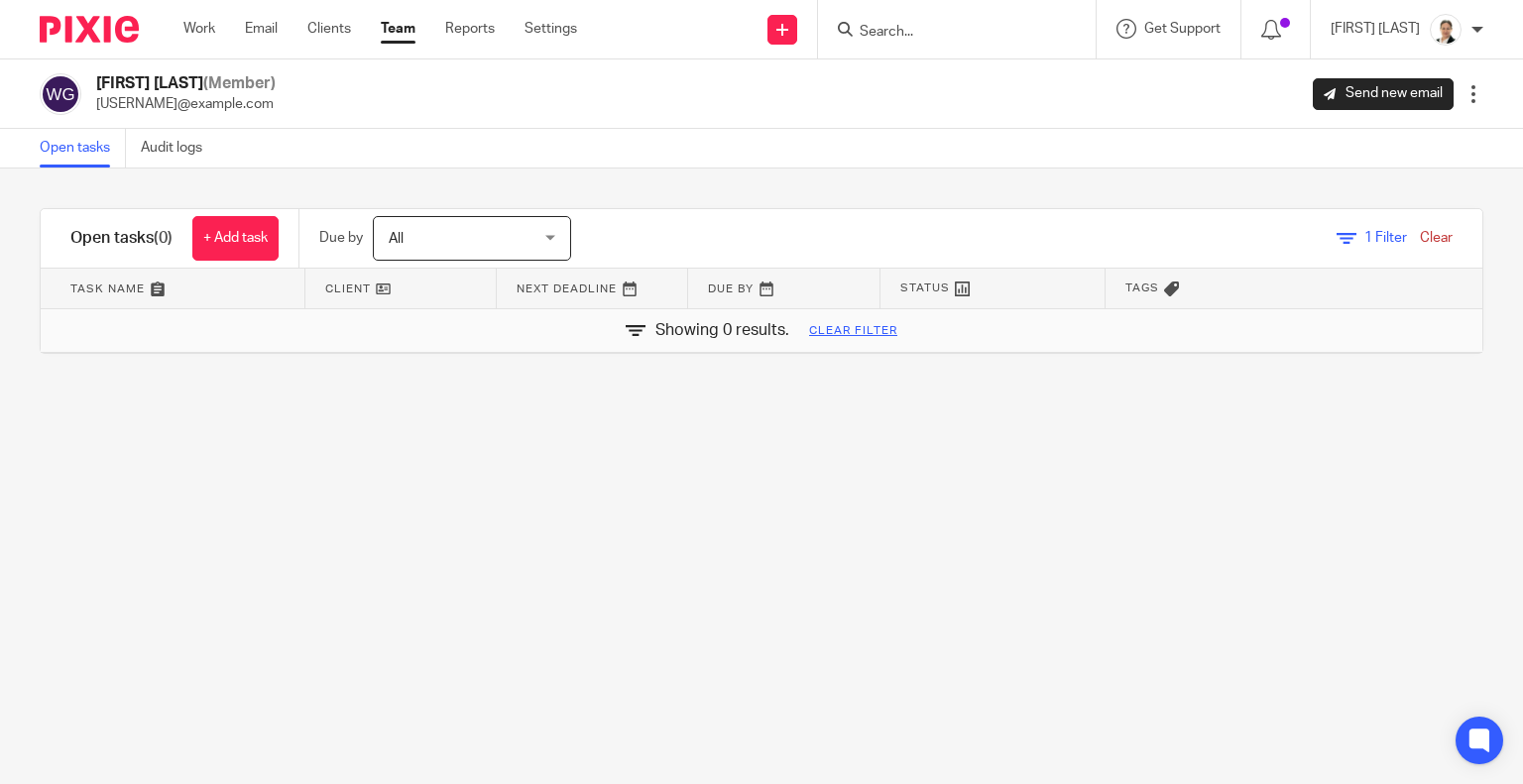 scroll, scrollTop: 0, scrollLeft: 0, axis: both 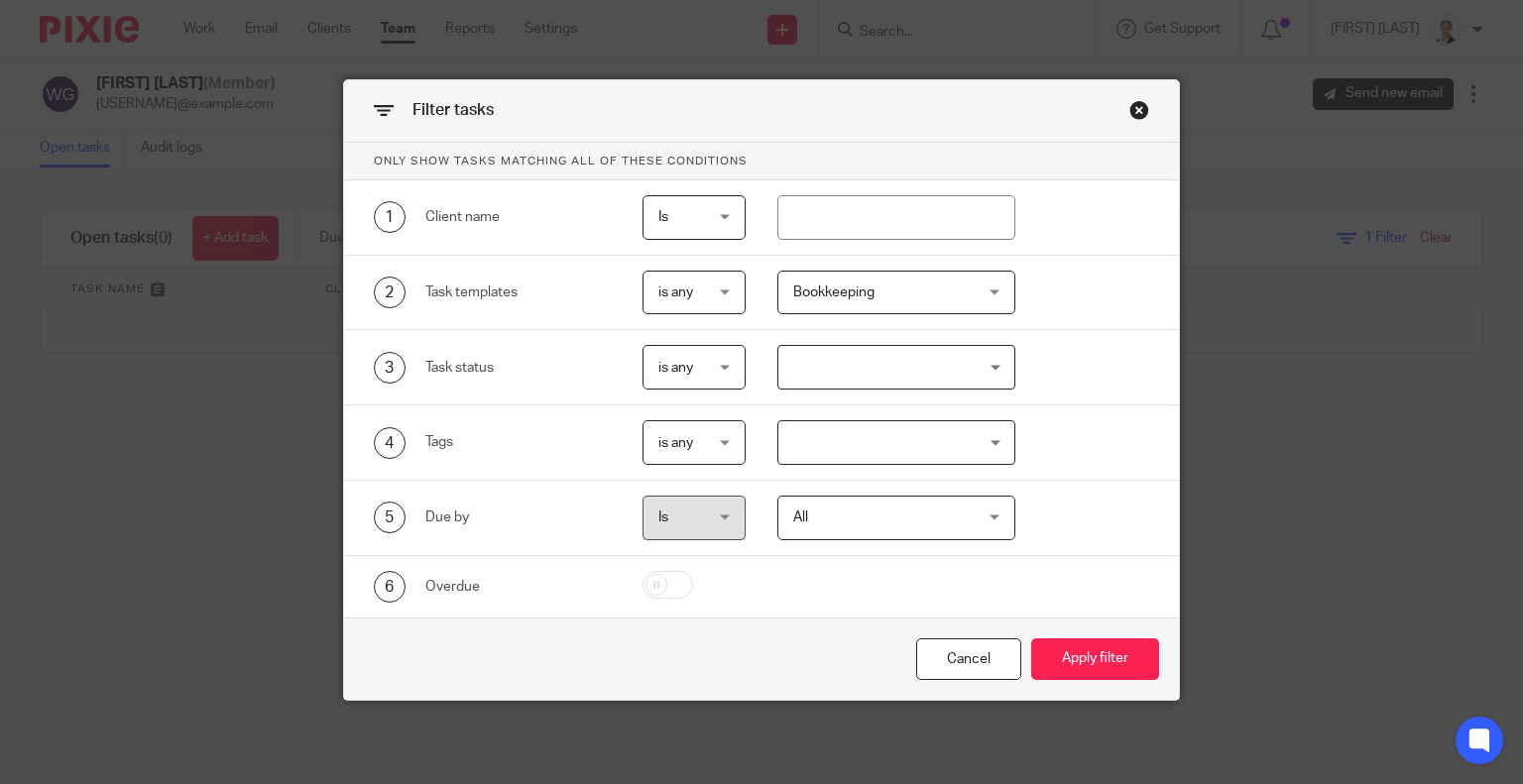 click on "Bookkeeping" at bounding box center [881, 292] 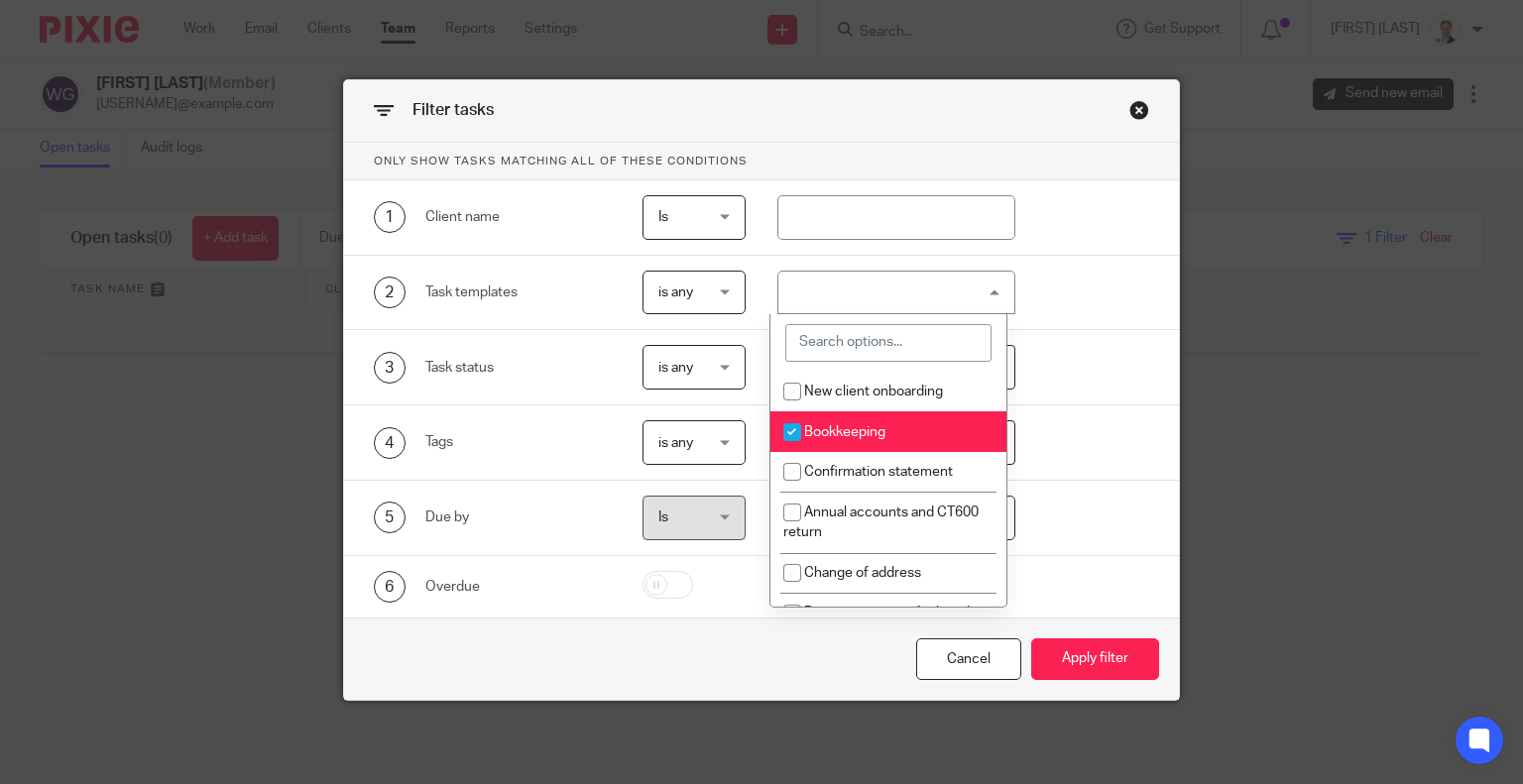 click at bounding box center [792, 432] 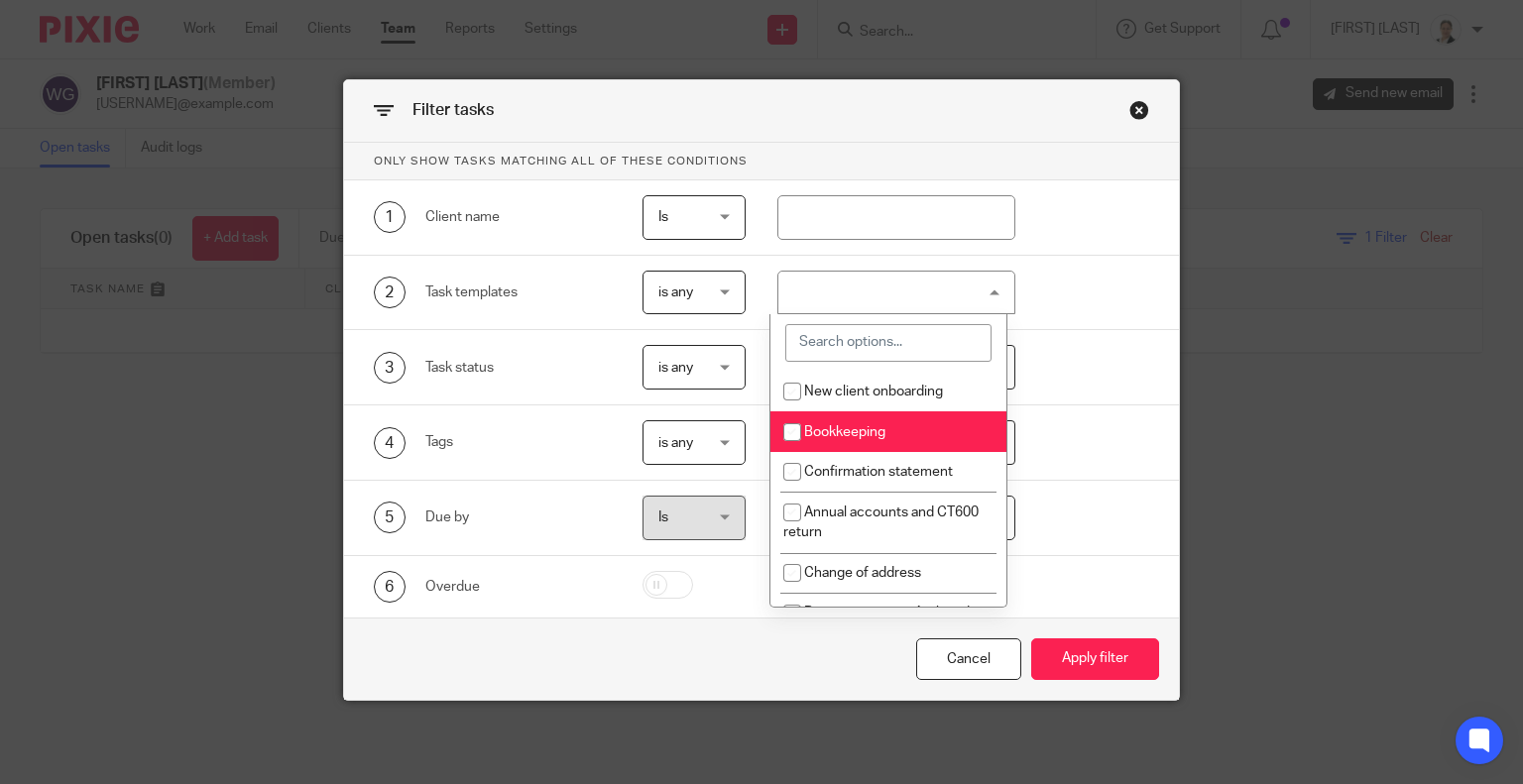 checkbox on "false" 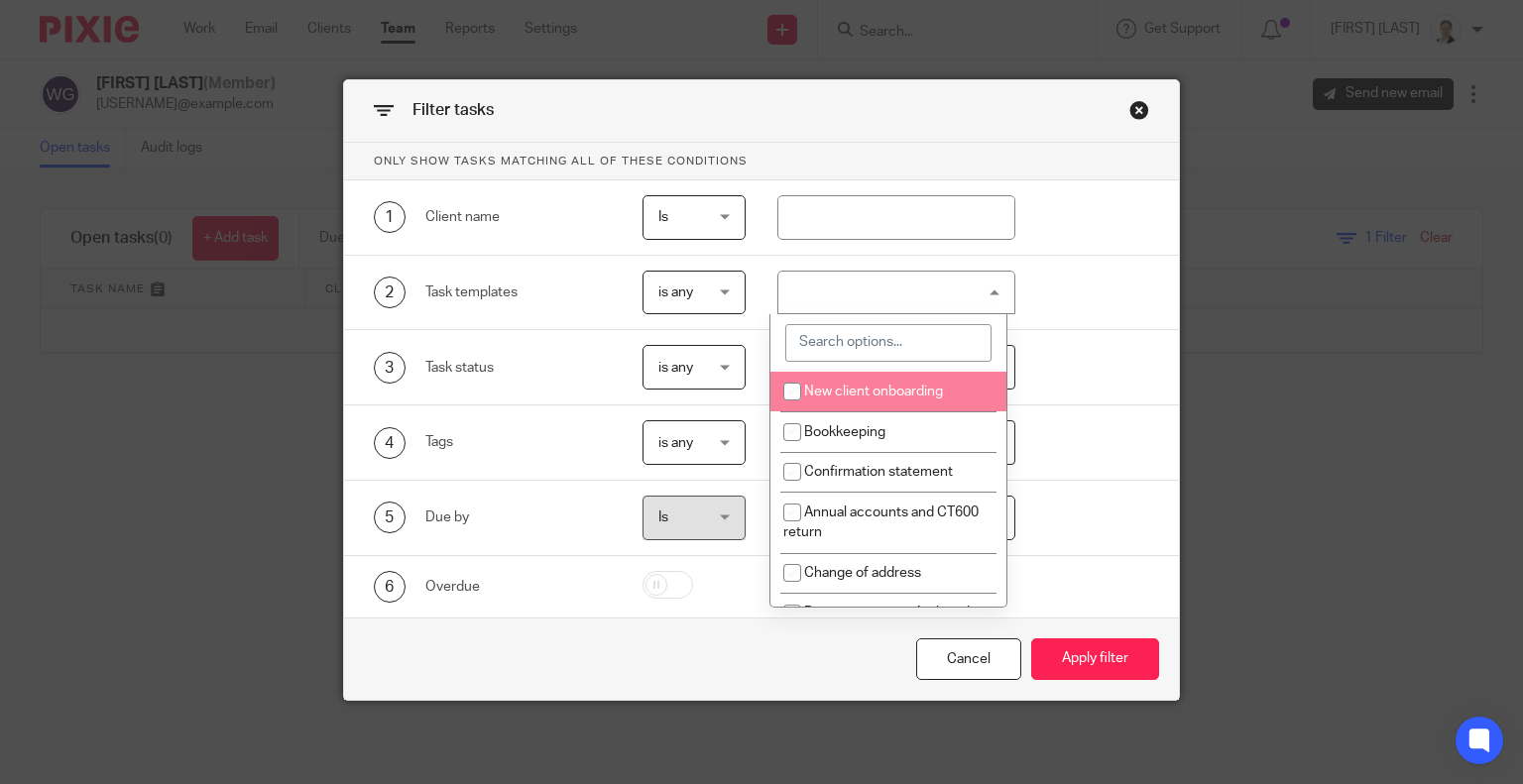 click at bounding box center [888, 343] 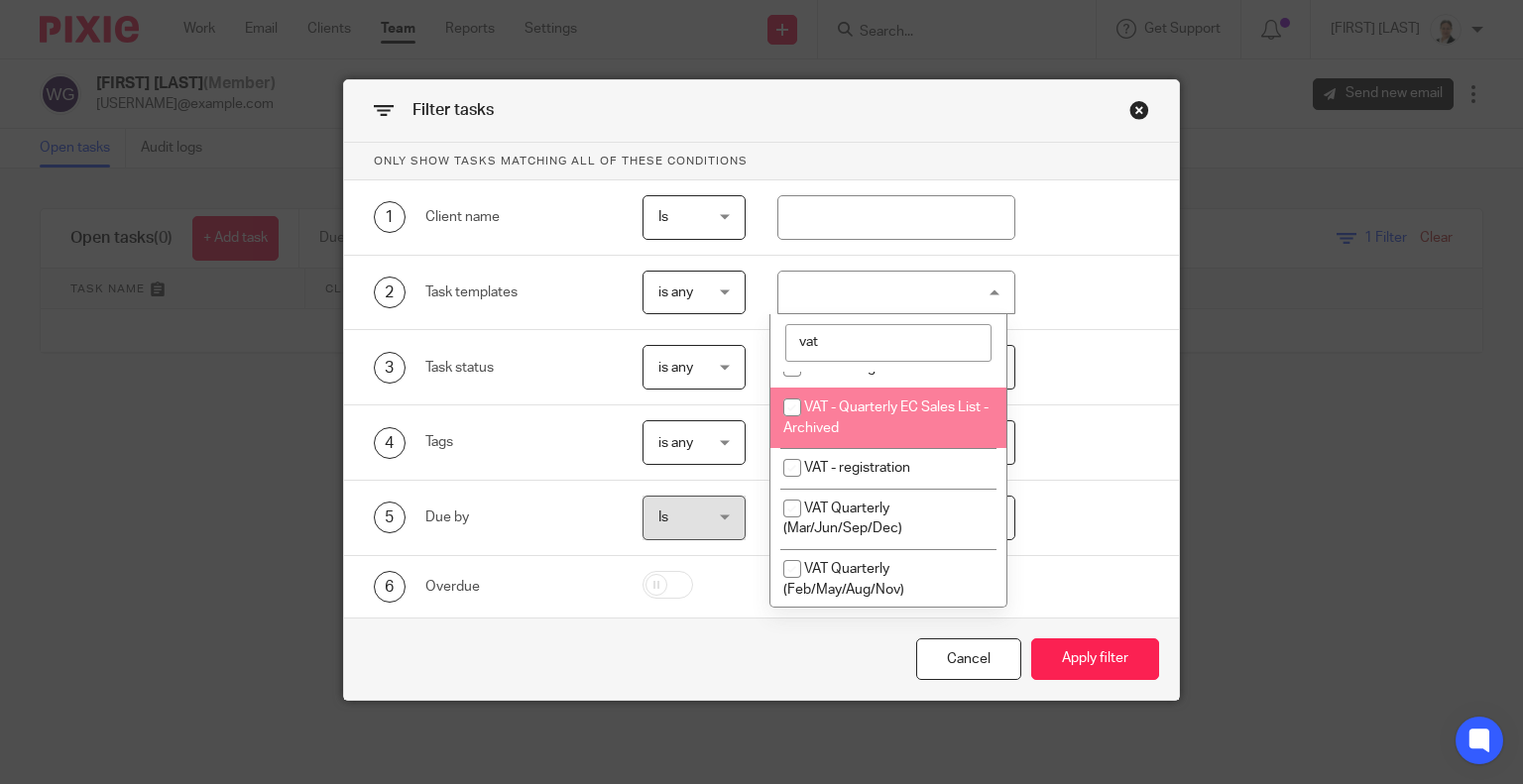 scroll, scrollTop: 99, scrollLeft: 0, axis: vertical 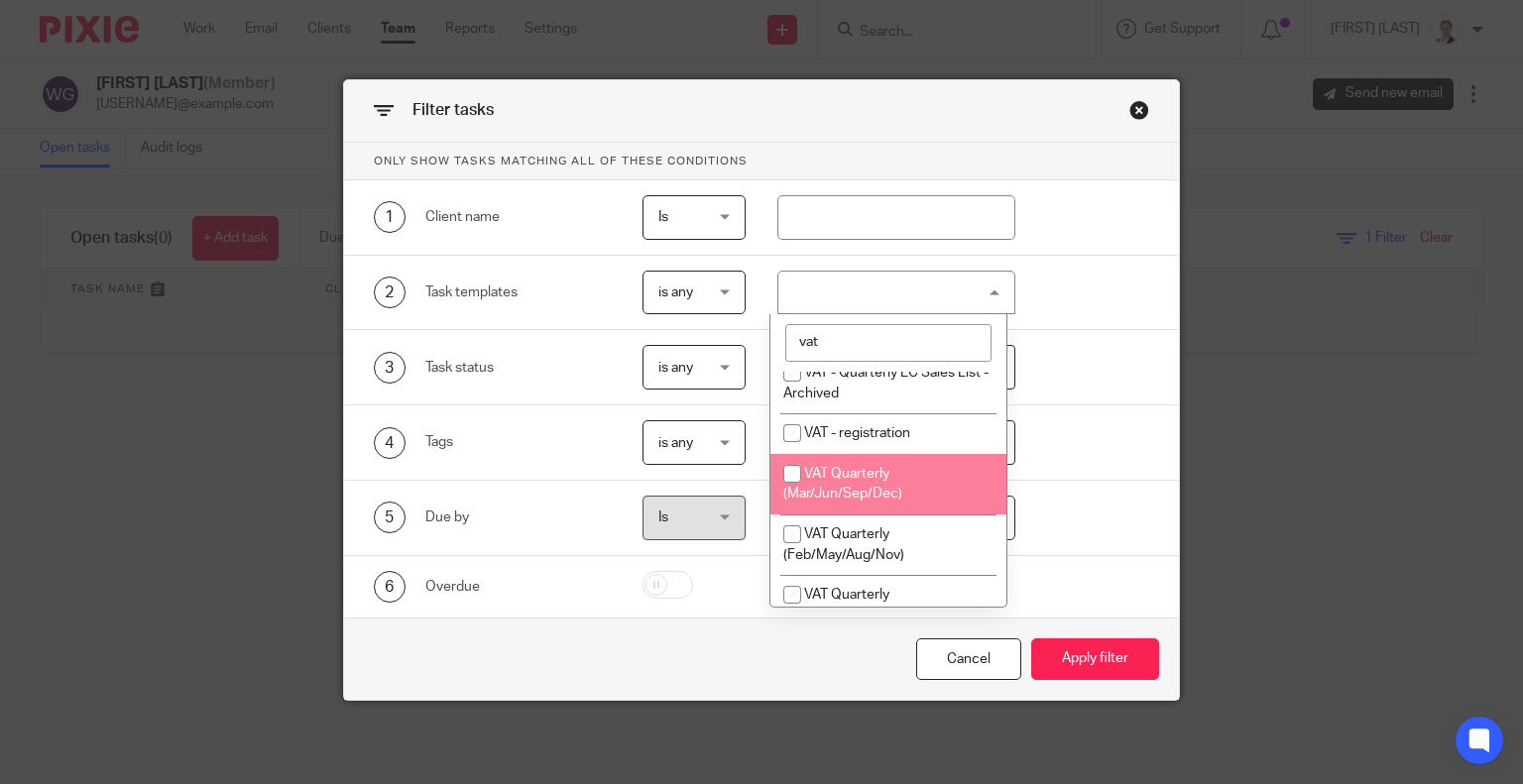 type on "vat" 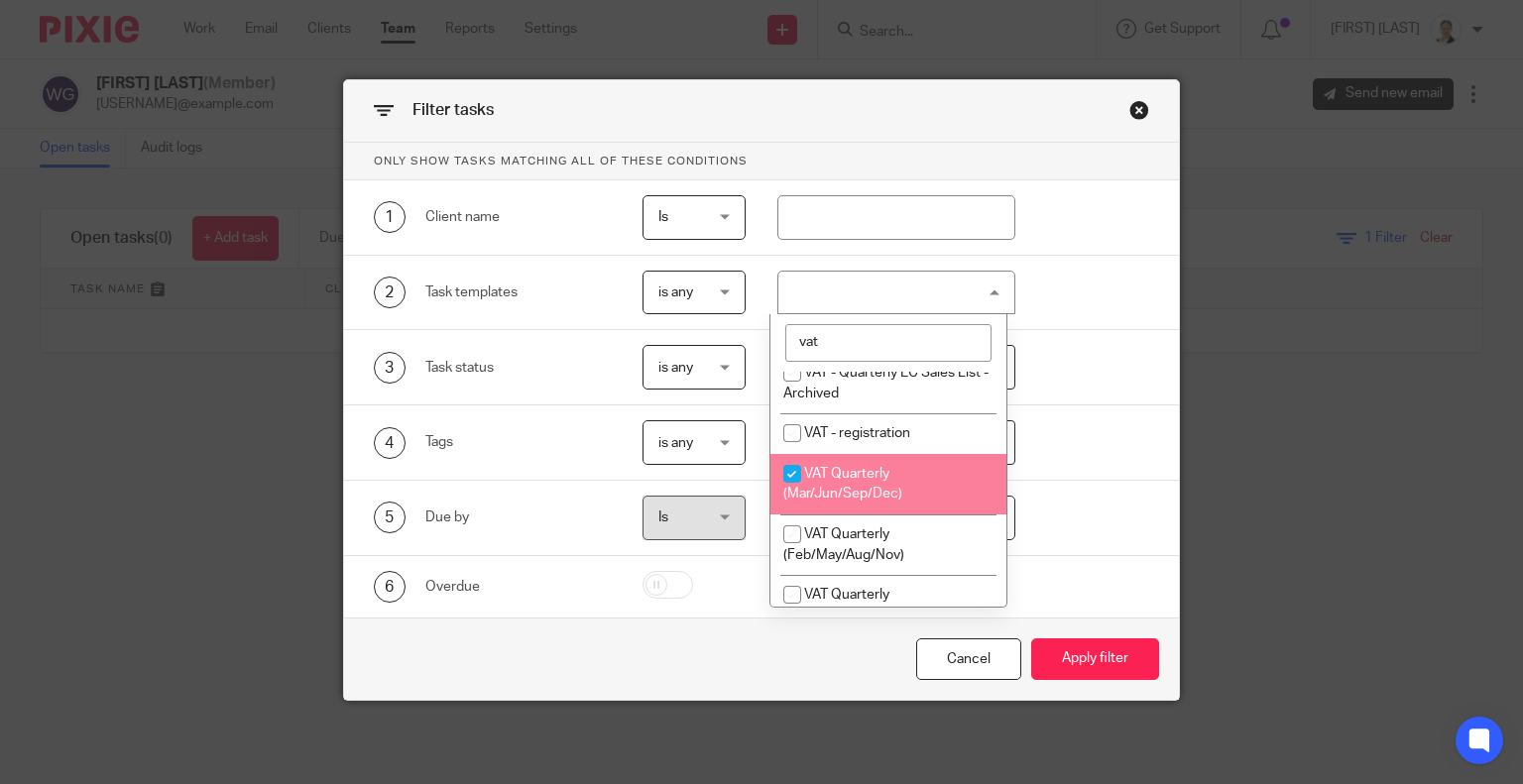 checkbox on "true" 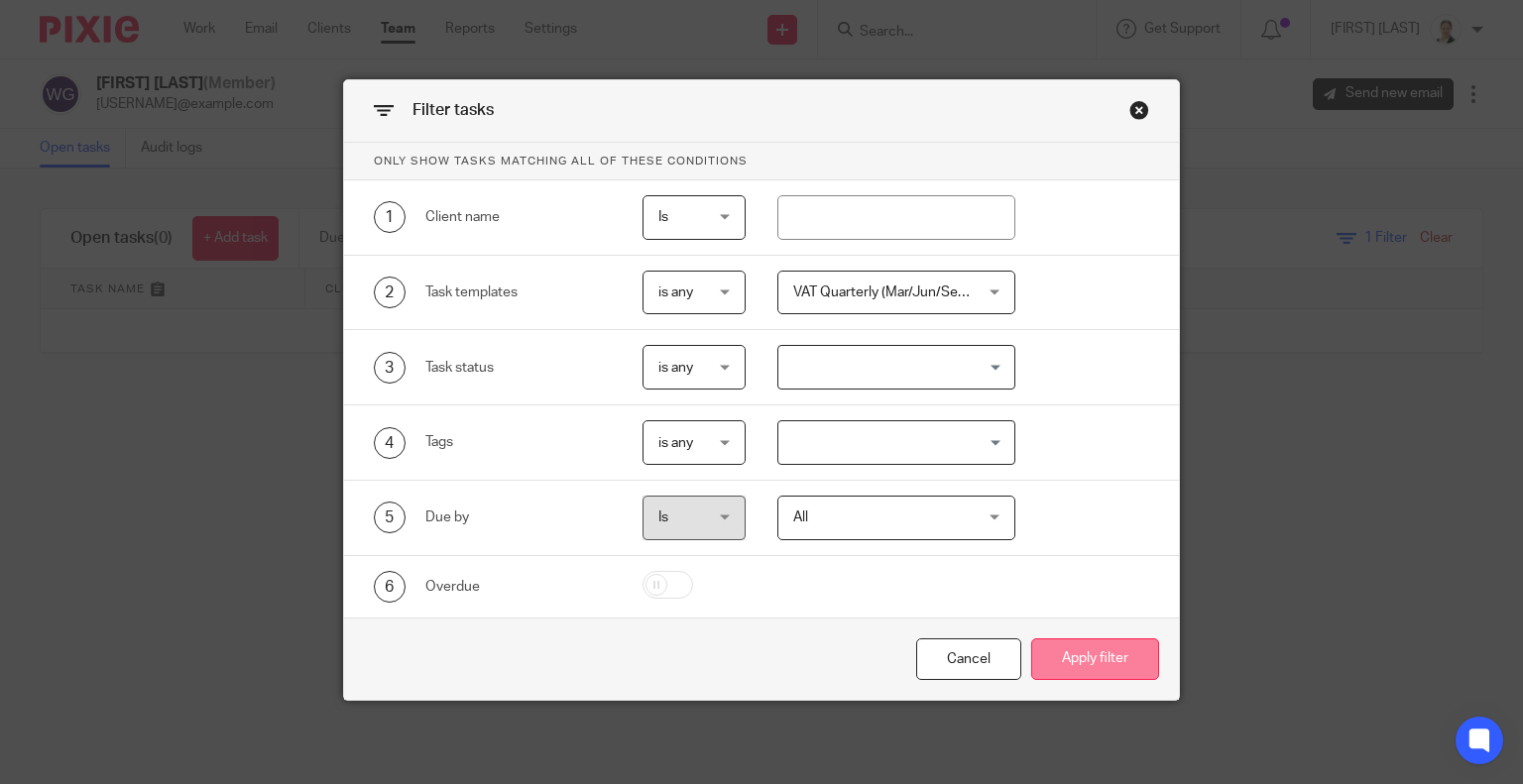 click on "Apply filter" at bounding box center [1095, 659] 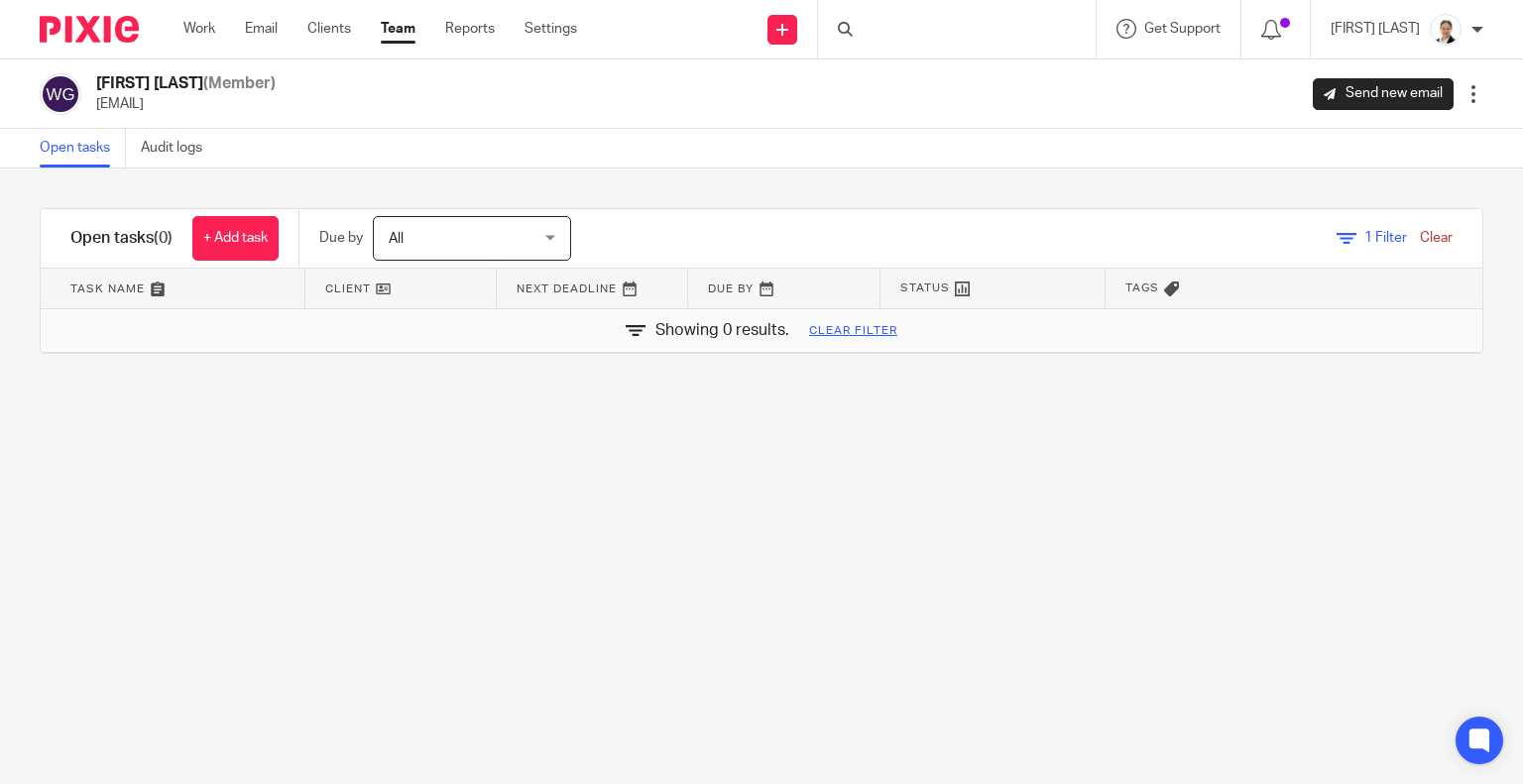 scroll, scrollTop: 0, scrollLeft: 0, axis: both 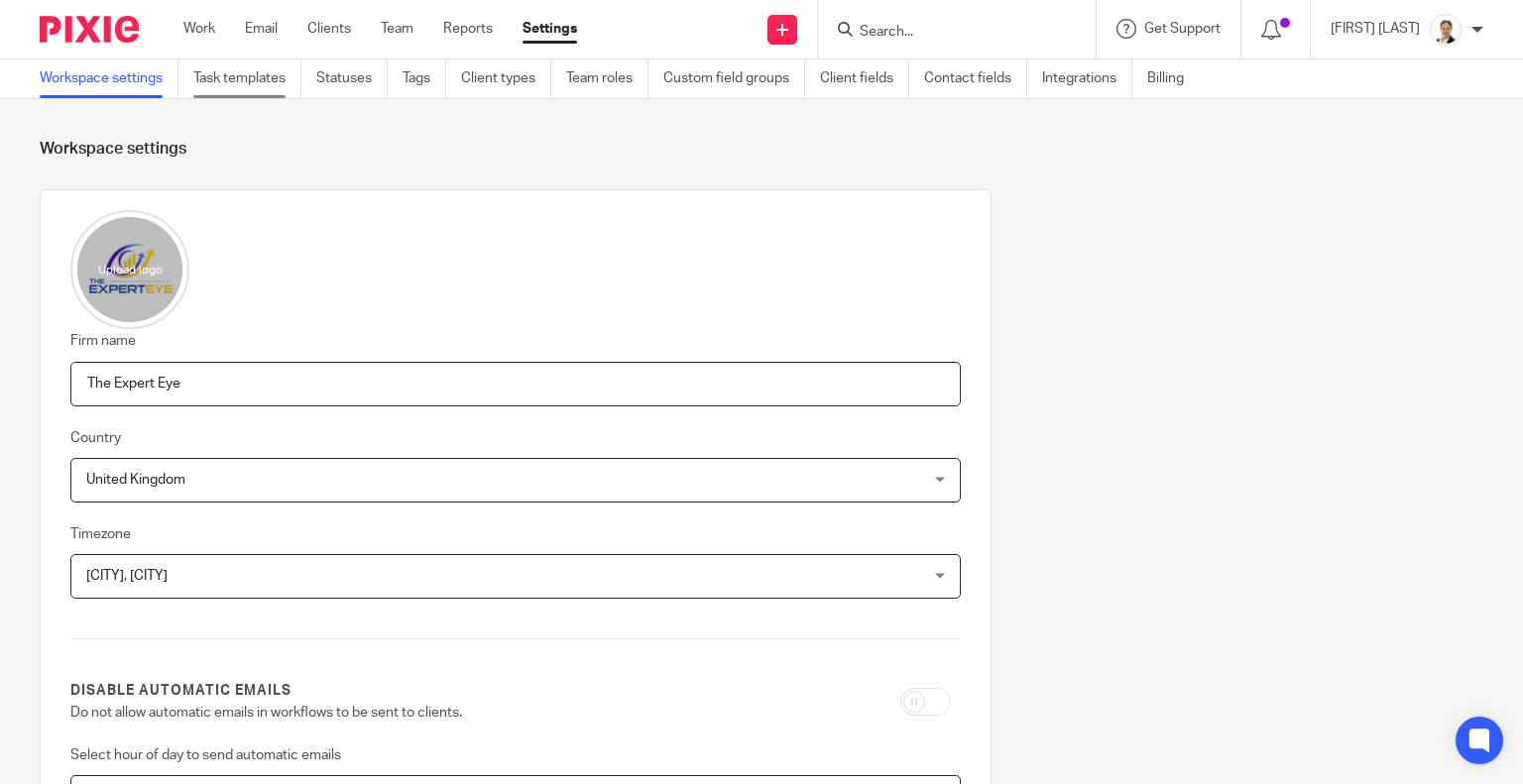 click on "Task templates" at bounding box center (247, 78) 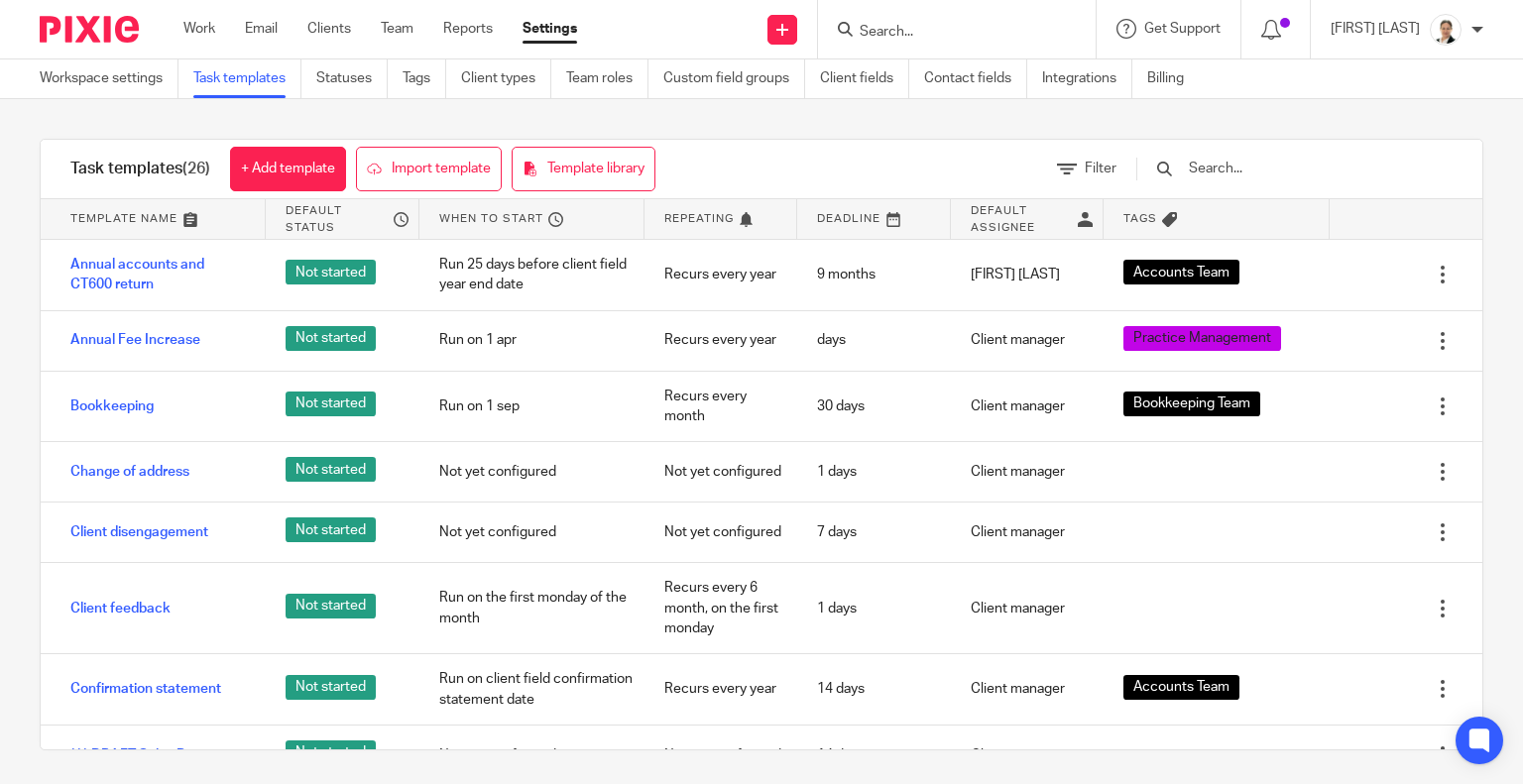 scroll, scrollTop: 0, scrollLeft: 0, axis: both 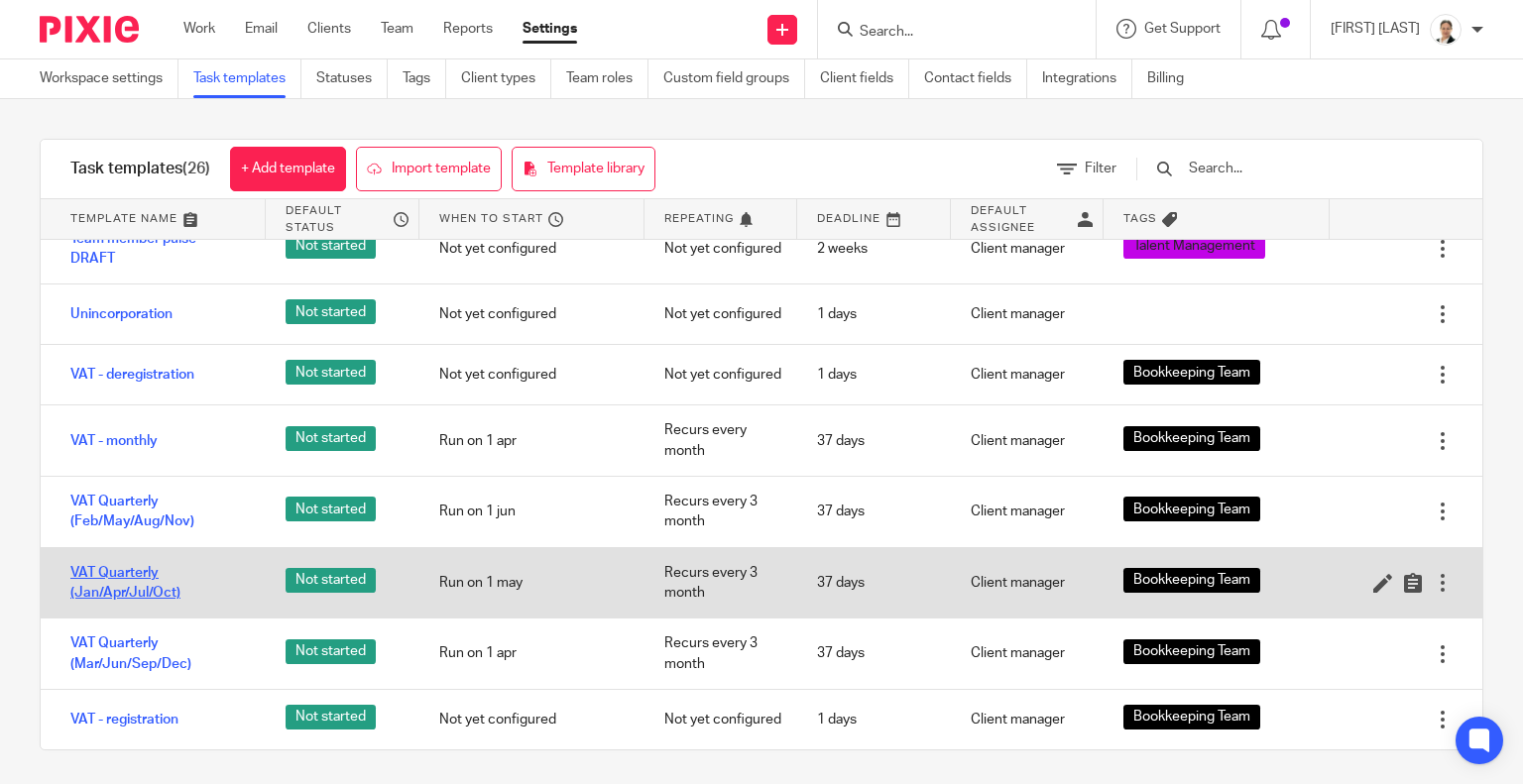 click on "VAT Quarterly (Jan/Apr/Jul/Oct)" at bounding box center [158, 583] 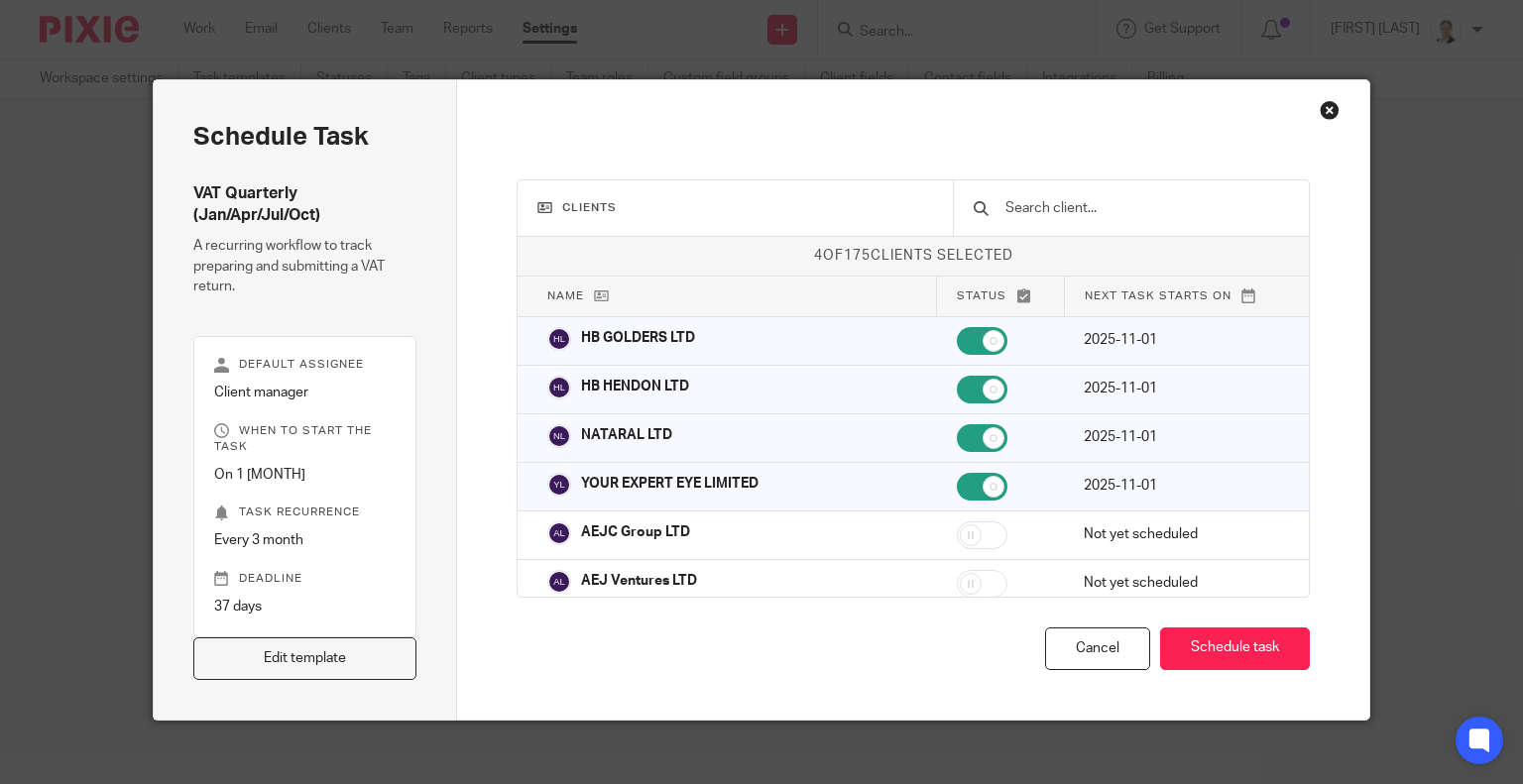 scroll, scrollTop: 0, scrollLeft: 0, axis: both 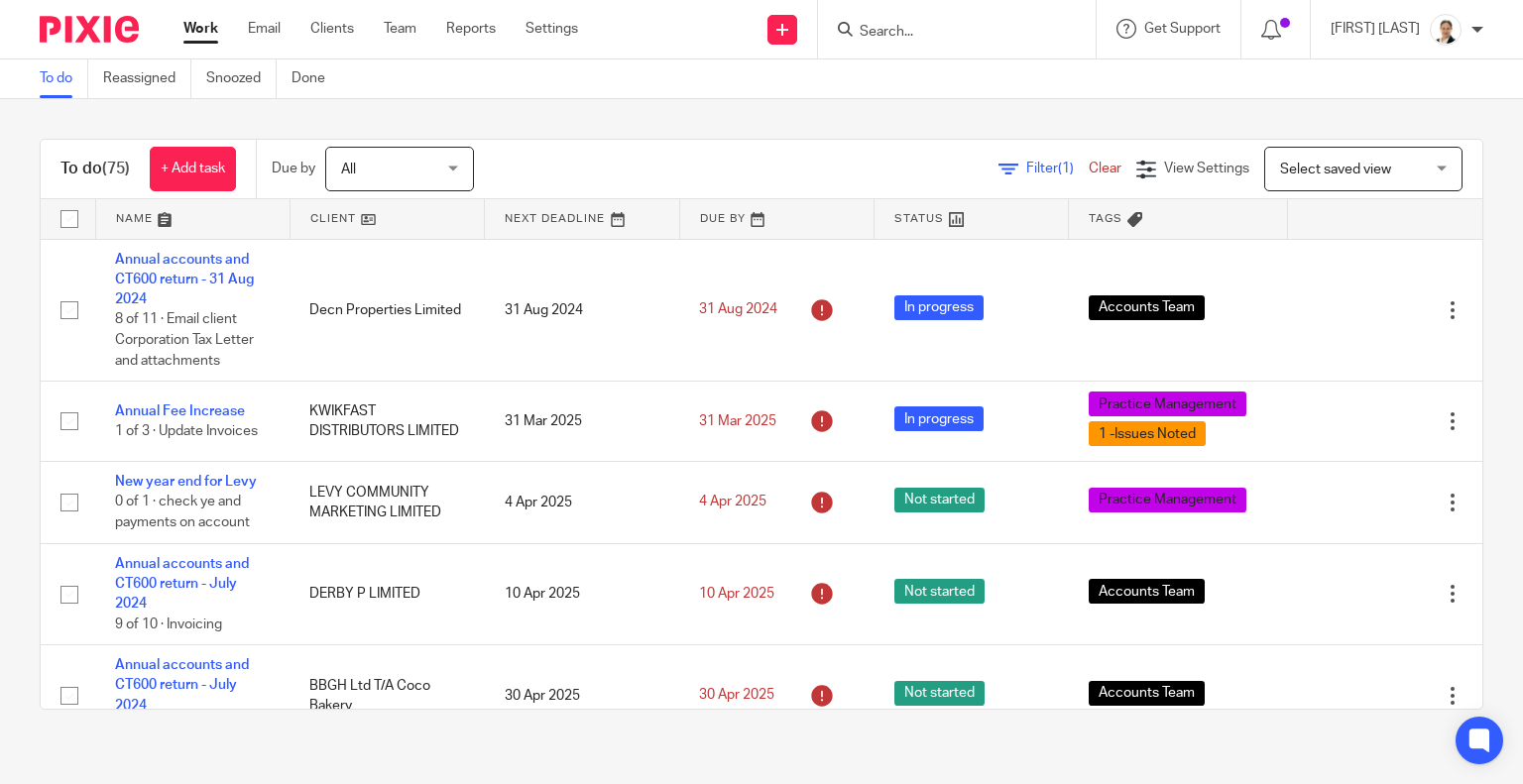 click on "Work" at bounding box center [200, 29] 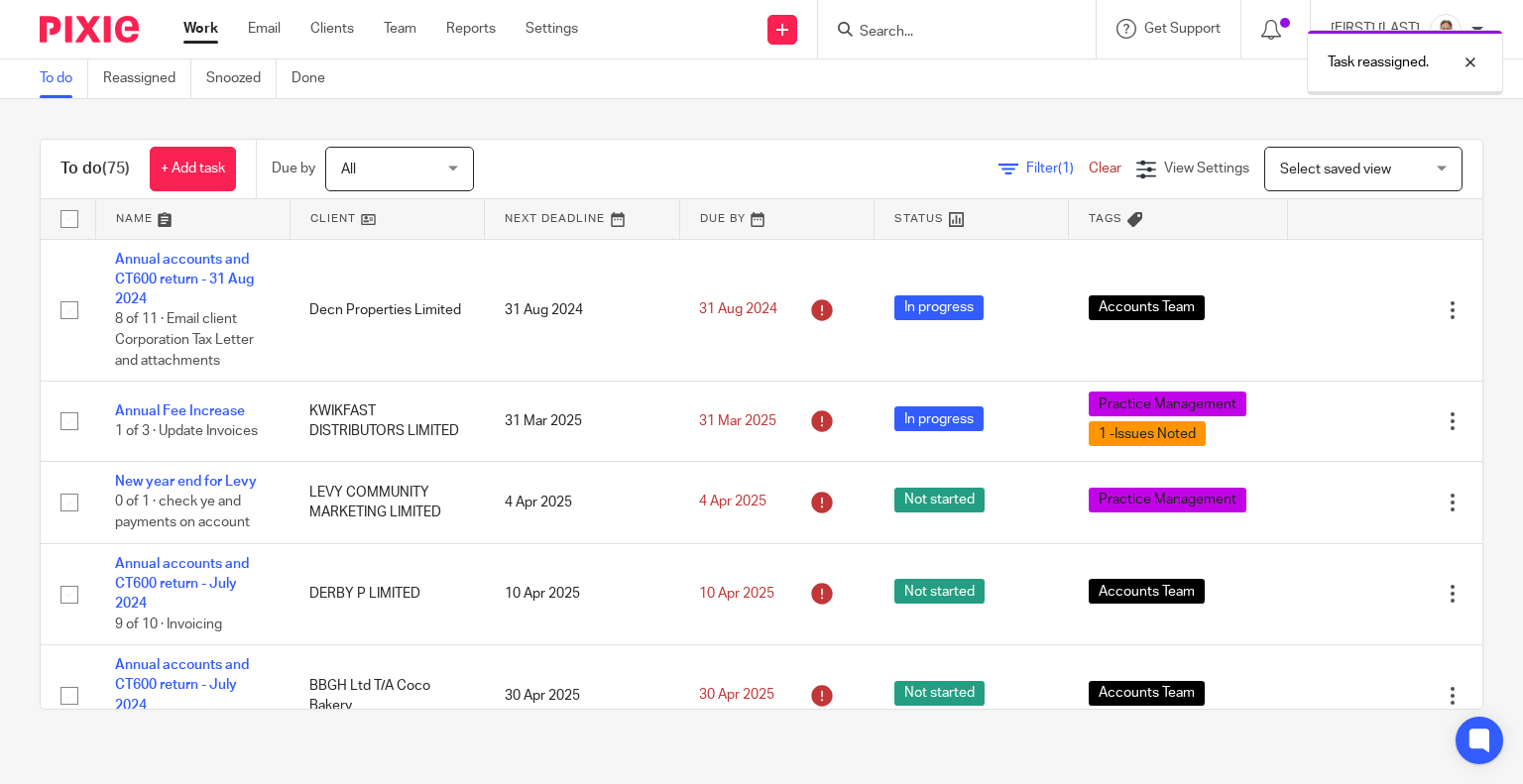 scroll, scrollTop: 0, scrollLeft: 0, axis: both 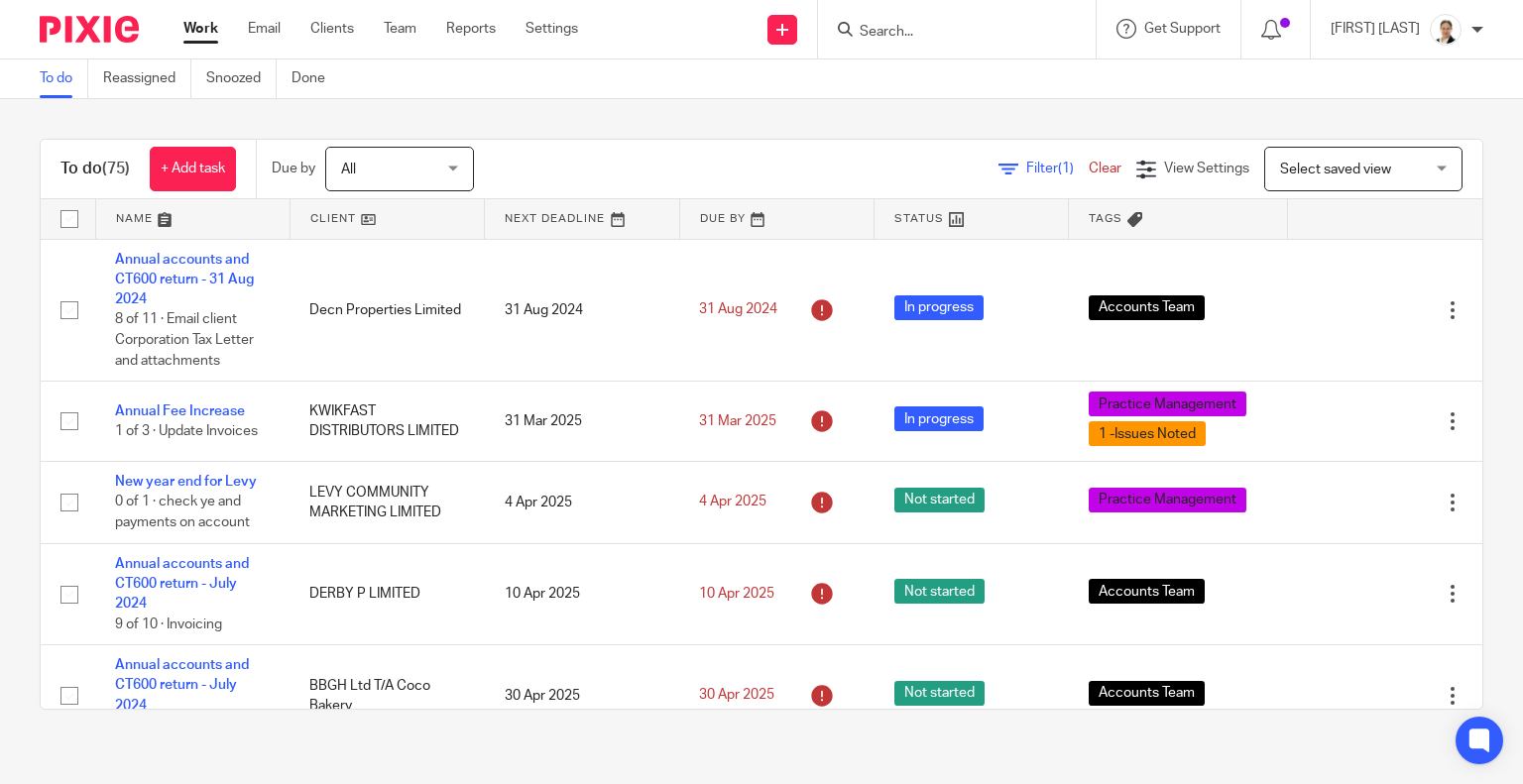 drag, startPoint x: 387, startPoint y: 27, endPoint x: 681, endPoint y: 105, distance: 304.171 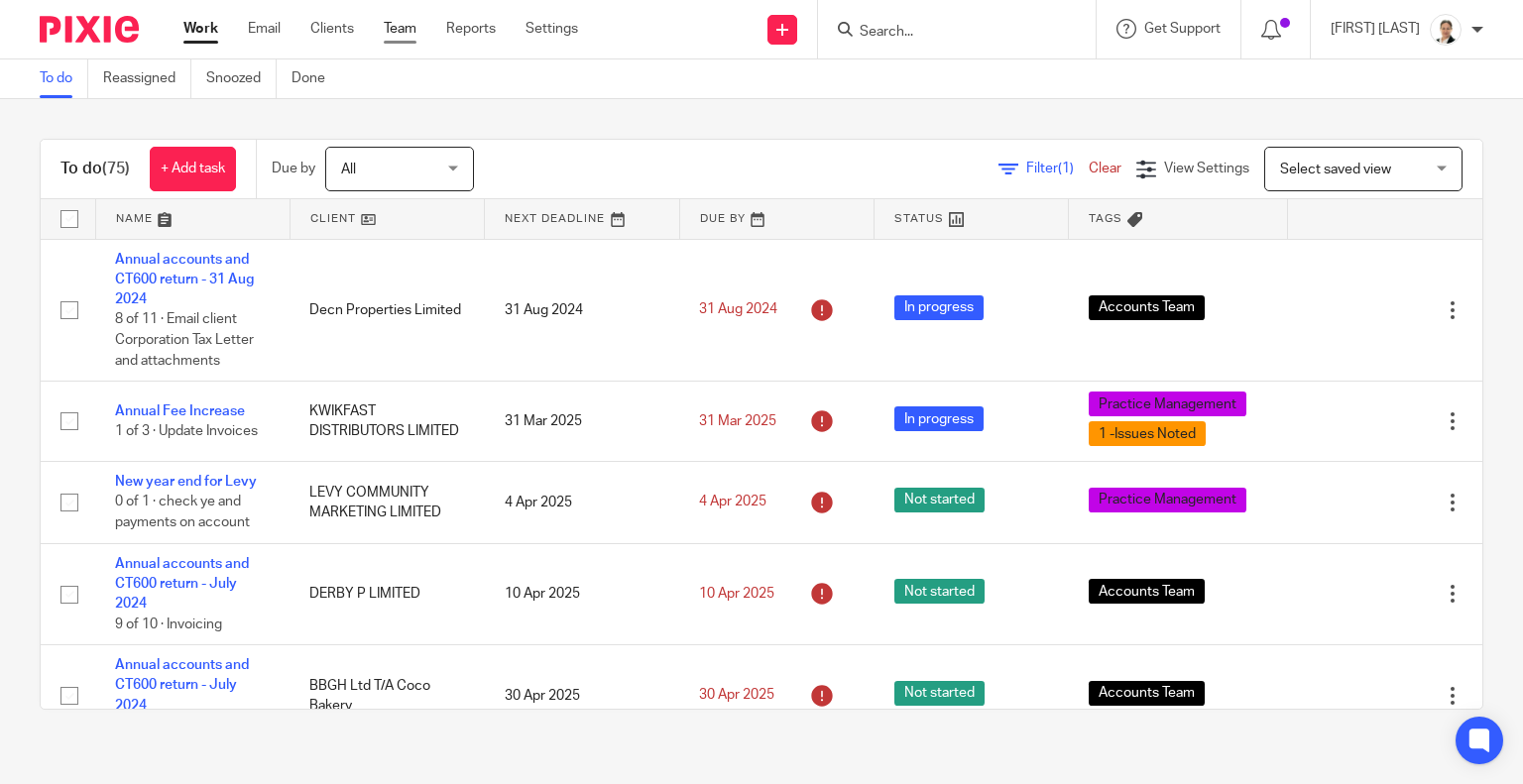 click on "Team" at bounding box center [400, 29] 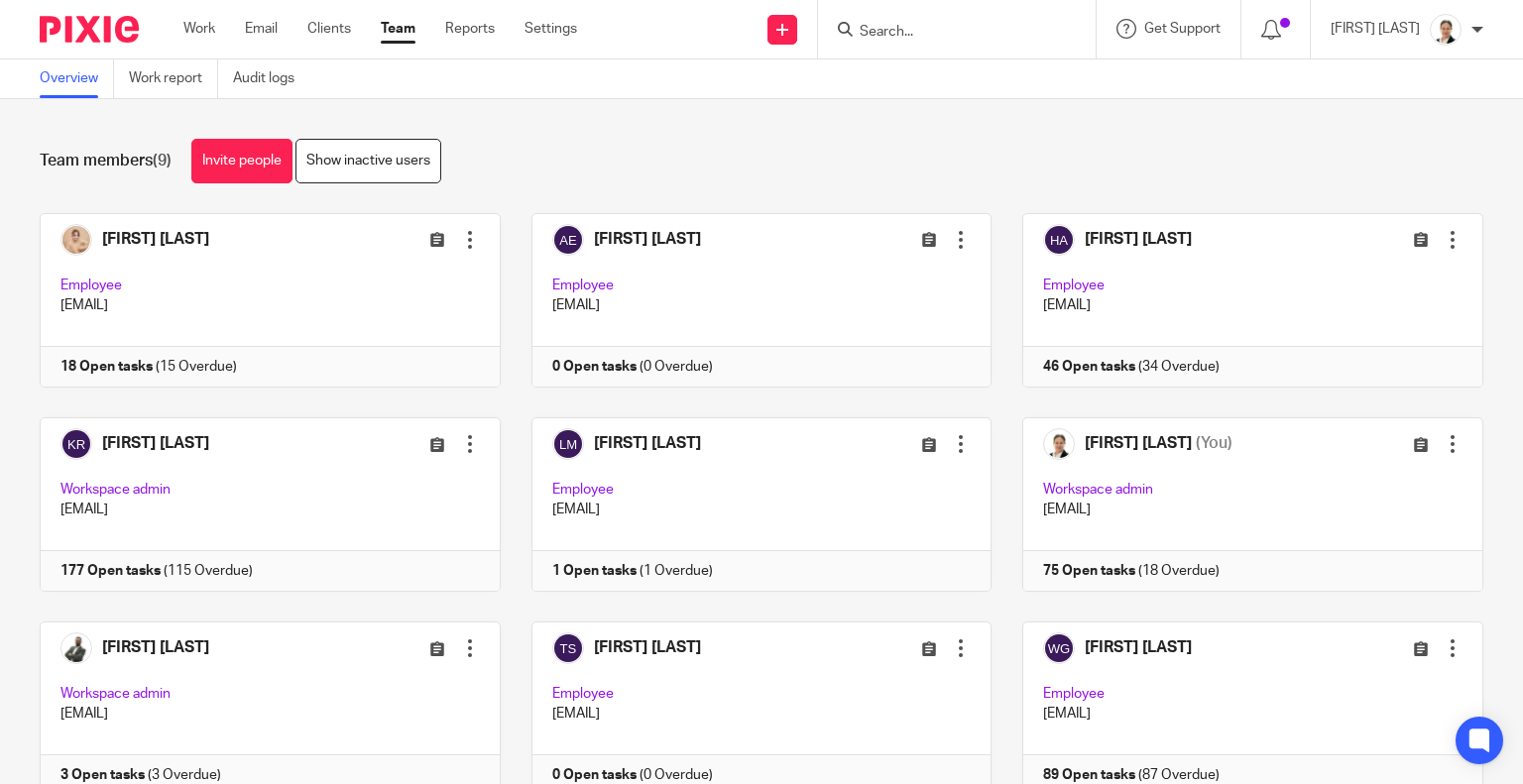 scroll, scrollTop: 0, scrollLeft: 0, axis: both 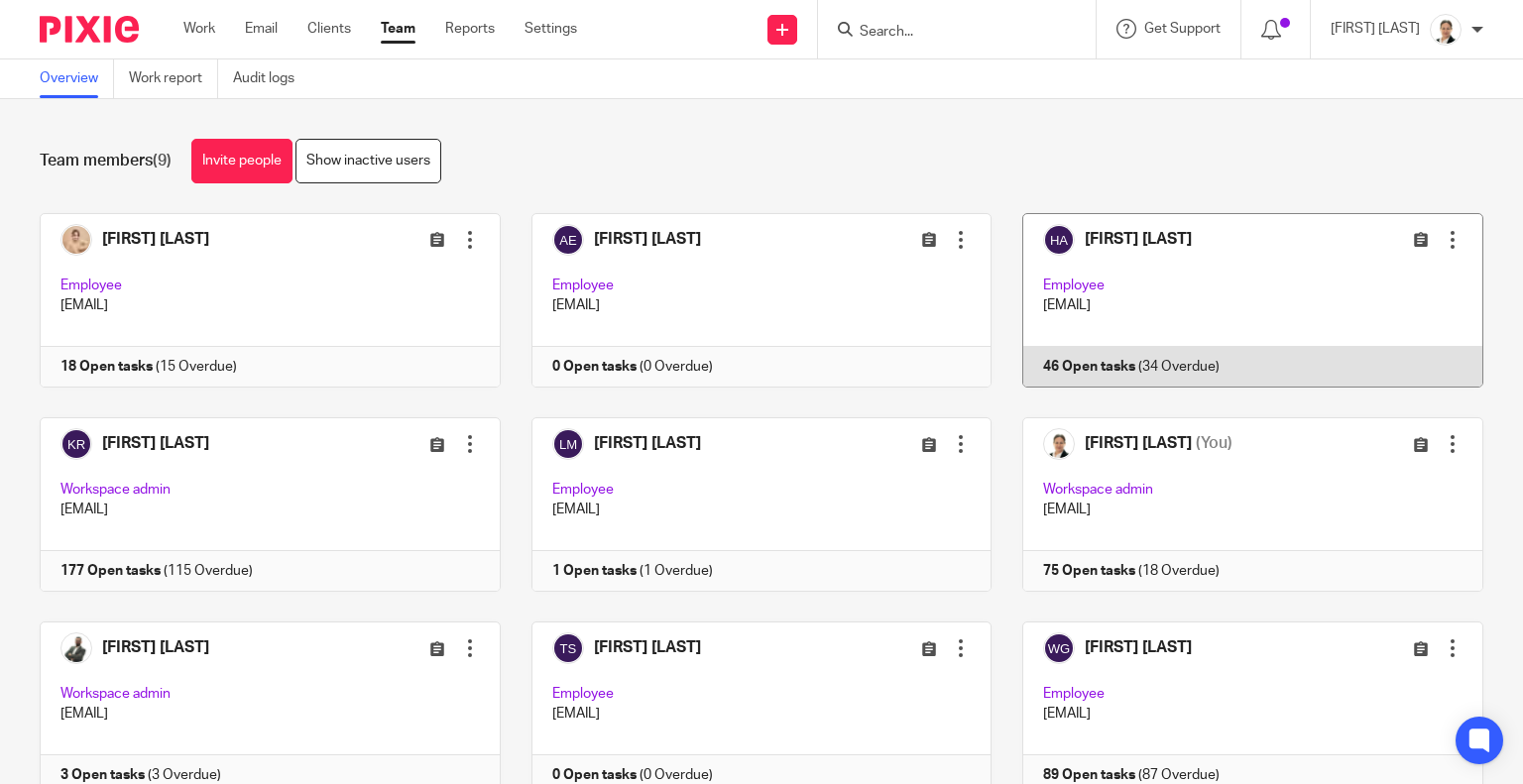 click at bounding box center [1237, 300] 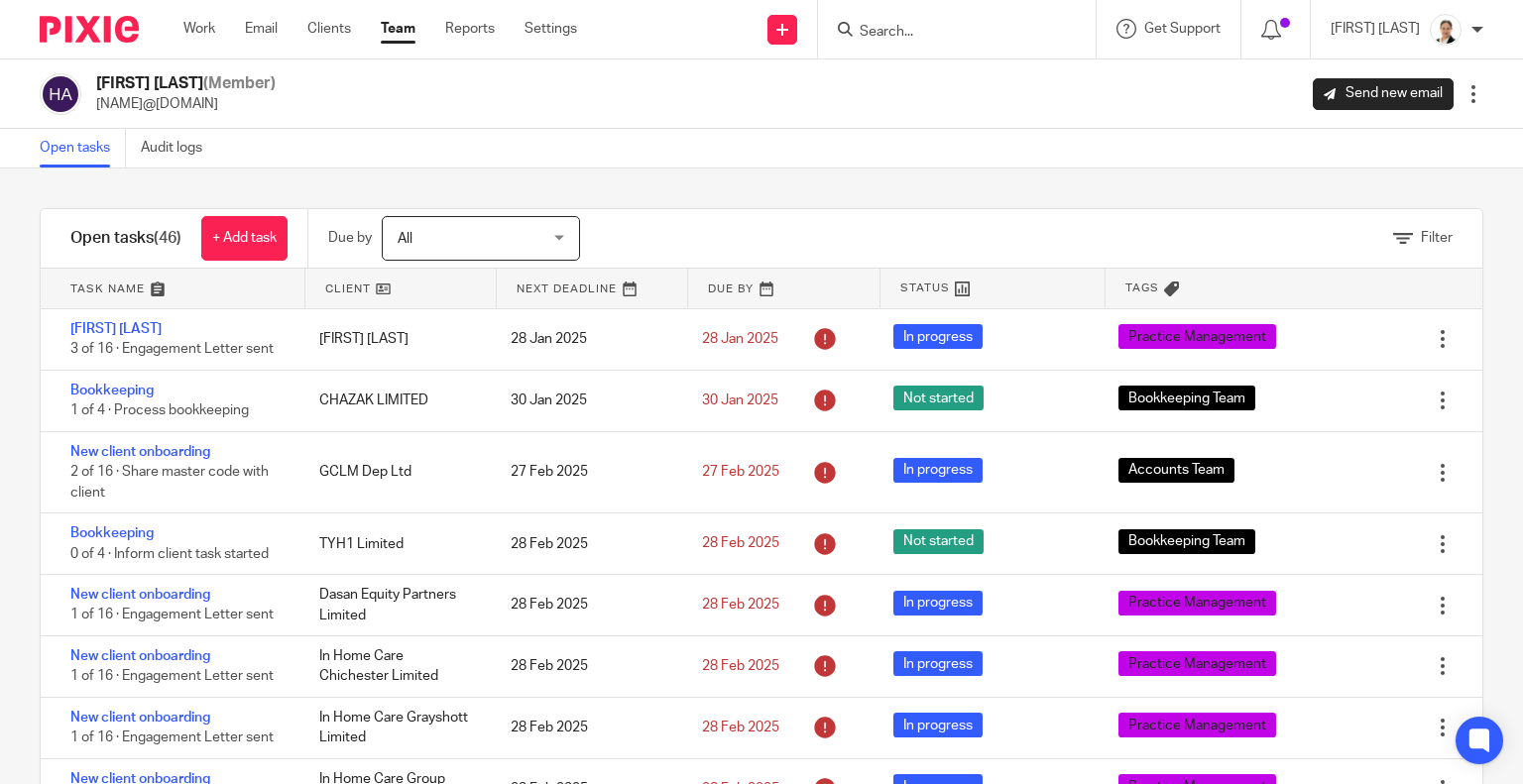 scroll, scrollTop: 0, scrollLeft: 0, axis: both 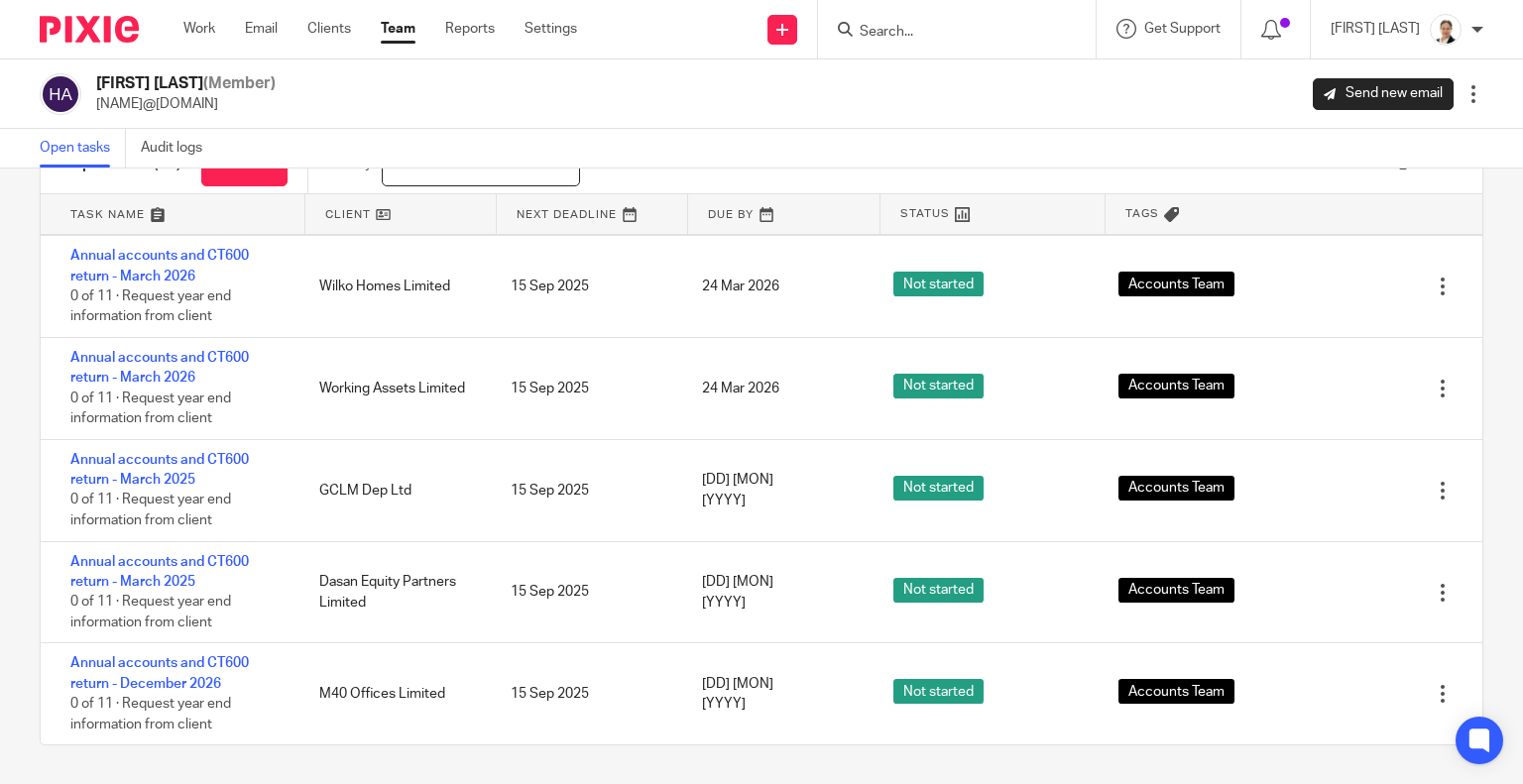 click on "Work
Email
Clients
Team
Reports
Settings
Work
Email
Clients
Team
Reports
Settings" at bounding box center (385, 29) 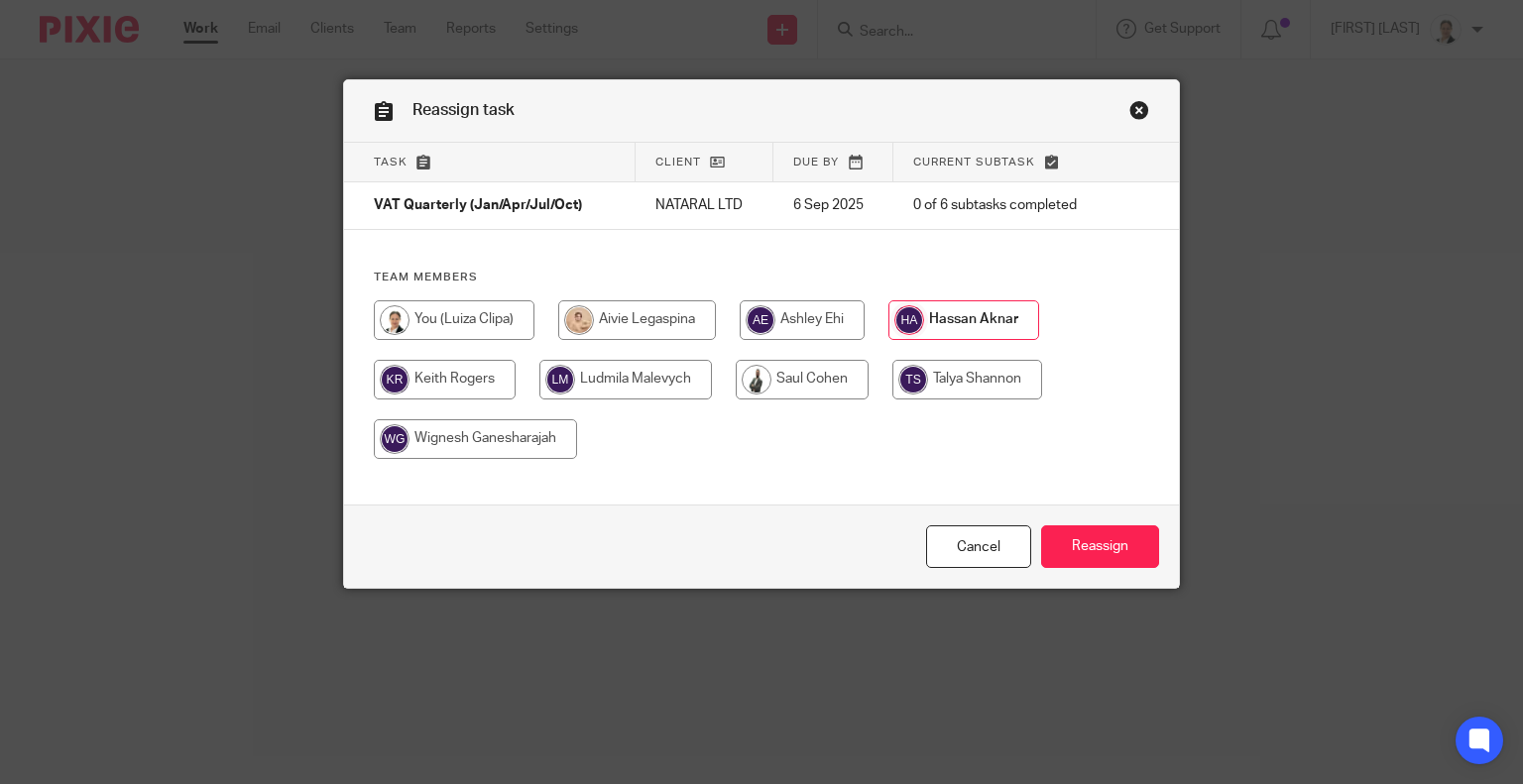 scroll, scrollTop: 0, scrollLeft: 0, axis: both 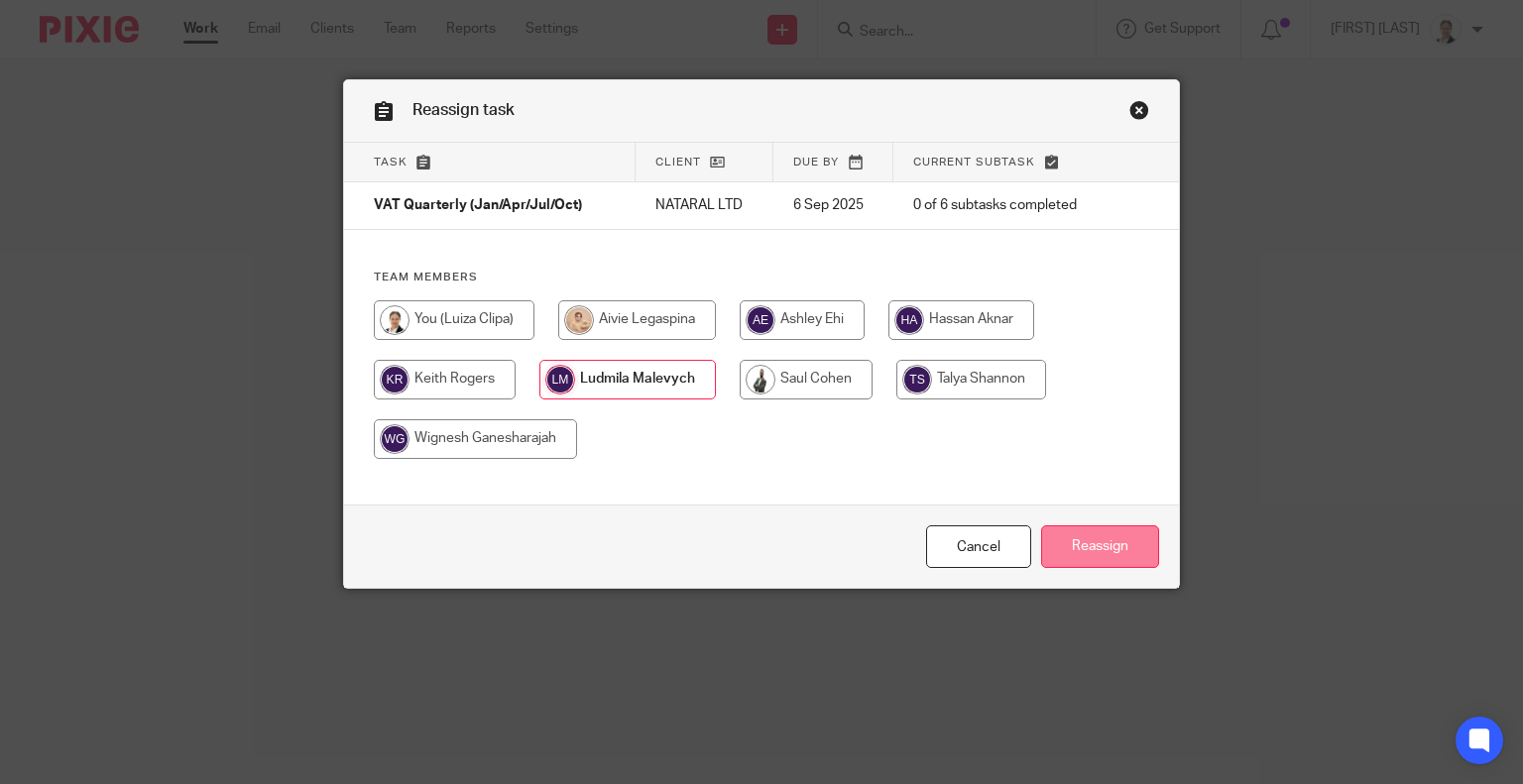 click on "Reassign" at bounding box center [1100, 546] 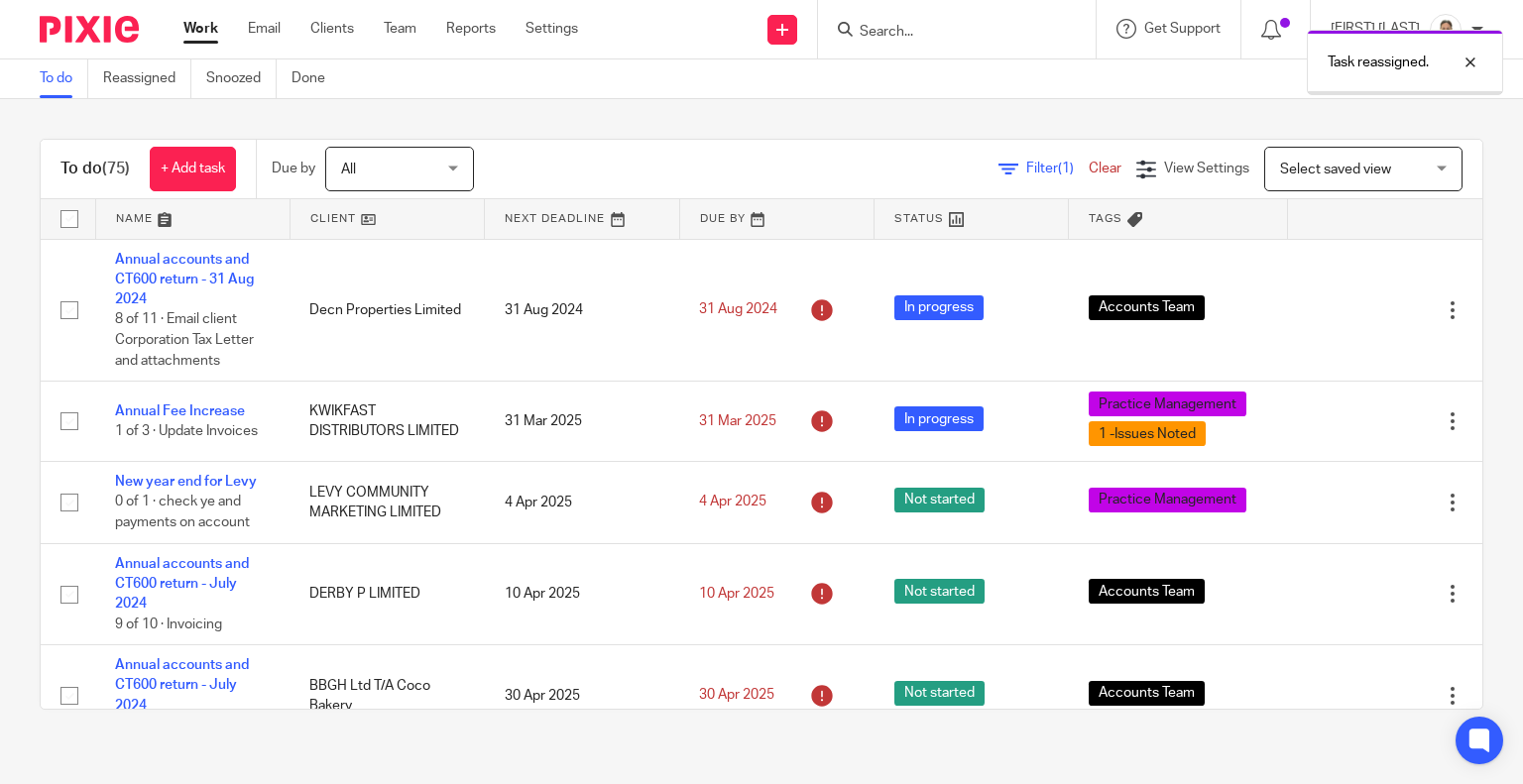 scroll, scrollTop: 0, scrollLeft: 0, axis: both 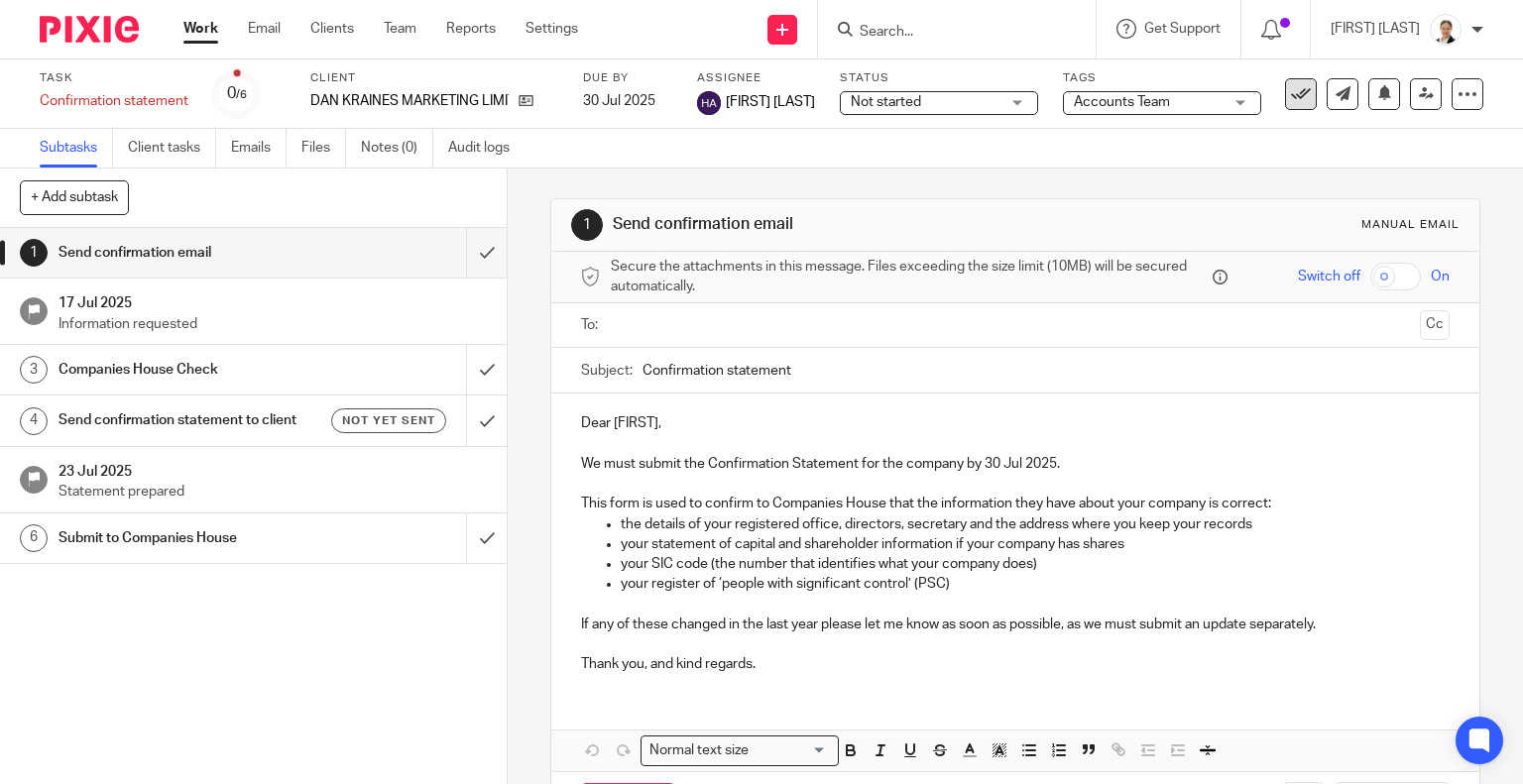 click at bounding box center [1301, 94] 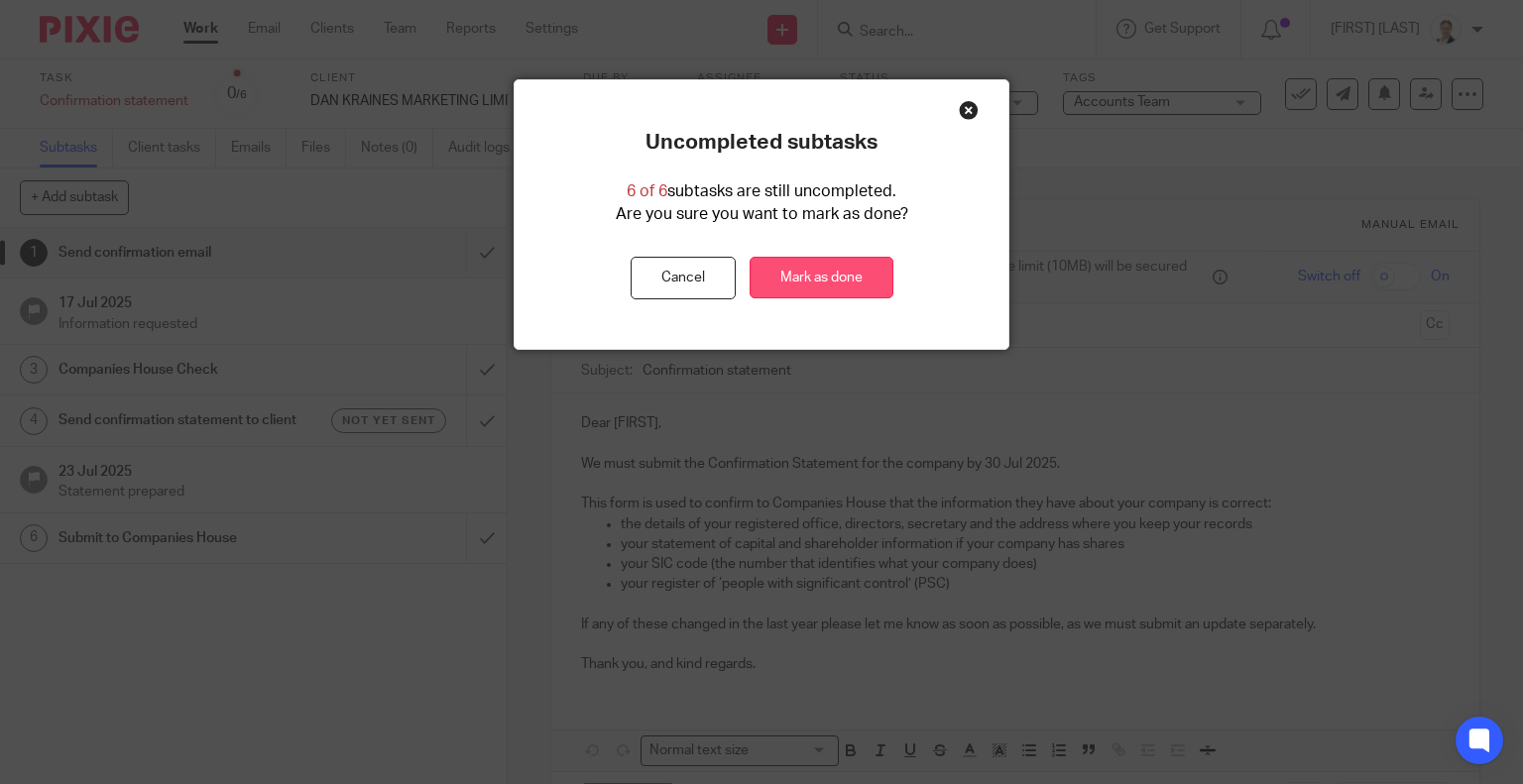 click on "Mark as done" at bounding box center [821, 278] 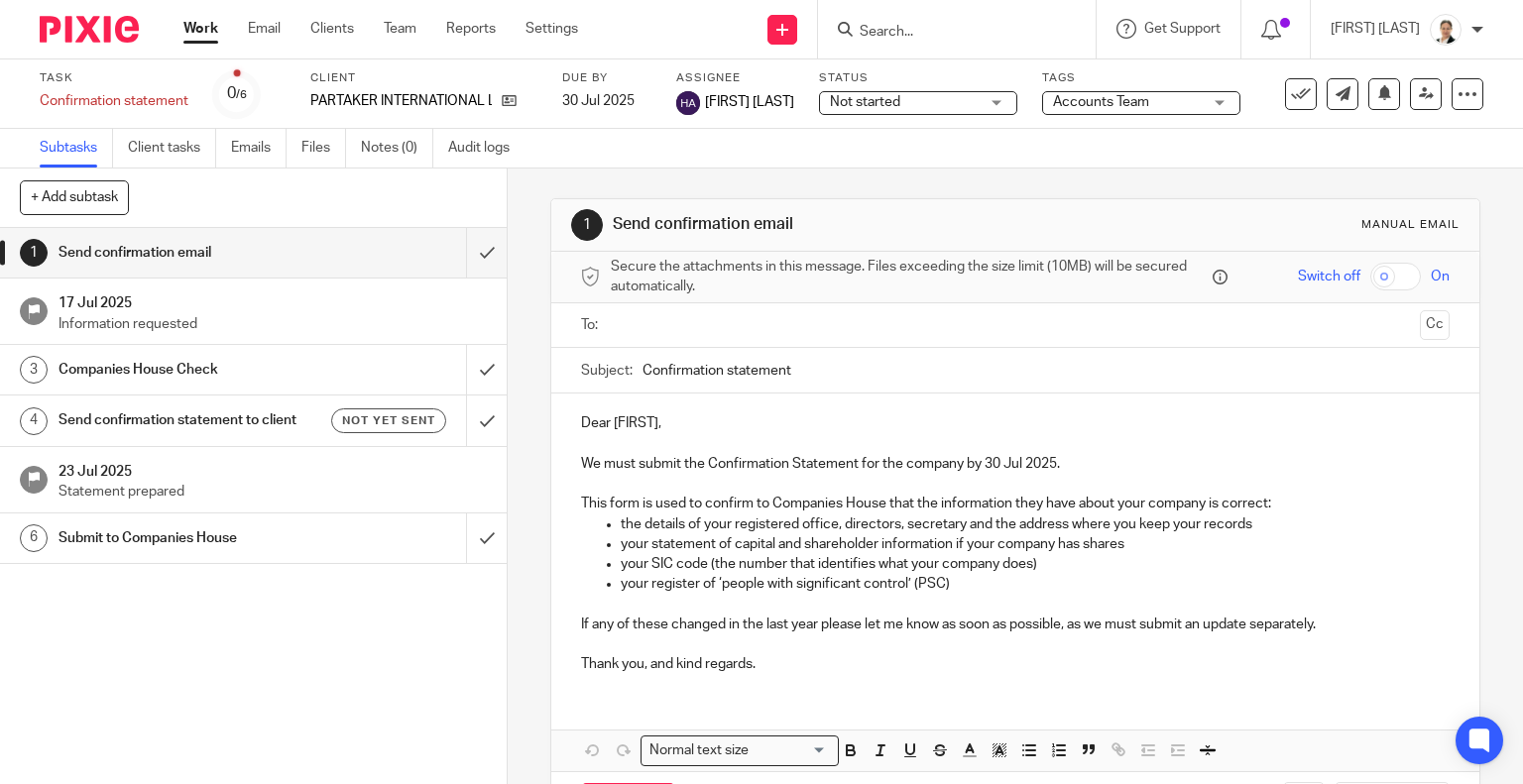 scroll, scrollTop: 0, scrollLeft: 0, axis: both 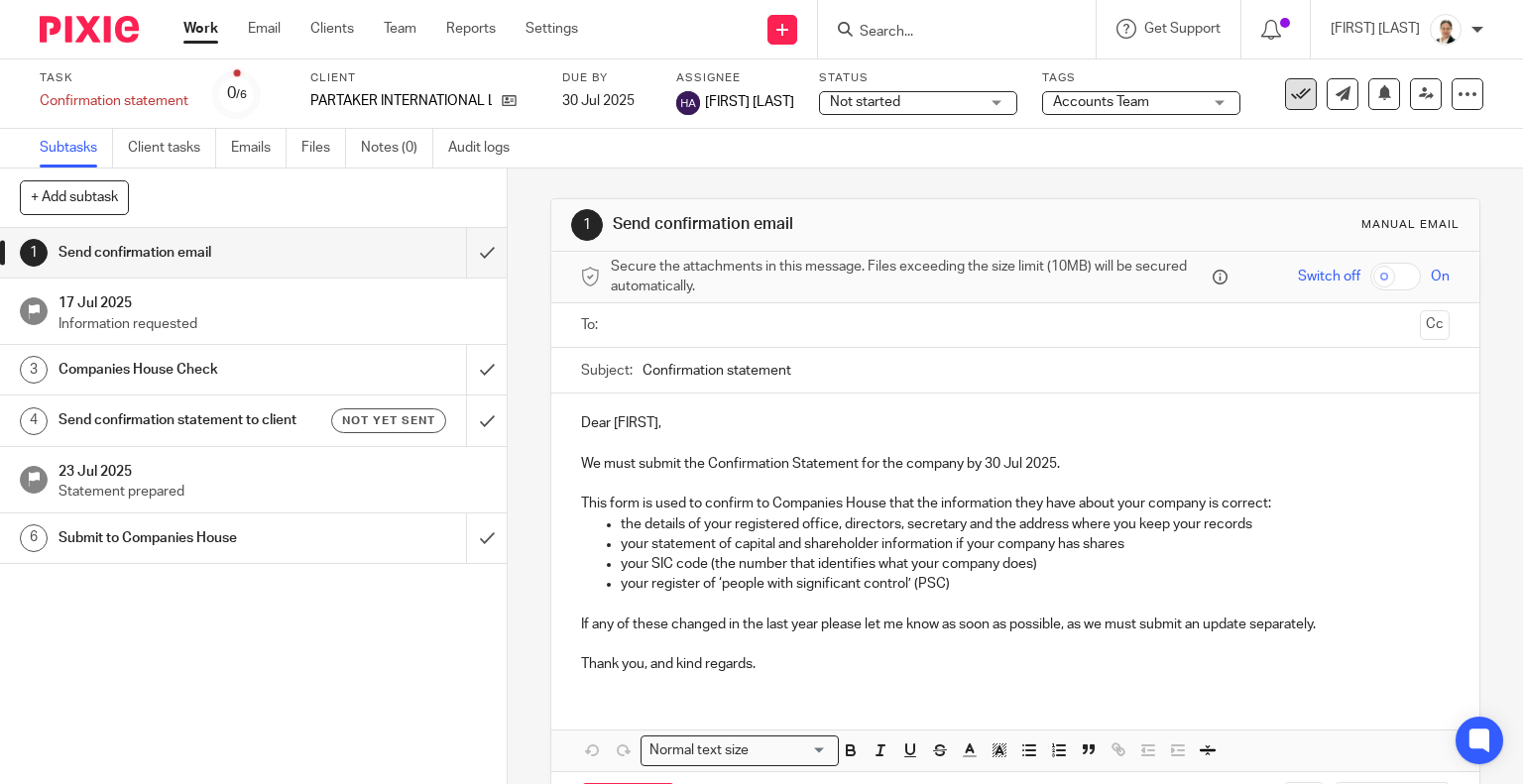 click at bounding box center (1301, 94) 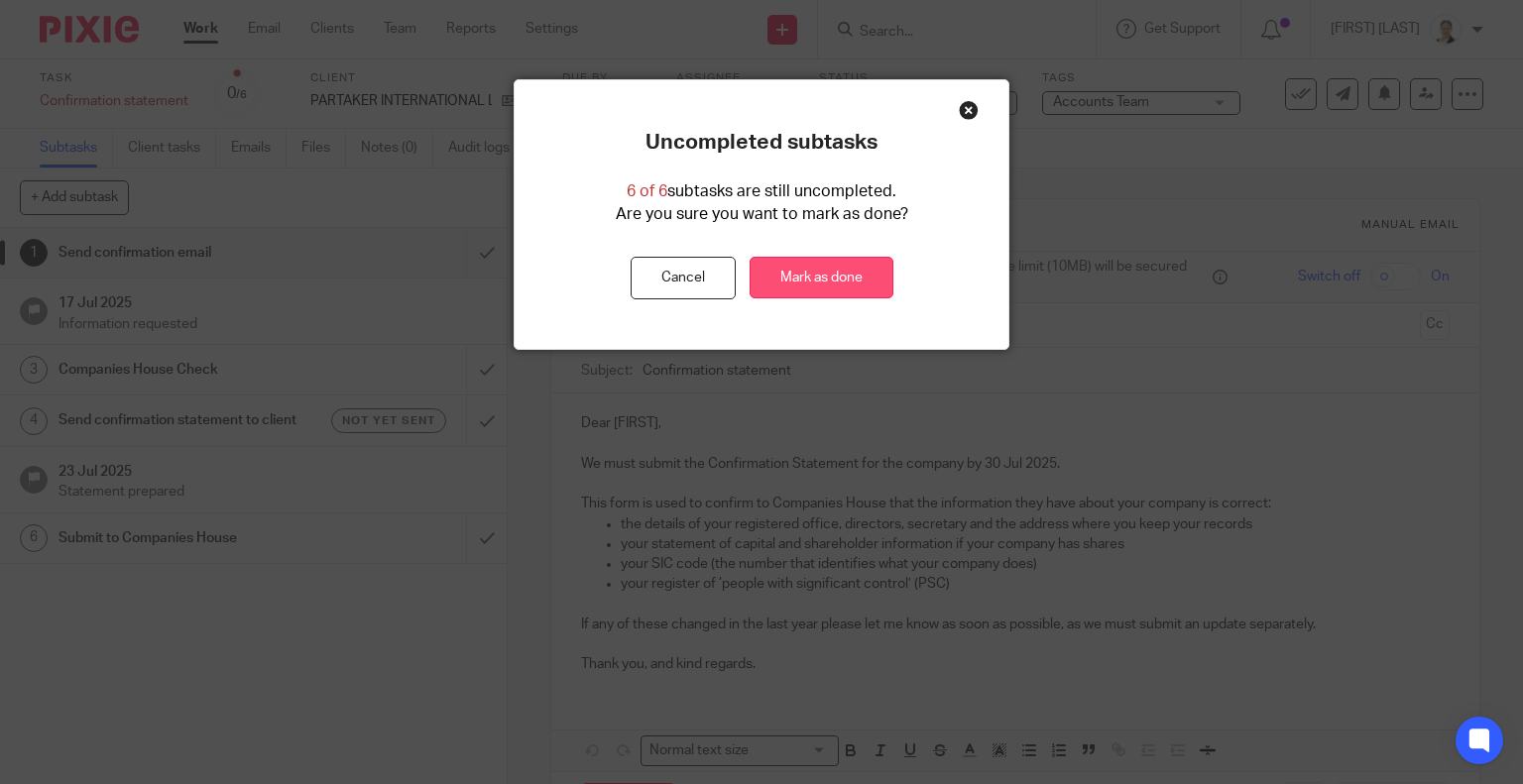 click on "Mark as done" at bounding box center [821, 278] 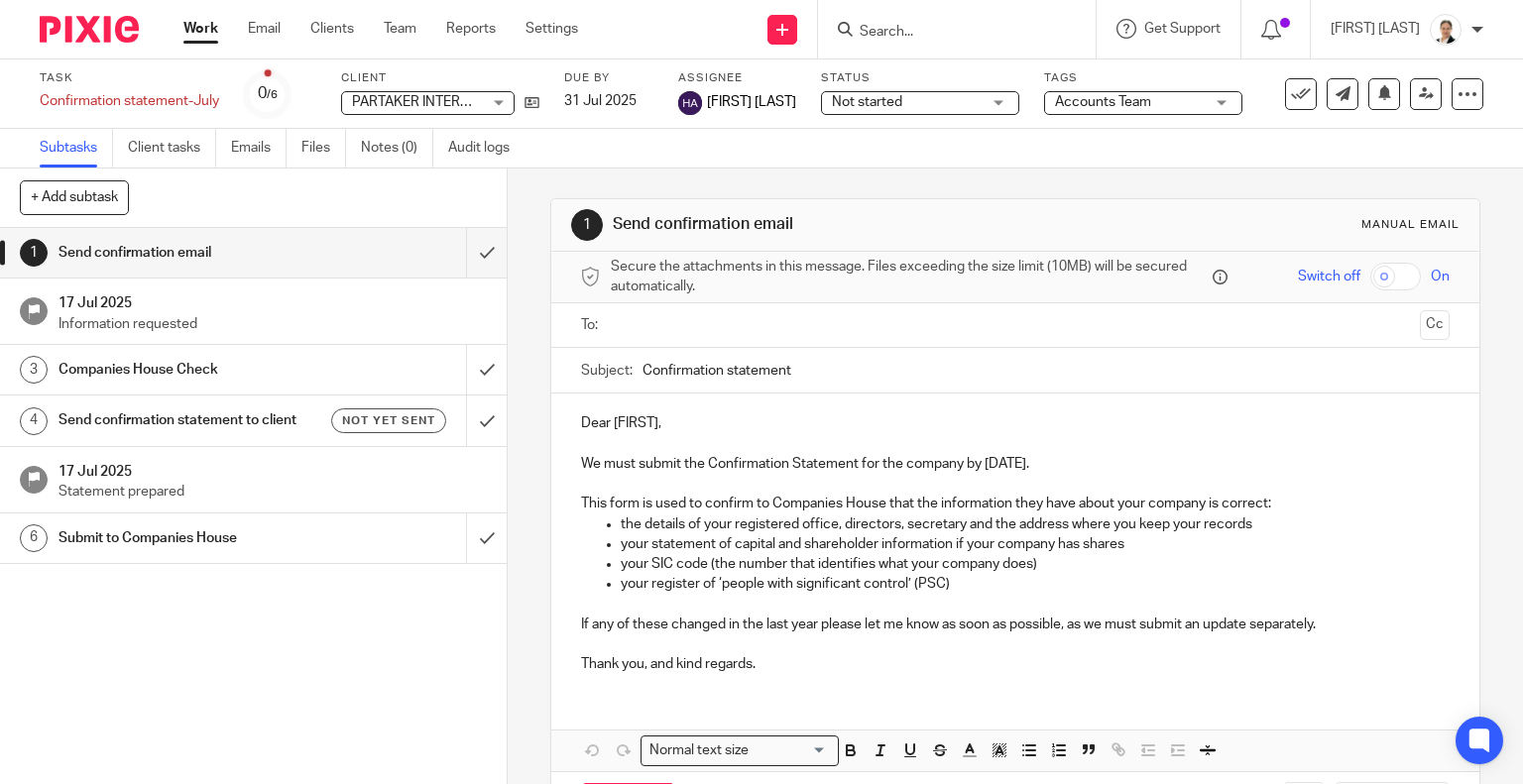 scroll, scrollTop: 0, scrollLeft: 0, axis: both 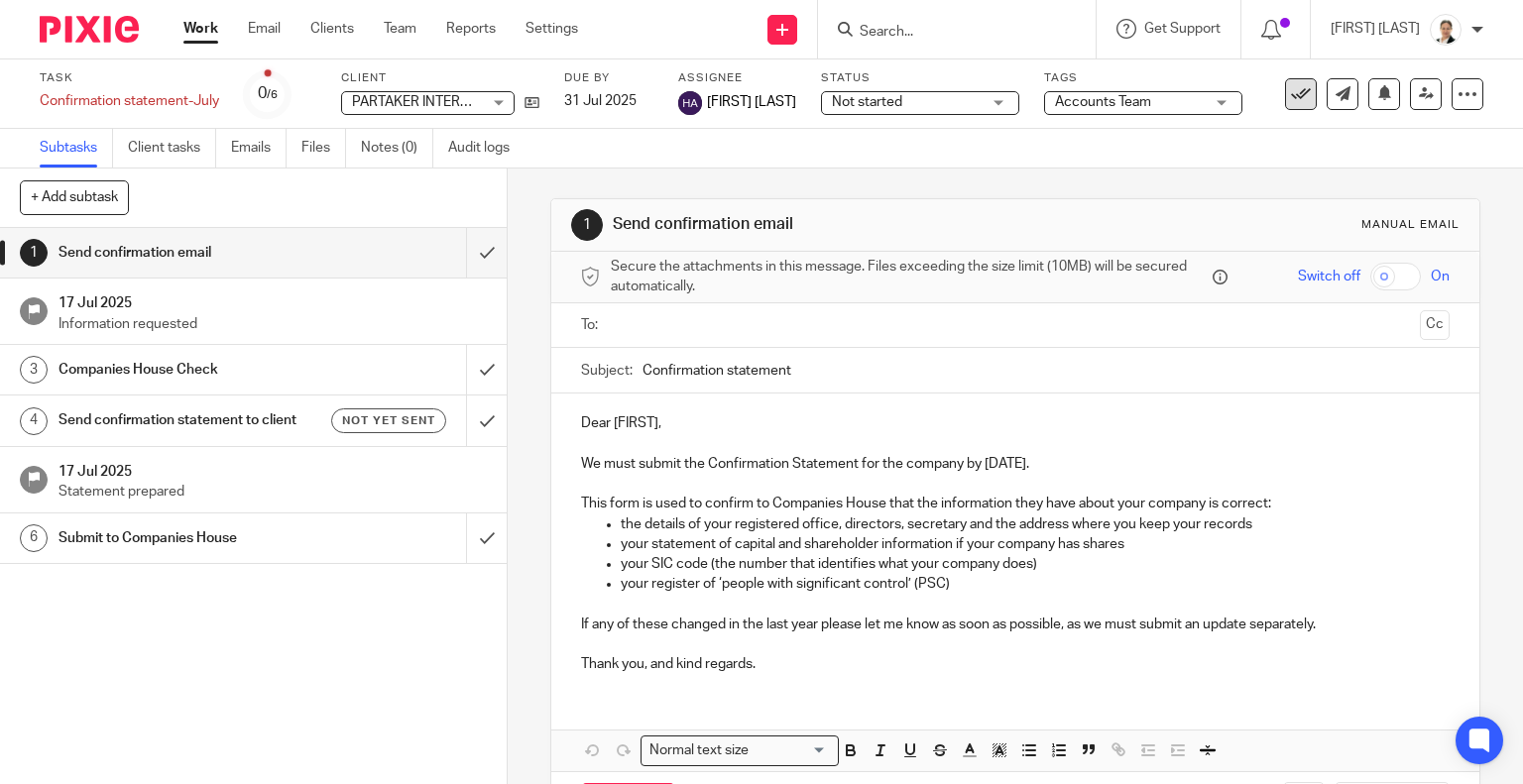 click at bounding box center [1301, 94] 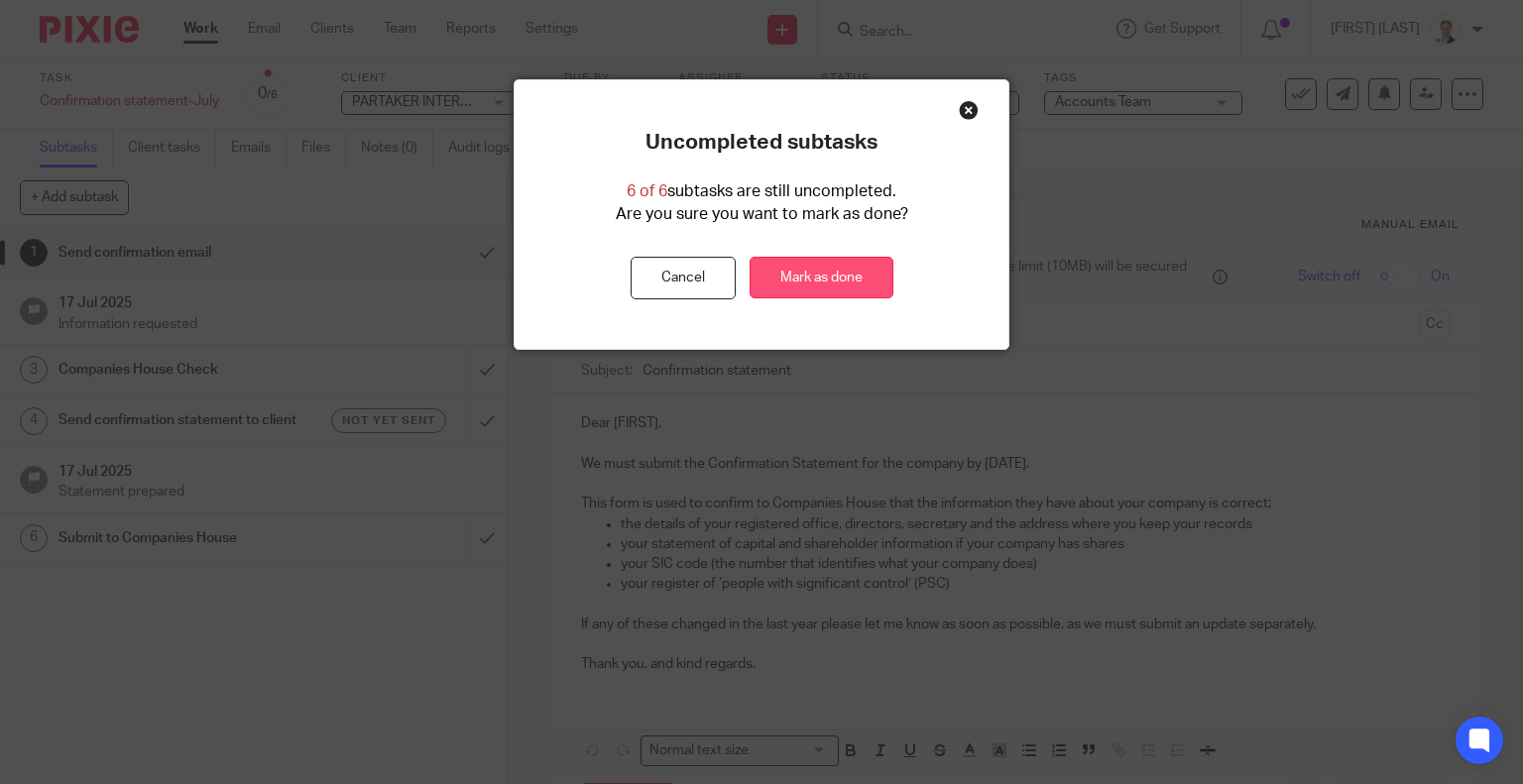 click on "Mark as done" at bounding box center [821, 278] 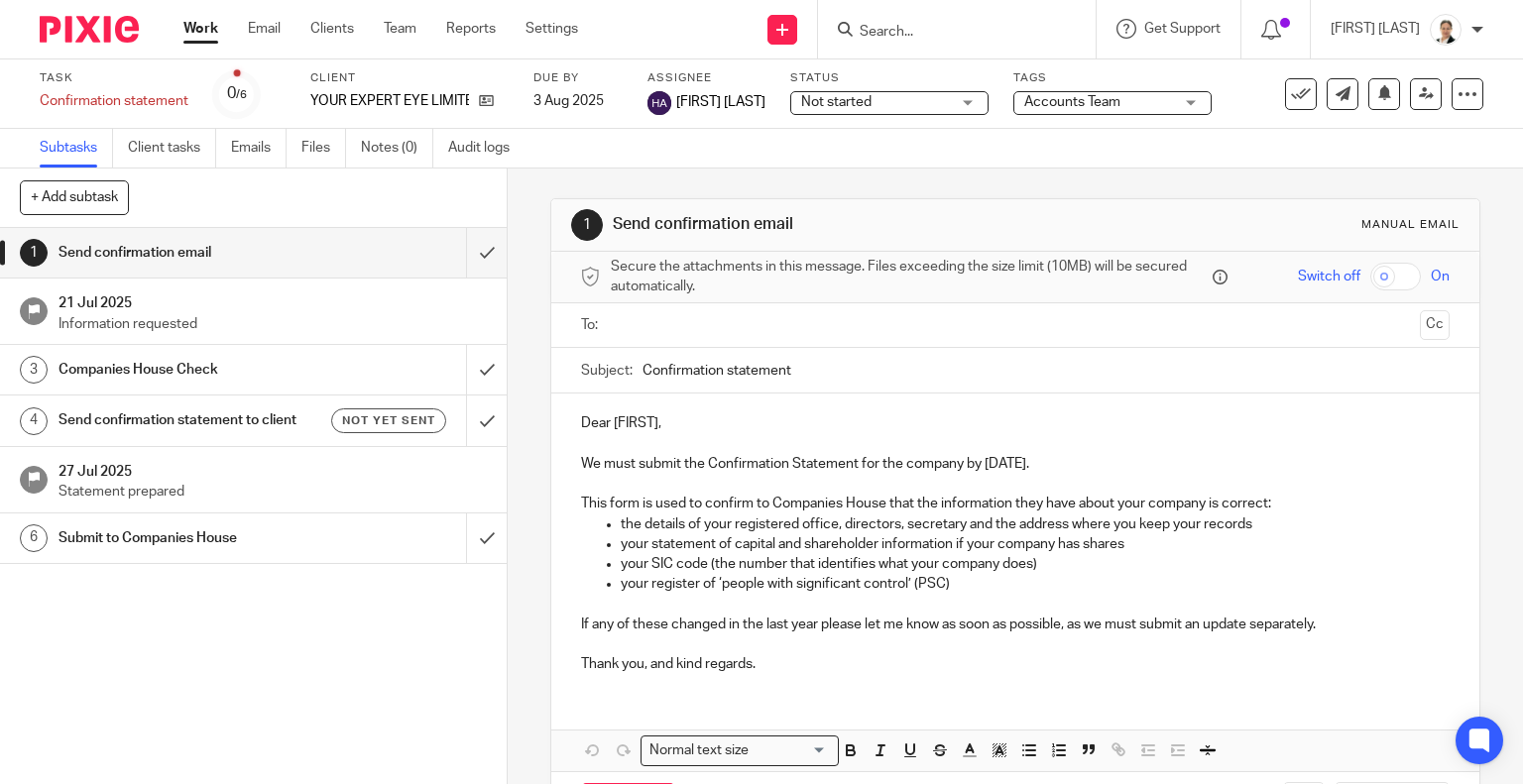 scroll, scrollTop: 0, scrollLeft: 0, axis: both 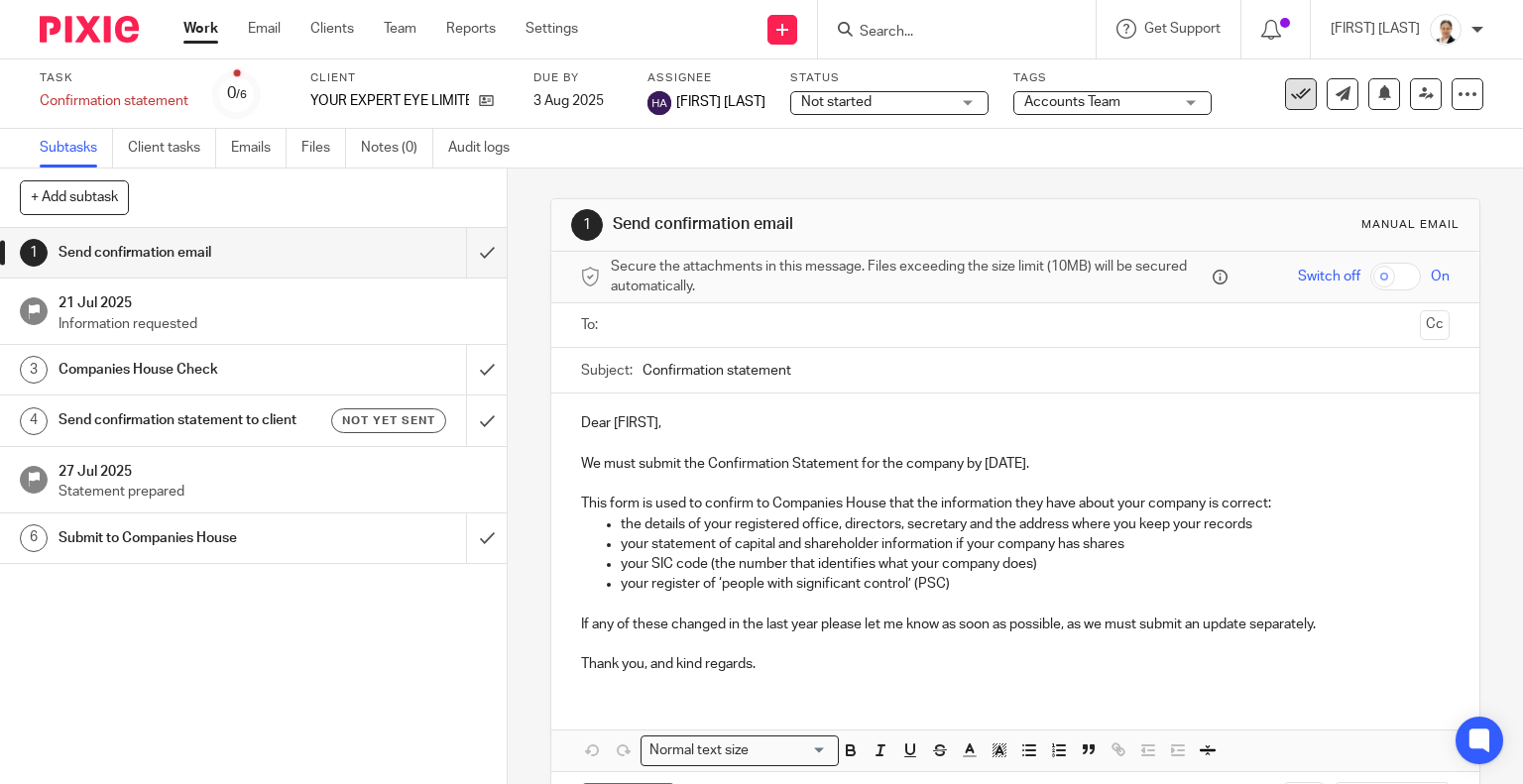 click at bounding box center (1301, 94) 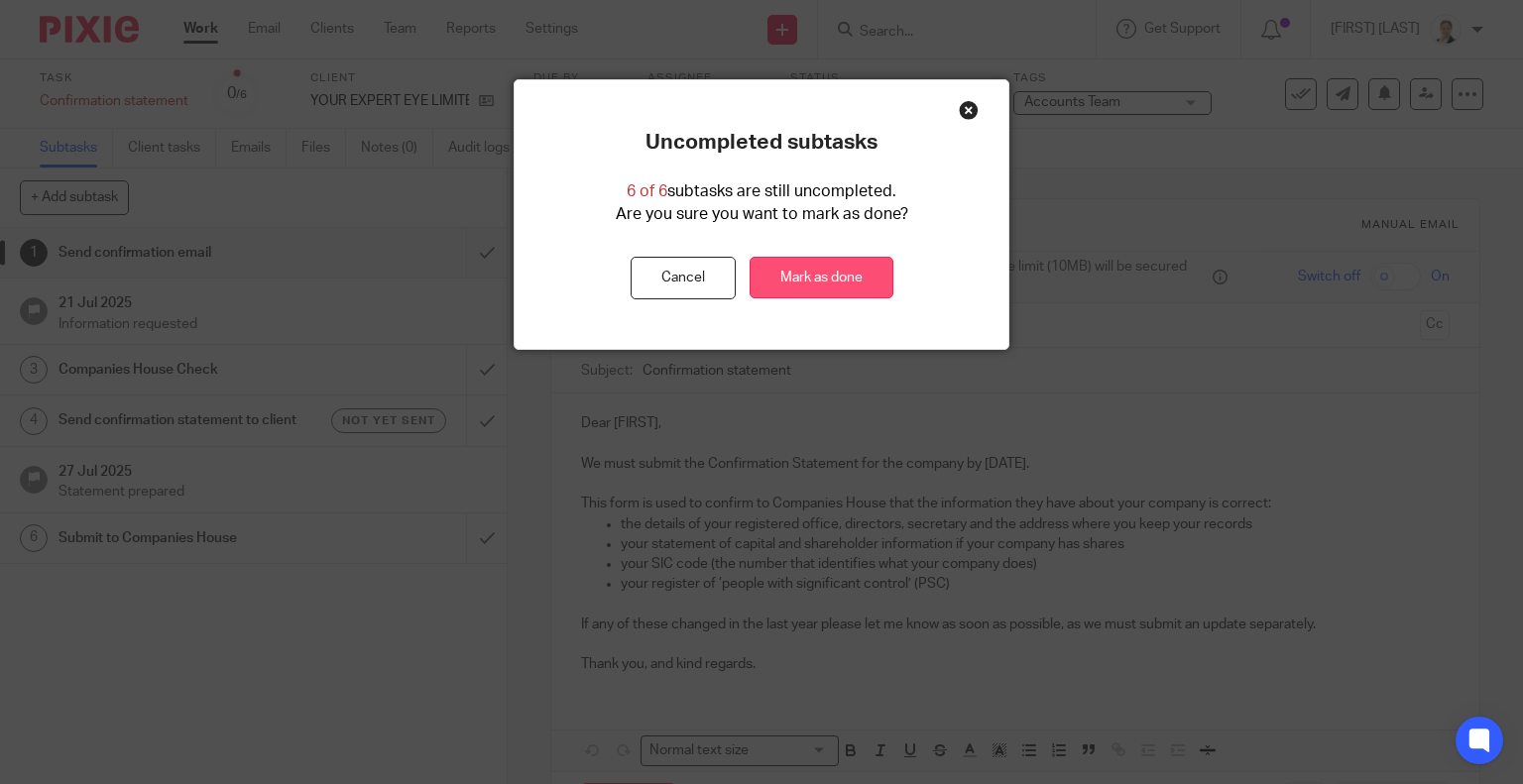 click on "Mark as done" at bounding box center (821, 278) 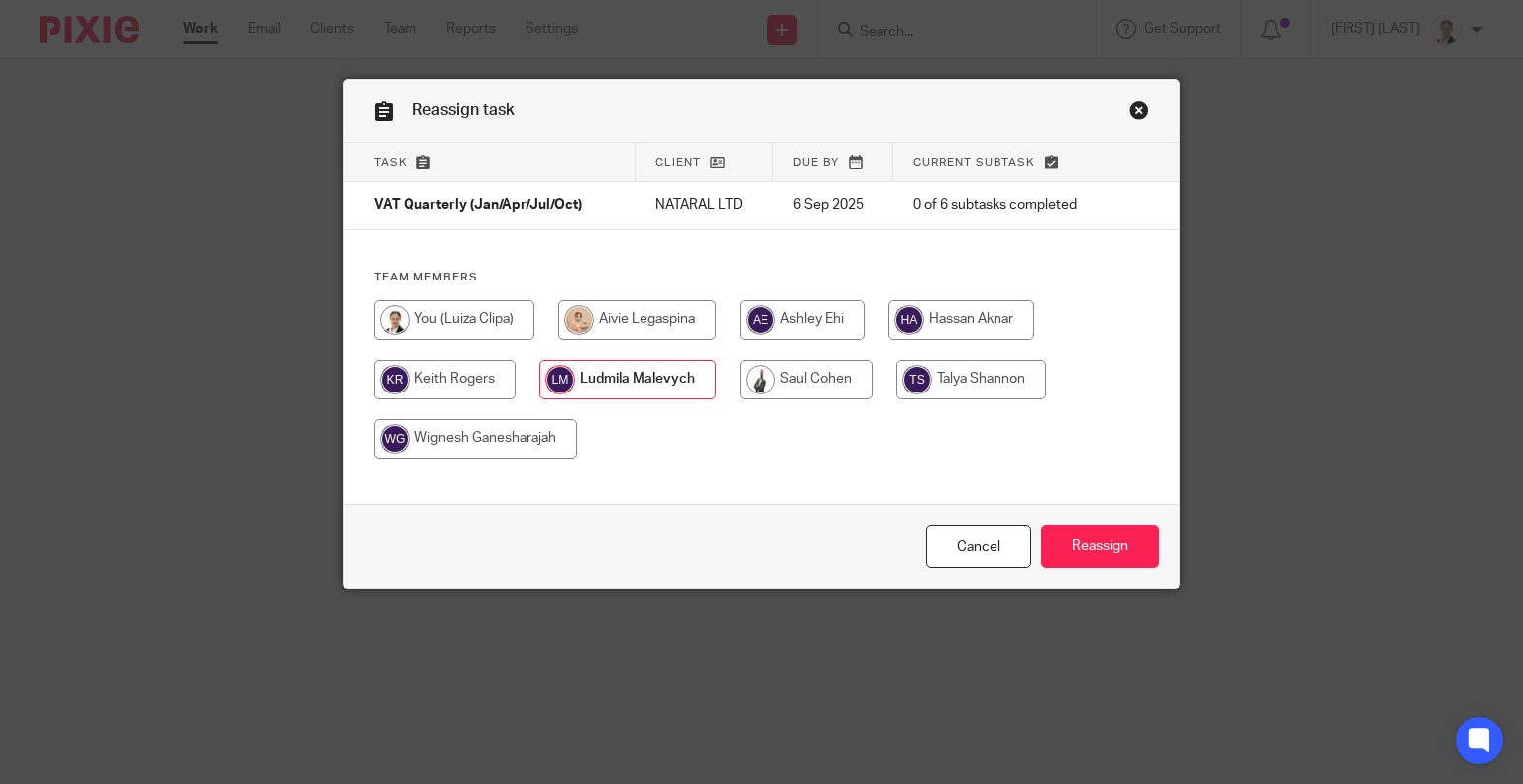 scroll, scrollTop: 0, scrollLeft: 0, axis: both 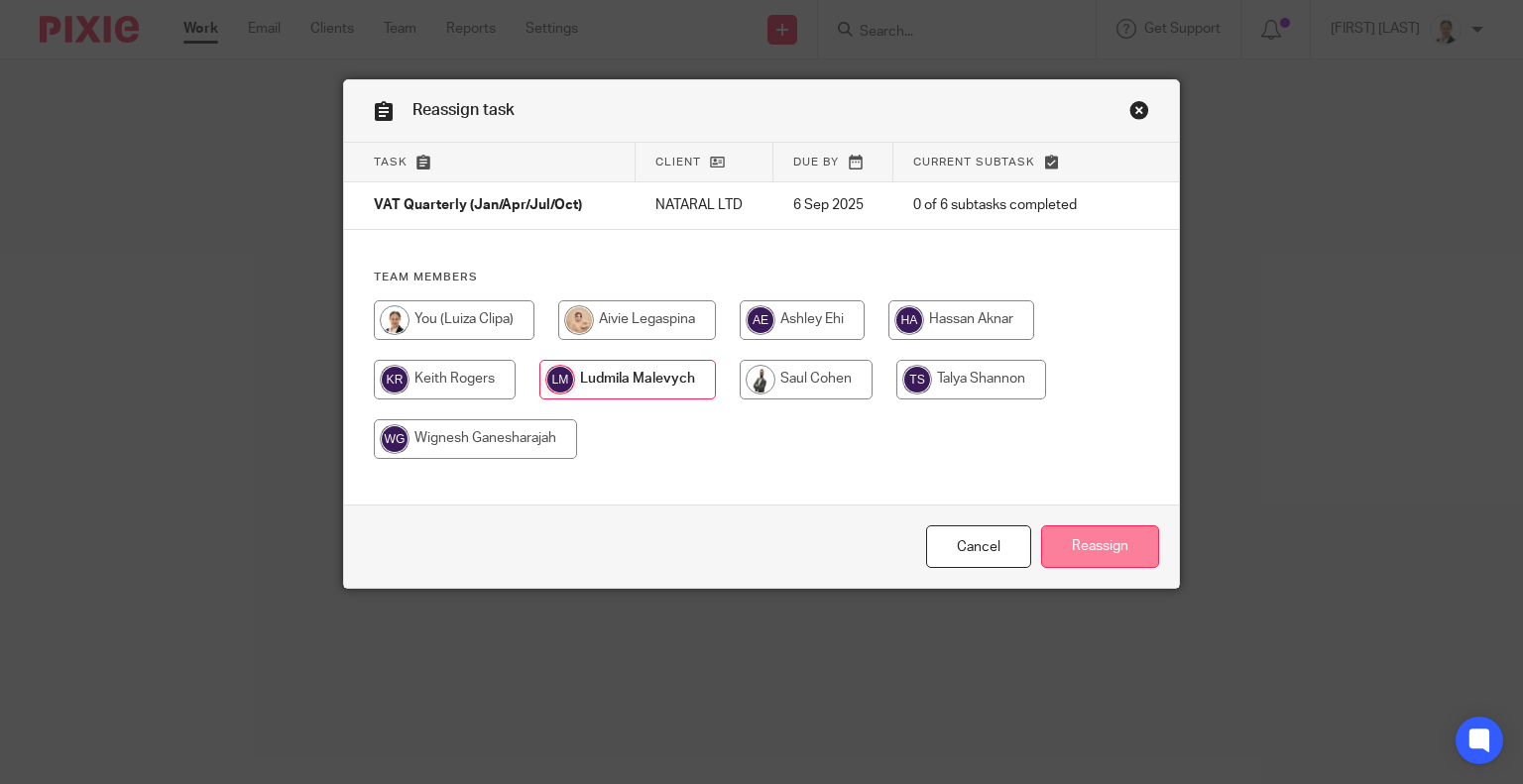 click on "Reassign" at bounding box center [1100, 546] 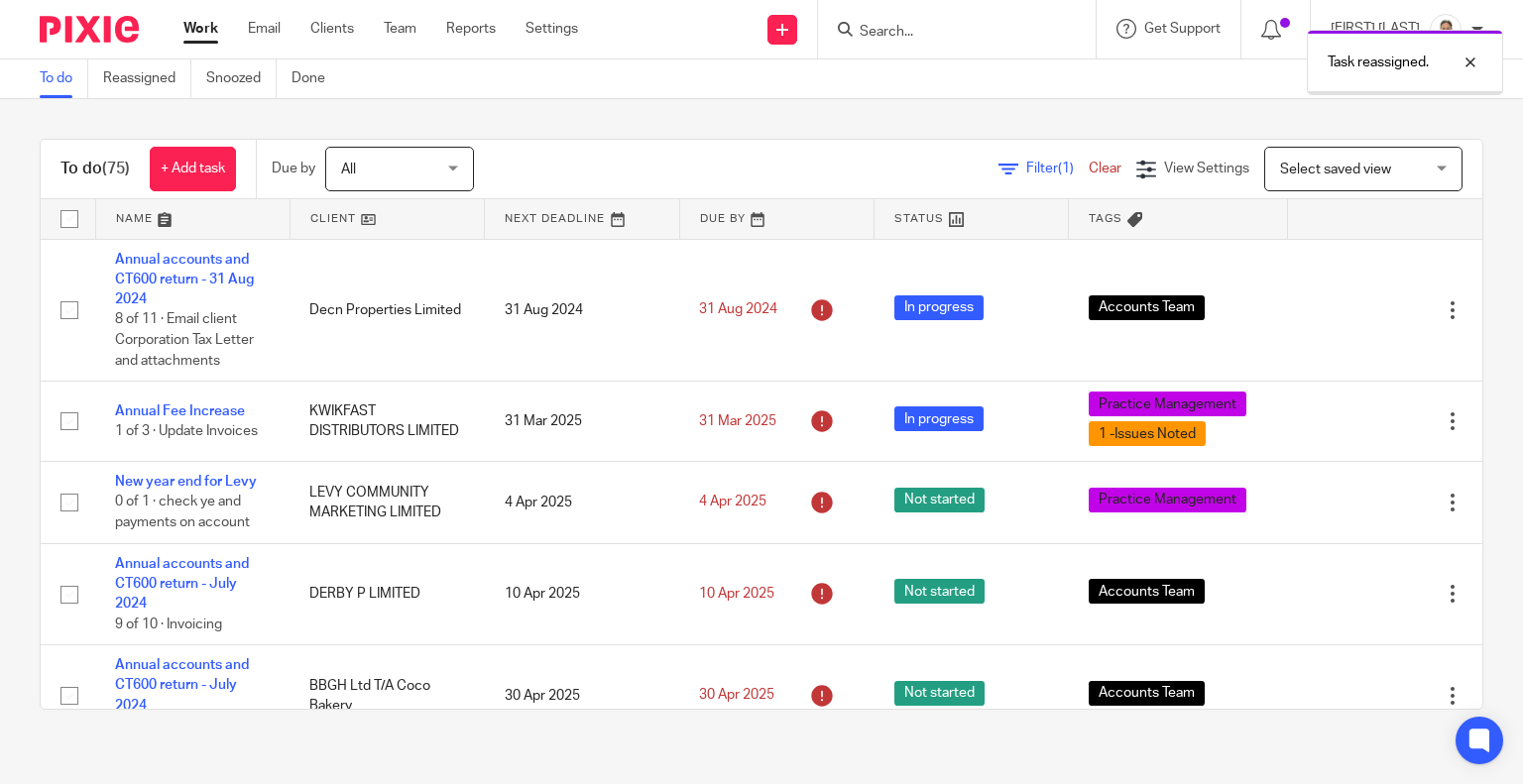 scroll, scrollTop: 0, scrollLeft: 0, axis: both 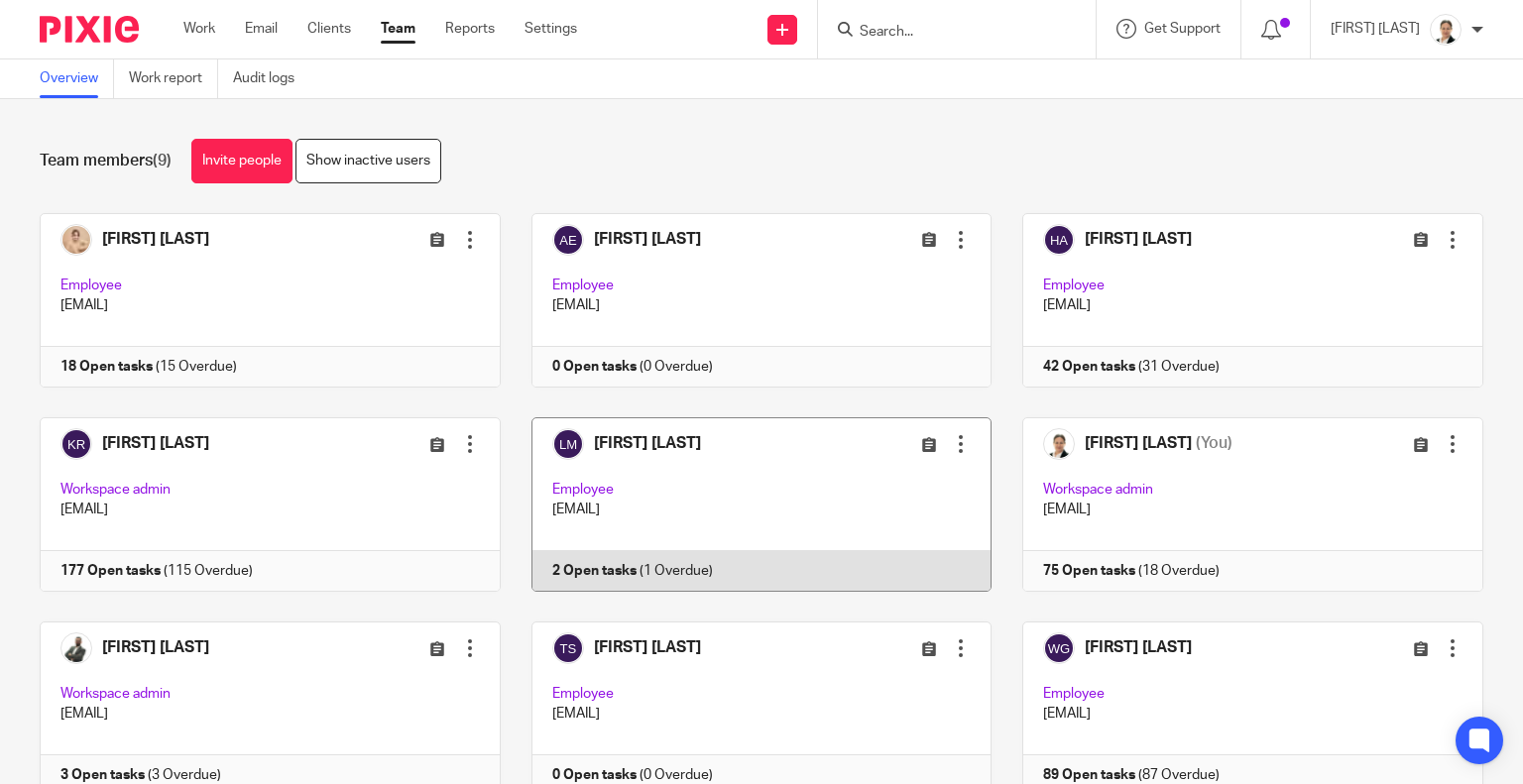 click at bounding box center (747, 504) 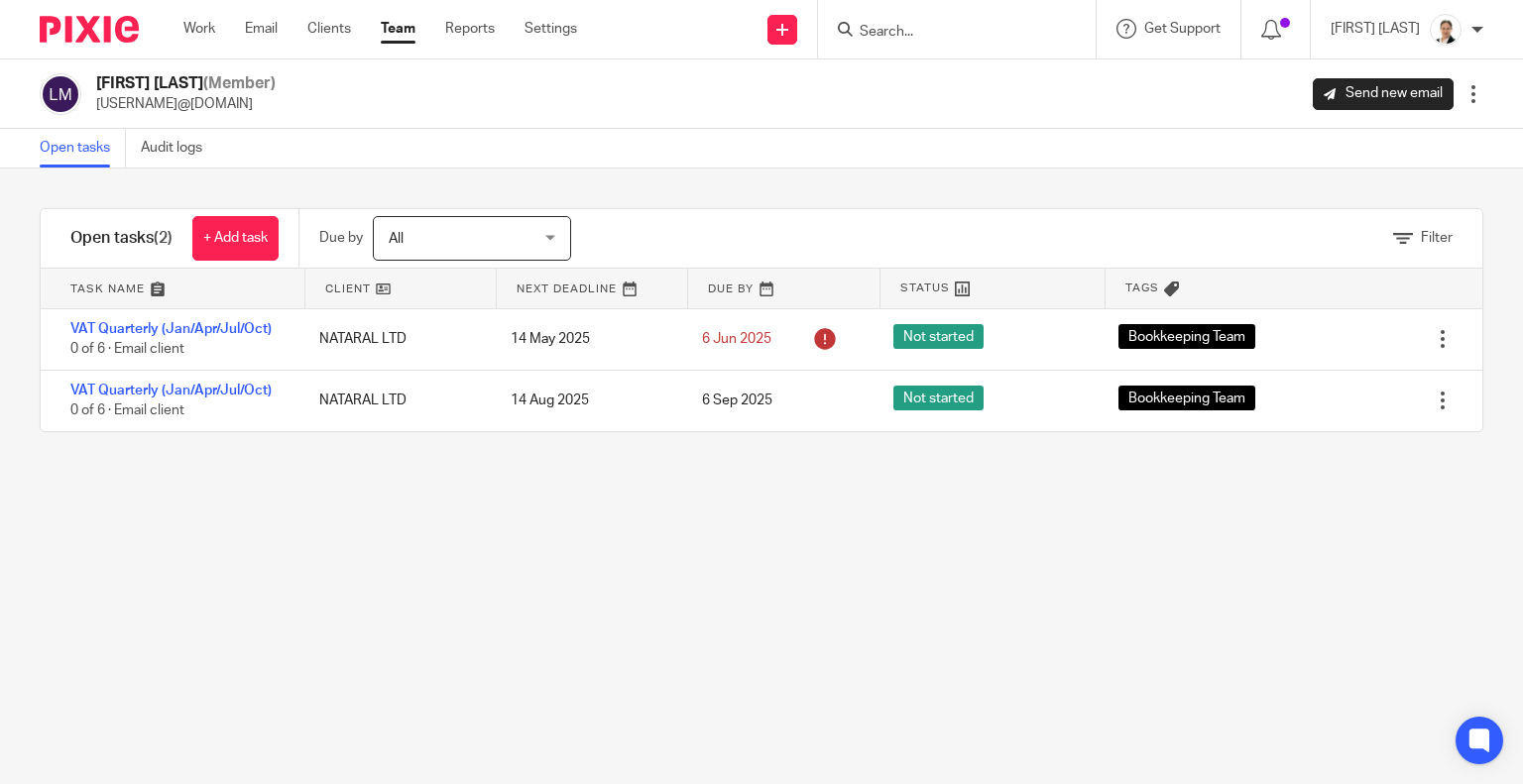 scroll, scrollTop: 0, scrollLeft: 0, axis: both 